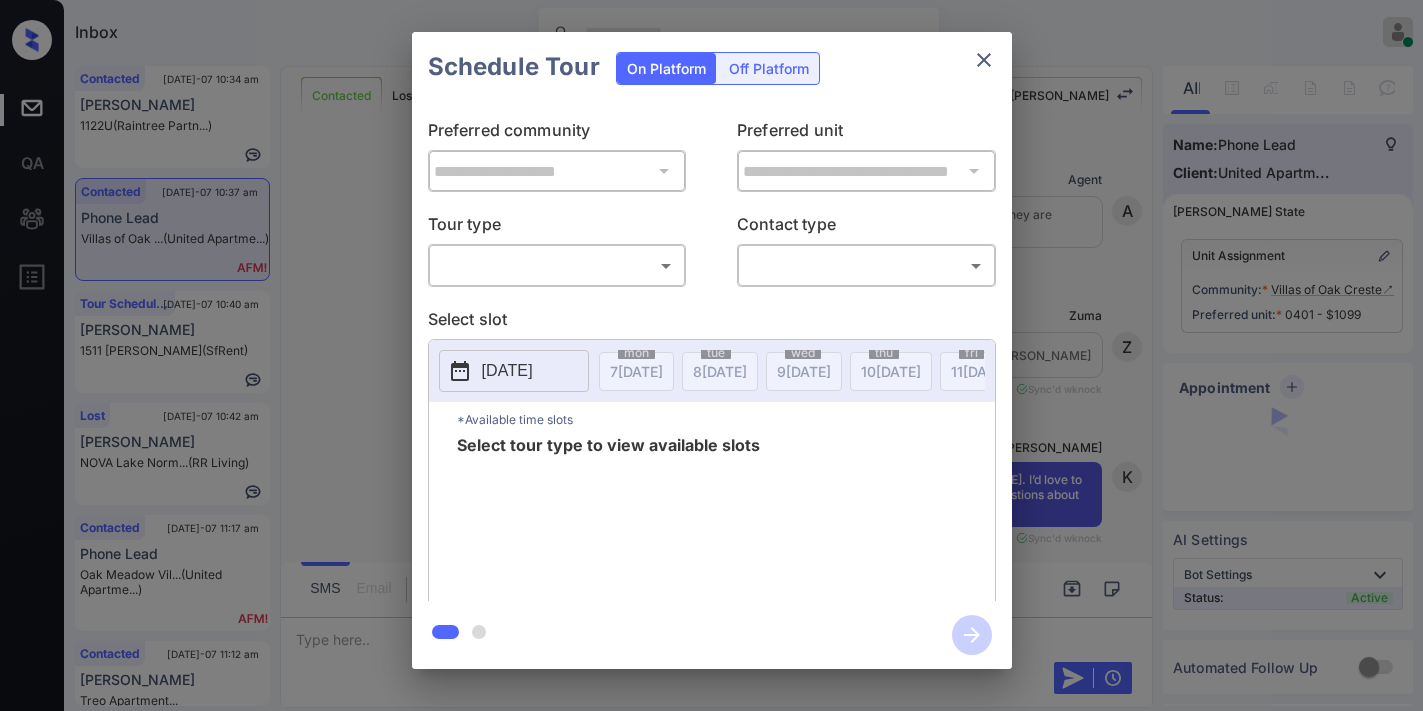 scroll, scrollTop: 0, scrollLeft: 0, axis: both 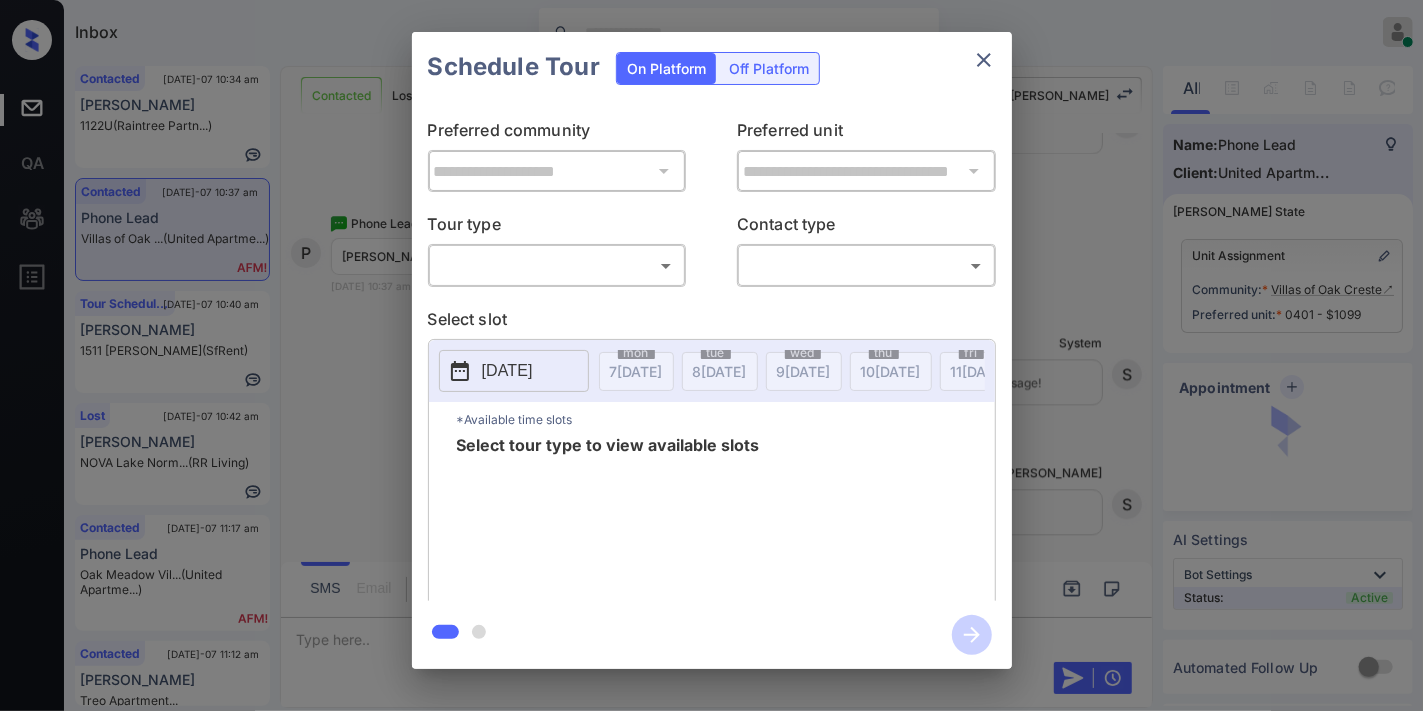 click on "Inbox [PERSON_NAME] Online Set yourself   offline Set yourself   on break Profile Switch to  dark  mode Sign out Contacted [DATE]-07 10:34 am   [PERSON_NAME] 1122U  (Raintree Partn...) Contacted [DATE]-07 10:37 am   Phone Lead Villas of Oak ...  (United Apartme...) Tour Scheduled [DATE]-07 10:40 am   [PERSON_NAME] 1511 [PERSON_NAME] S...  (SfRent) Lost [DATE]-07 10:42 am   [PERSON_NAME] NOVA Lake Norm...  (RR Living) Contacted [DATE]-07 11:17 am   Phone Lead [GEOGRAPHIC_DATA]...  (United Apartme...) Contacted [DATE]-07 11:12 am   [PERSON_NAME] Treo Apartment...  ([GEOGRAPHIC_DATA]) Contacted Lost Lead Sentiment: Angry Upon sliding the acknowledgement:  Lead will move to lost stage. * ​ SMS and call option will be set to opt out. AFM will be turned off for the lead. [PERSON_NAME] New Message Agent Lead created because they indicated they are interested in leasing via Zuma IVR. [DATE] 09:54 am A New Message Zuma Lead transferred to leasing agent: [PERSON_NAME] [DATE] 09:54 am  Sync'd w  knock Z New Message [PERSON_NAME] [DATE] 09:54 am    Sync'd w  knock" at bounding box center (711, 355) 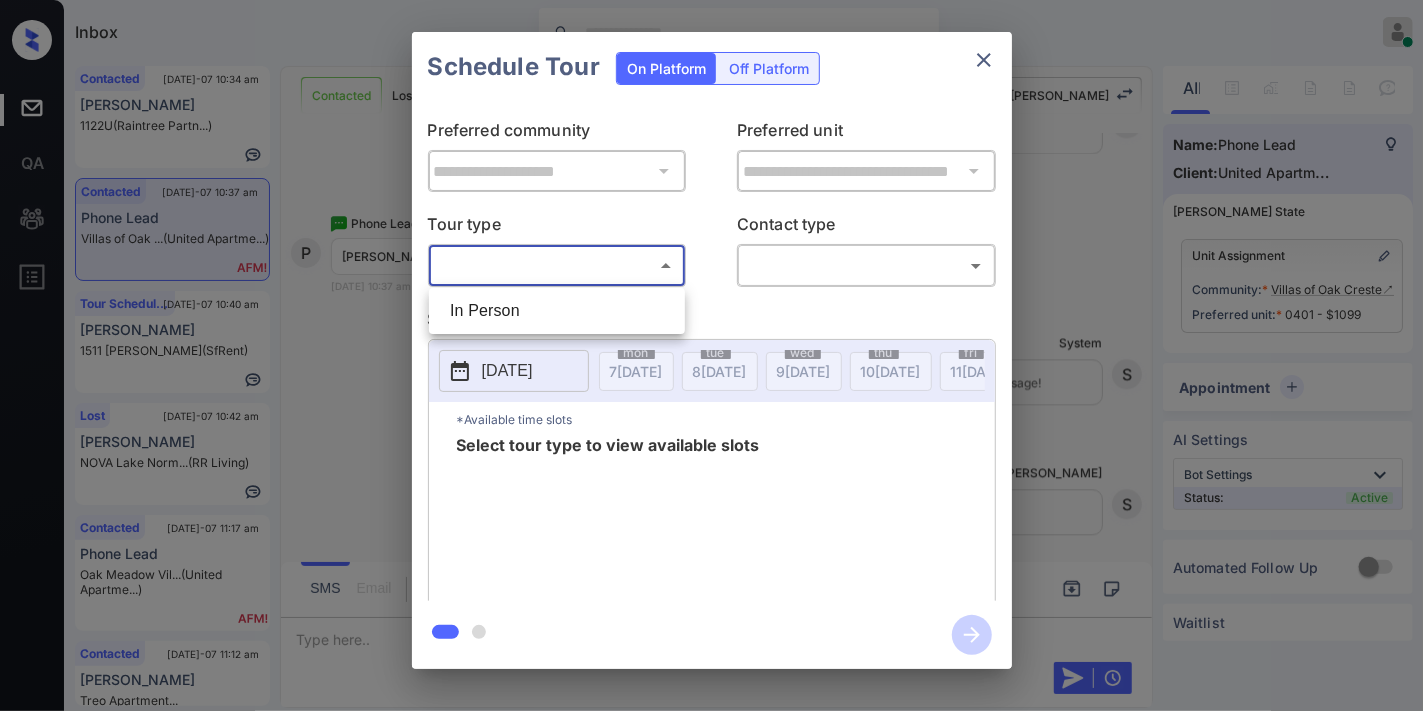 click on "In Person" at bounding box center (557, 311) 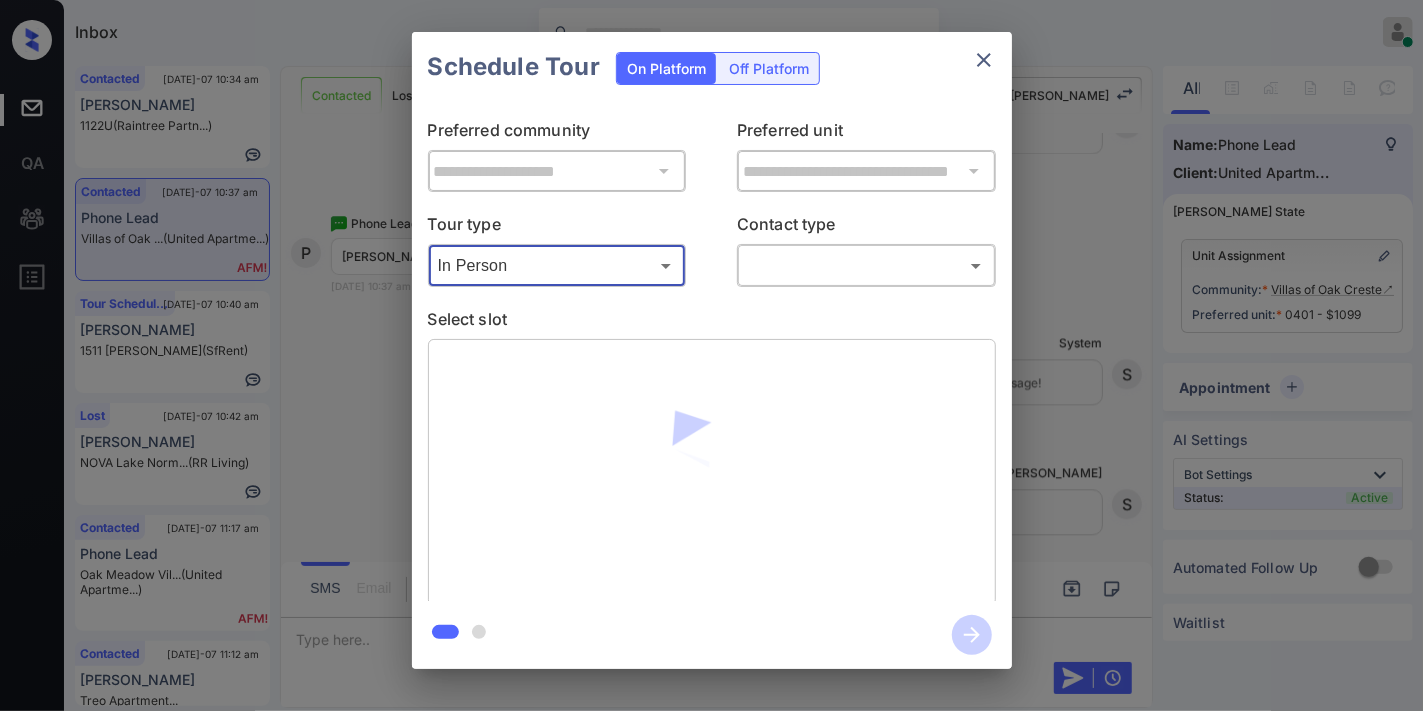 click on "Inbox [PERSON_NAME] Online Set yourself   offline Set yourself   on break Profile Switch to  dark  mode Sign out Contacted [DATE]-07 10:34 am   [PERSON_NAME] 1122U  (Raintree Partn...) Contacted [DATE]-07 10:37 am   Phone Lead Villas of Oak ...  (United Apartme...) Tour Scheduled [DATE]-07 10:40 am   [PERSON_NAME] 1511 [PERSON_NAME] S...  (SfRent) Lost [DATE]-07 10:42 am   [PERSON_NAME] NOVA Lake Norm...  (RR Living) Contacted [DATE]-07 11:17 am   Phone Lead [GEOGRAPHIC_DATA]...  (United Apartme...) Contacted [DATE]-07 11:12 am   [PERSON_NAME] Treo Apartment...  ([GEOGRAPHIC_DATA]) Contacted Lost Lead Sentiment: Angry Upon sliding the acknowledgement:  Lead will move to lost stage. * ​ SMS and call option will be set to opt out. AFM will be turned off for the lead. [PERSON_NAME] New Message Agent Lead created because they indicated they are interested in leasing via Zuma IVR. [DATE] 09:54 am A New Message Zuma Lead transferred to leasing agent: [PERSON_NAME] [DATE] 09:54 am  Sync'd w  knock Z New Message [PERSON_NAME] [DATE] 09:54 am    Sync'd w  knock" at bounding box center [711, 355] 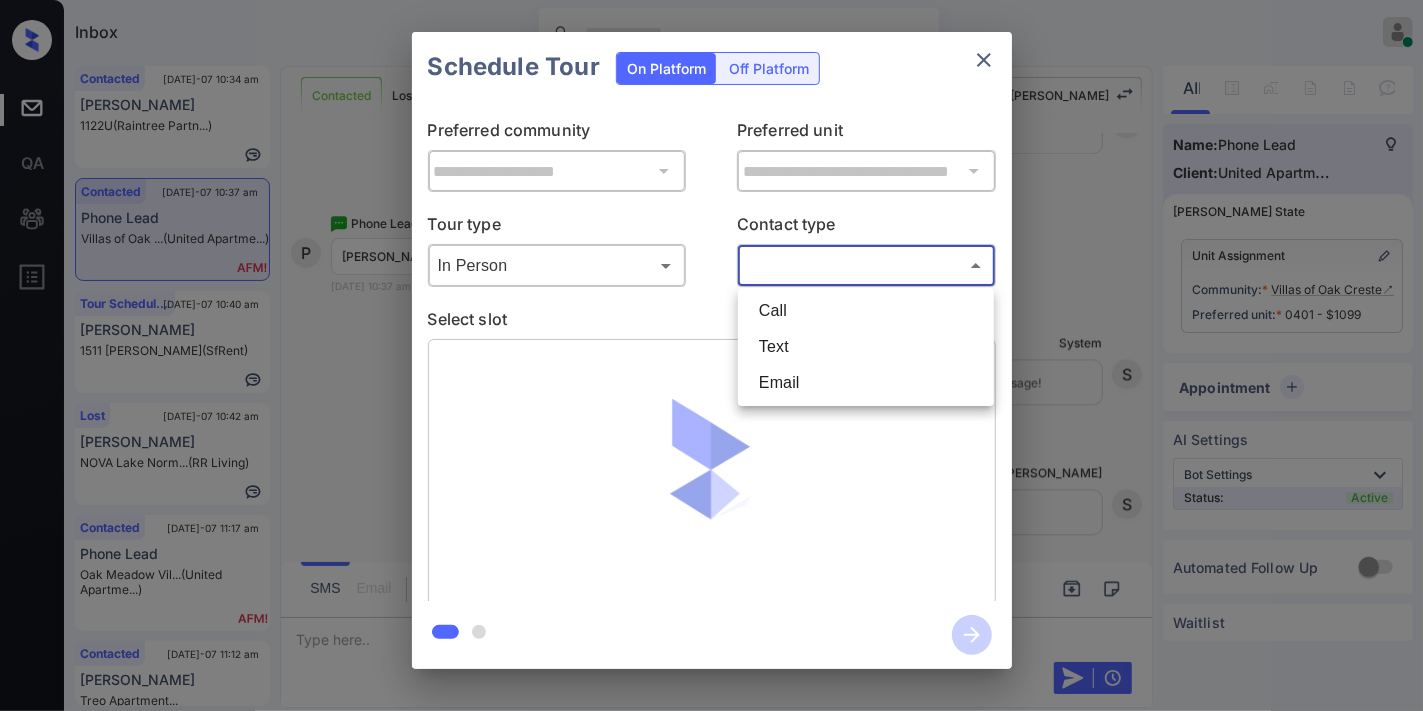 click on "Text" at bounding box center (866, 347) 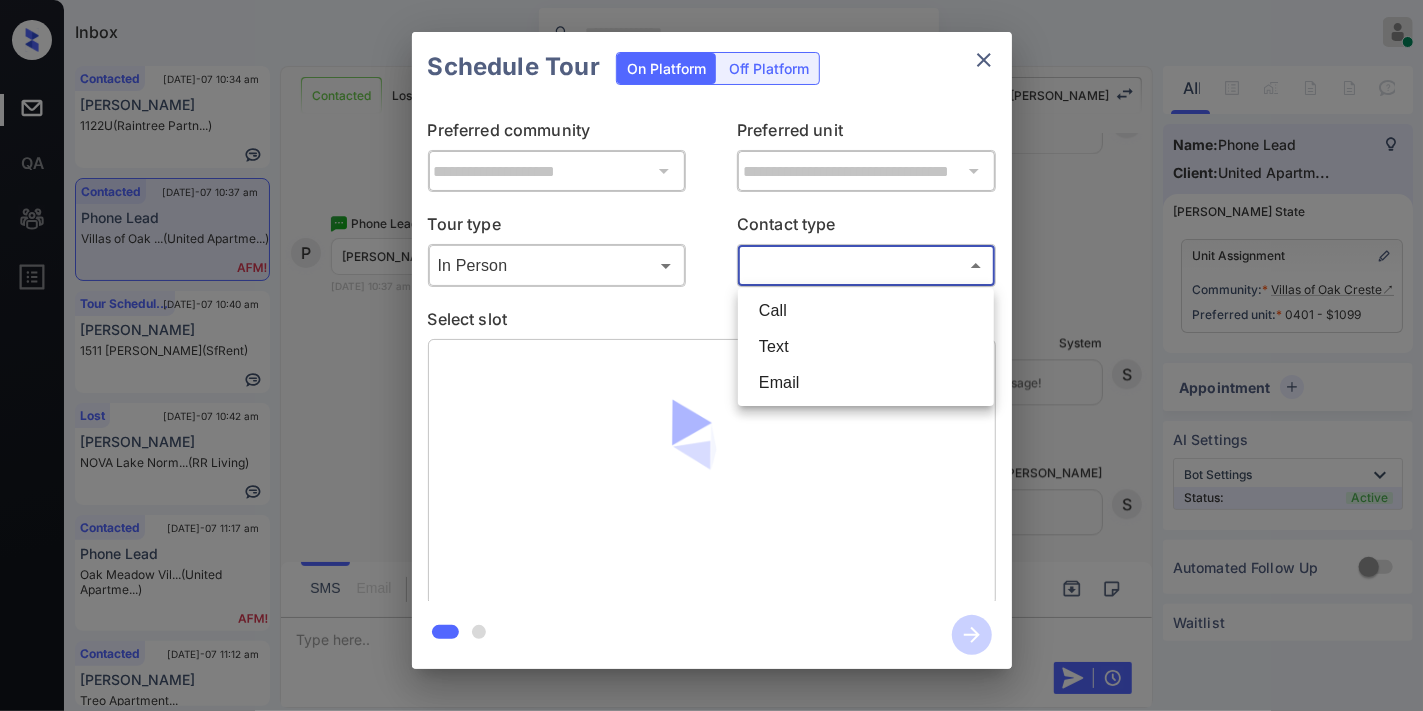 type on "****" 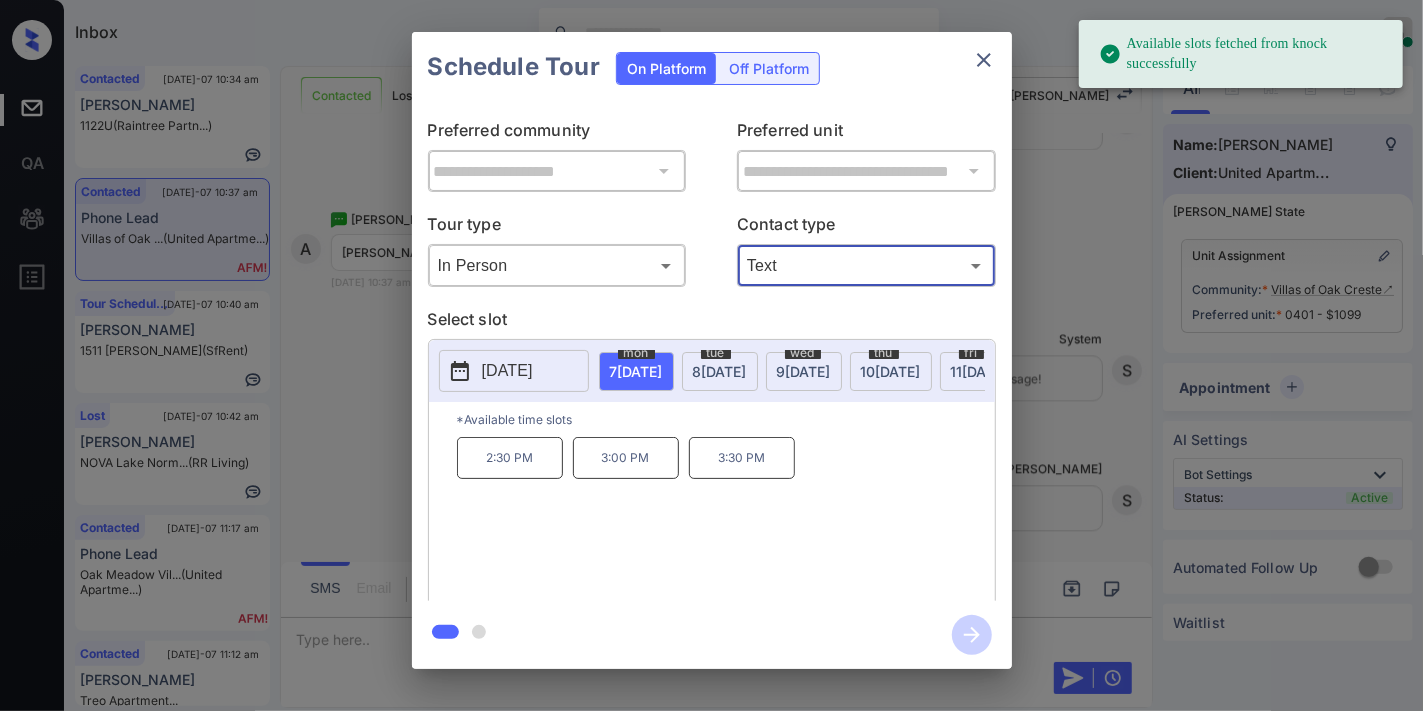 scroll, scrollTop: 2893, scrollLeft: 0, axis: vertical 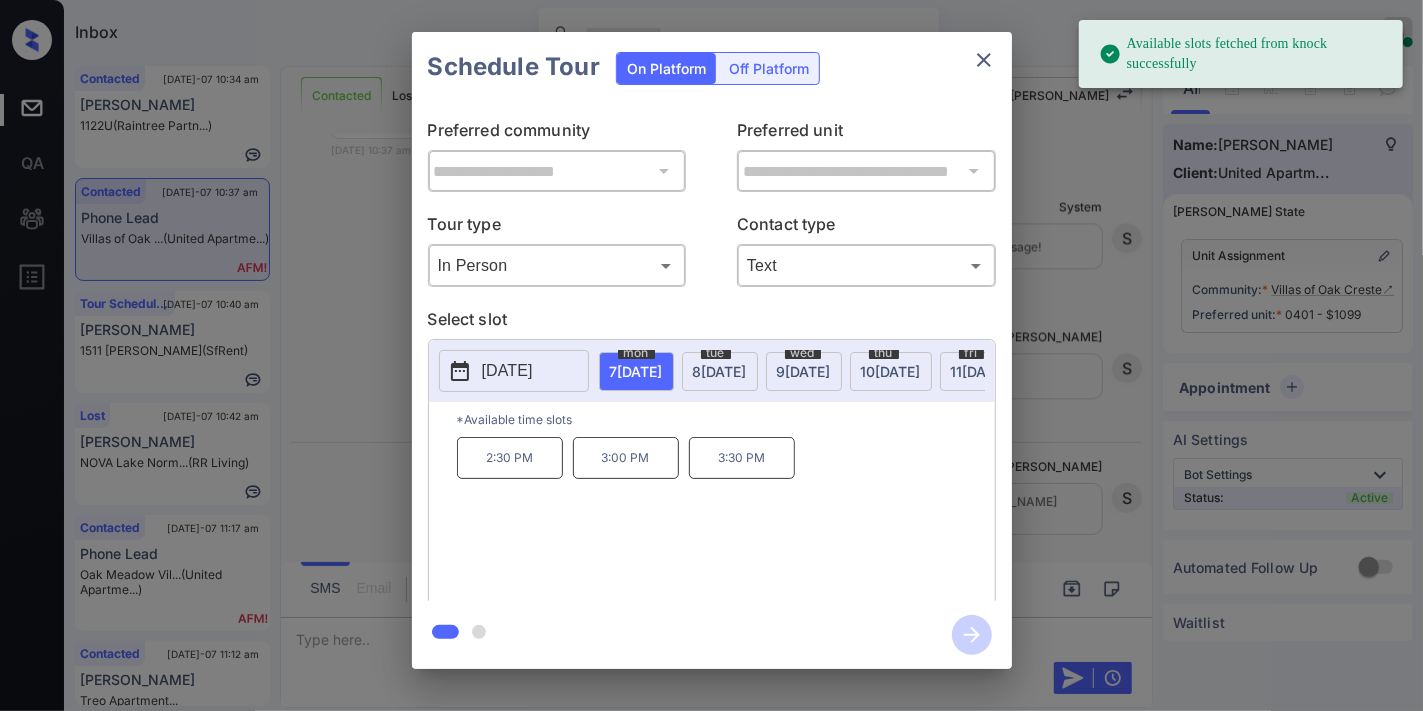 click on "[DATE]" at bounding box center [507, 371] 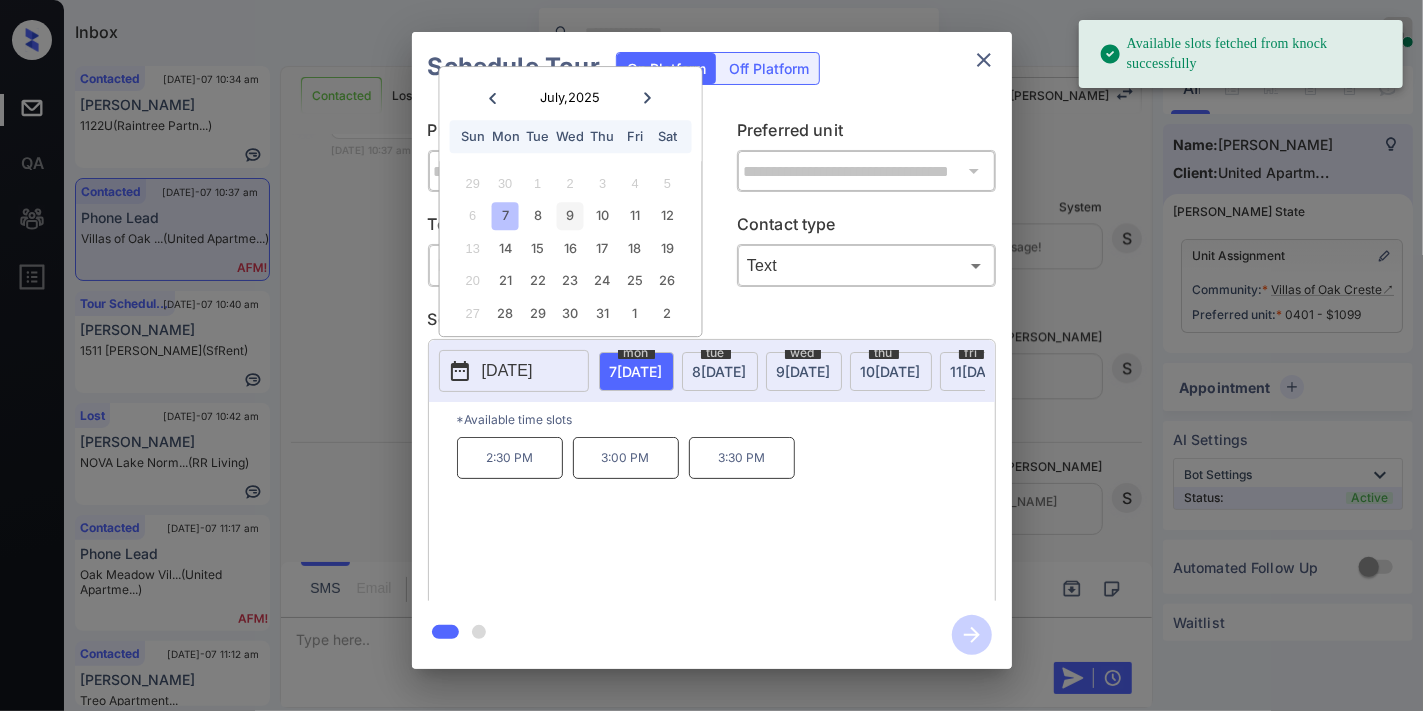 click on "9" at bounding box center (570, 216) 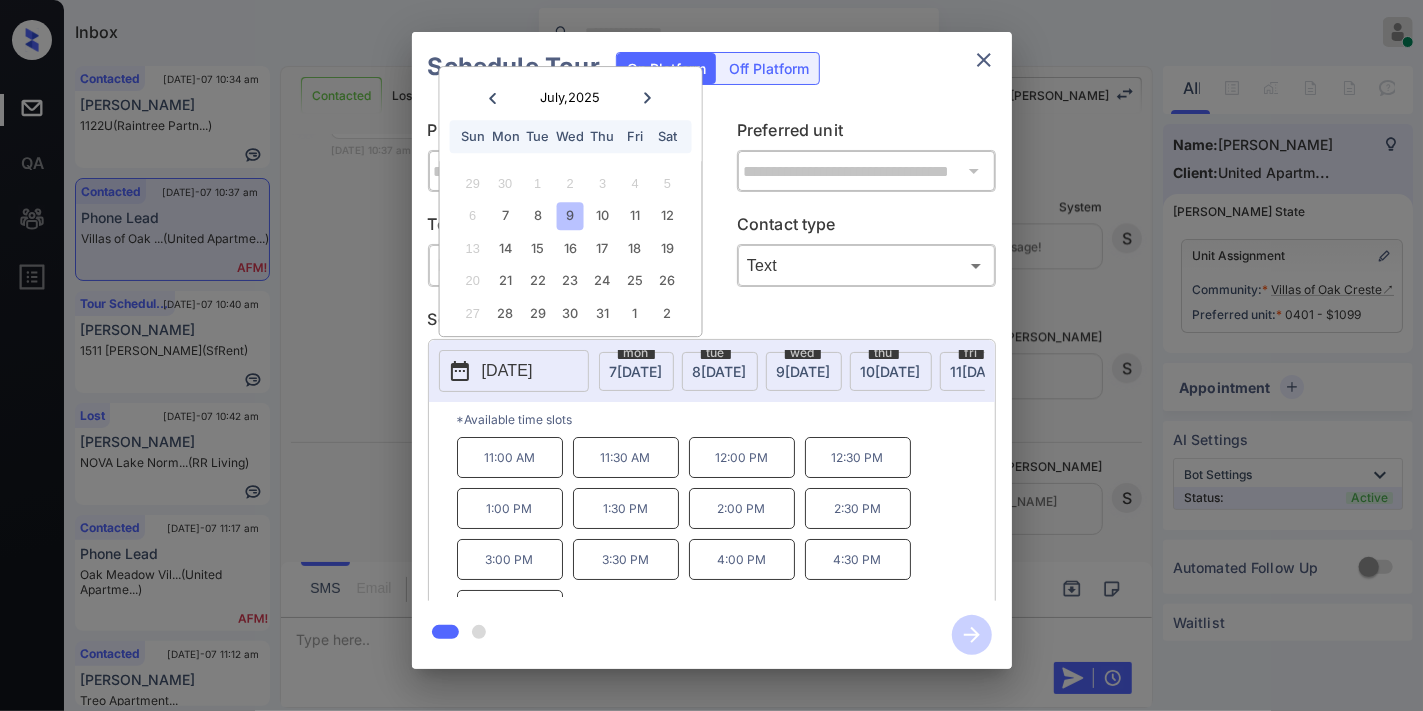 click on "12:00 PM" at bounding box center (742, 457) 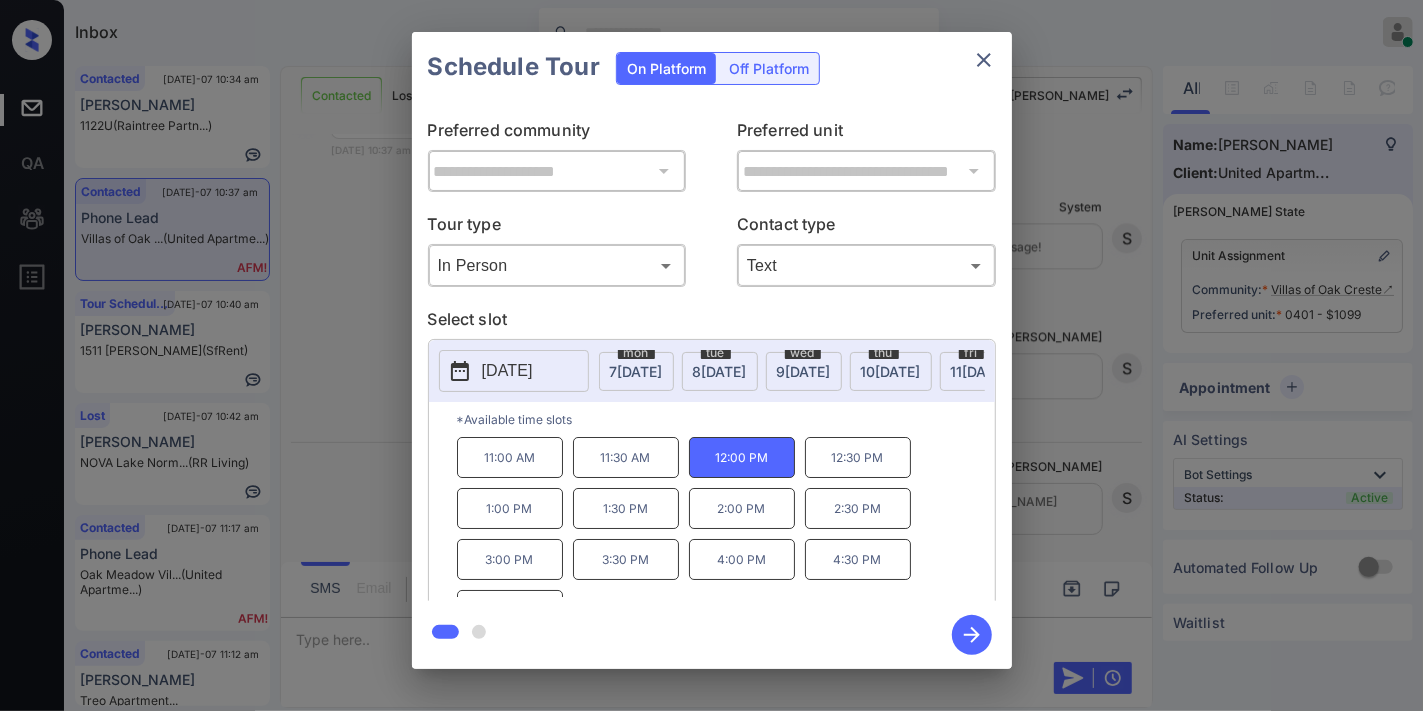 click 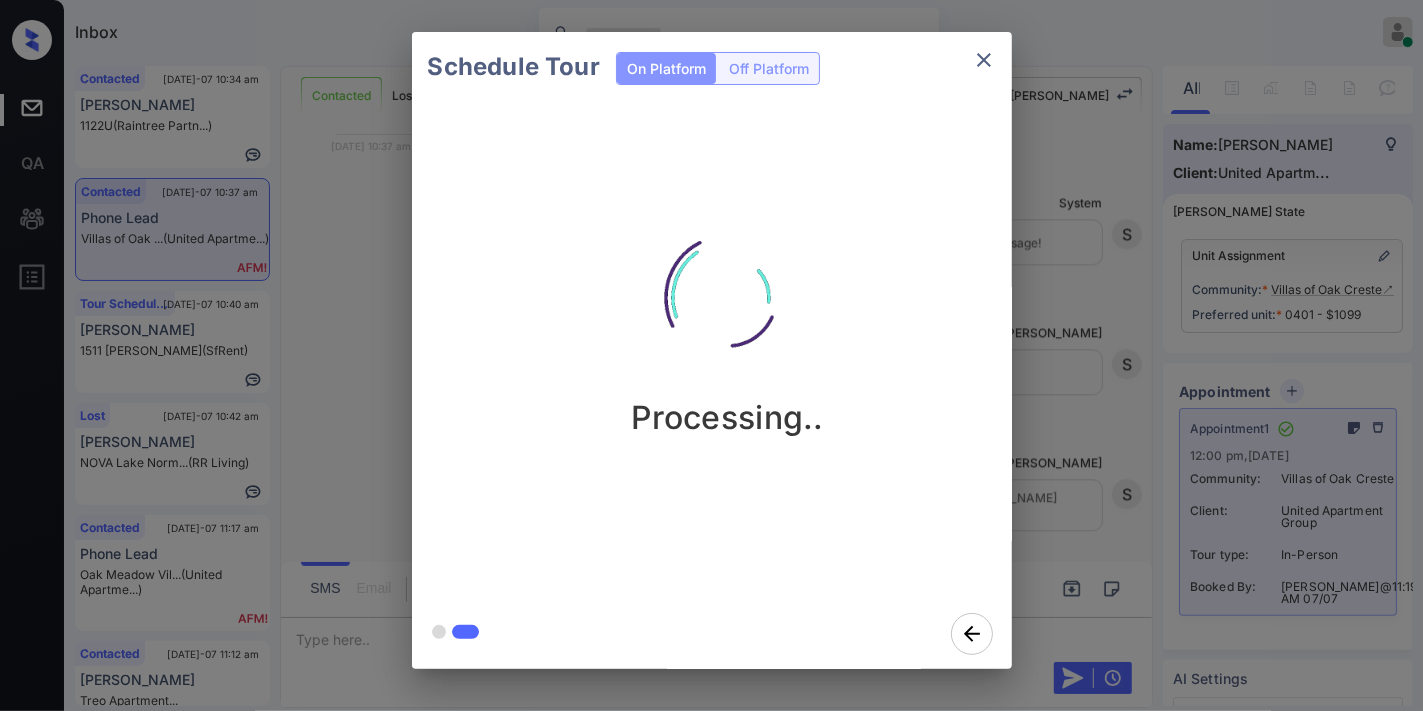 click 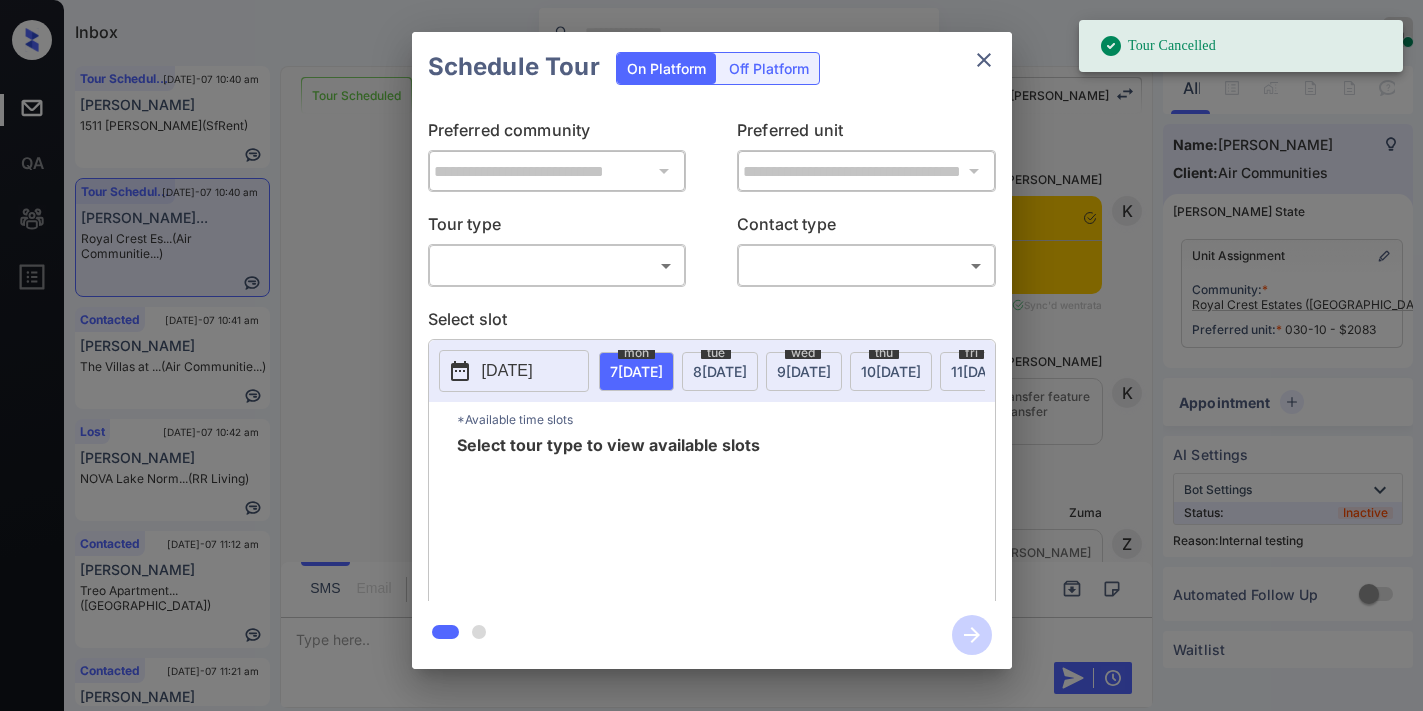 scroll, scrollTop: 0, scrollLeft: 0, axis: both 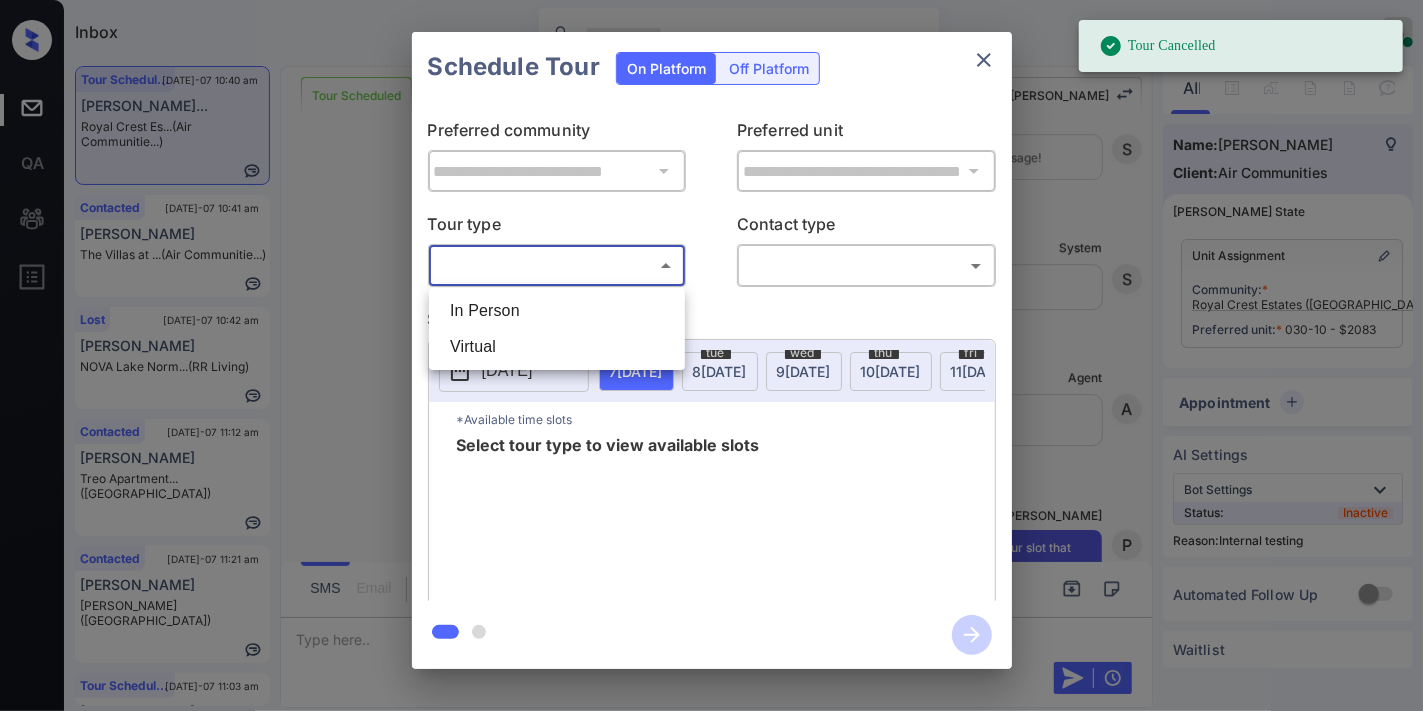 click on "Tour Cancelled Inbox Samantha Soliven Online Set yourself   offline Set yourself   on break Profile Switch to  dark  mode Sign out Tour Scheduled Jul-07 10:40 am   Angela Delorfa... Royal Crest Es...  (Air Communitie...) Contacted Jul-07 10:41 am   Johan Arias The Villas at ...  (Air Communitie...) Lost Jul-07 10:42 am   Angel Rios NOVA Lake Norm...  (RR Living) Contacted Jul-07 11:12 am   Abby Spence Treo Apartment...  (Fairfield) Contacted Jul-07 11:21 am   Derrick Mayes Collins  (Brookside) Tour Scheduled Jul-07 11:03 am   kimberly mille... Park Towne Pla...  (Air Communitie...) Tour Scheduled Lost Lead Sentiment: Angry Upon sliding the acknowledgement:  Lead will move to lost stage. * ​ SMS and call option will be set to opt out. AFM will be turned off for the lead. Kelsey New Message Kelsey Notes Note: https://conversation.getzuma.com/666b34c9b22525e6dc0e64cf Jun 13, 2024 11:04 am  Sync'd w  entrata K New Message Kelsey Jun 13, 2024 11:04 am K New Message Zuma Lead transferred to leasing agent: kelsey" at bounding box center [711, 355] 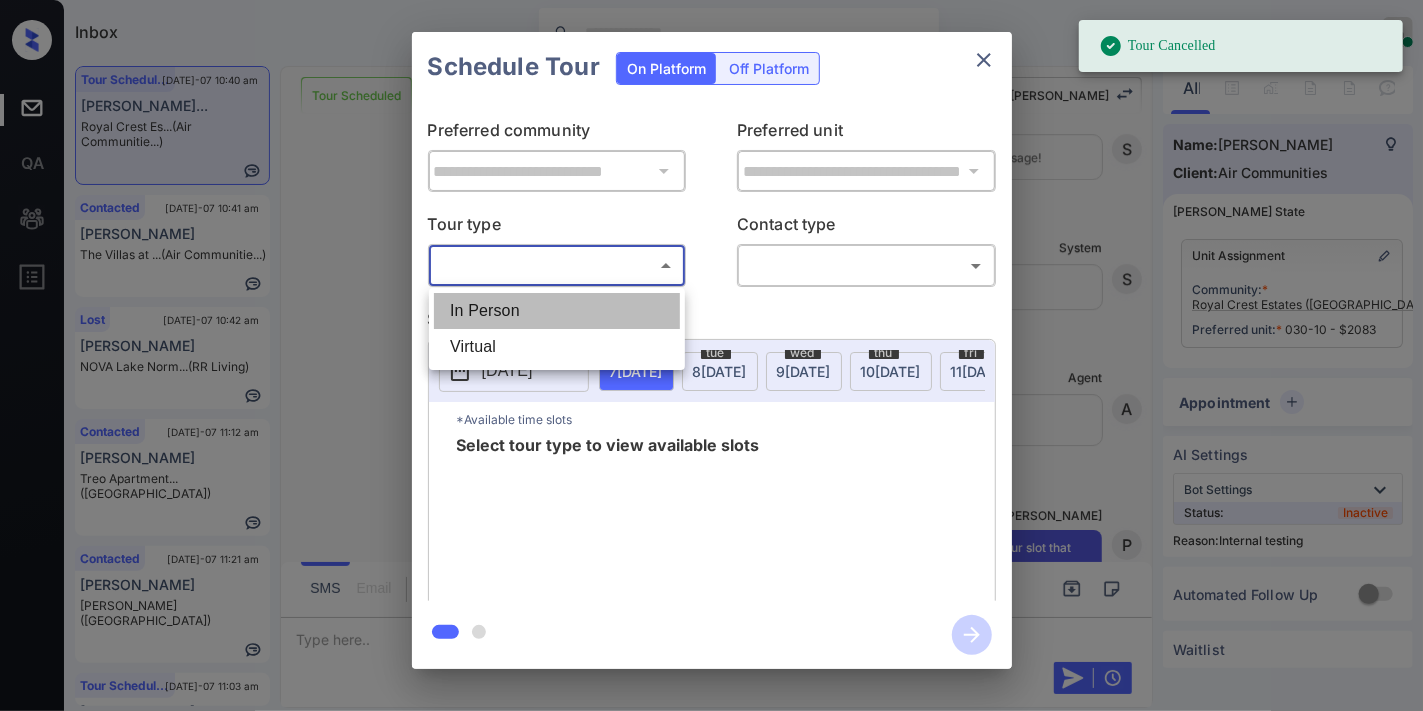 click on "In Person" at bounding box center [557, 311] 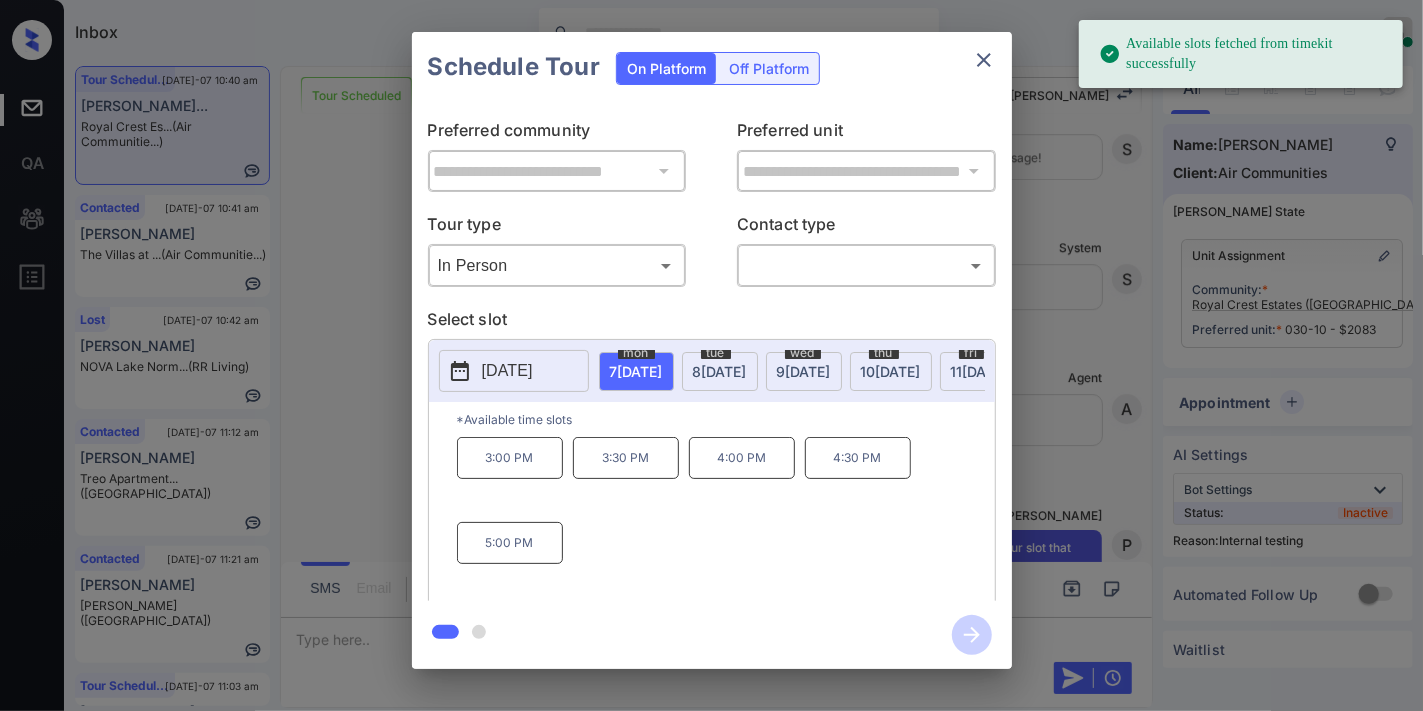 click on "[DATE]" at bounding box center [507, 371] 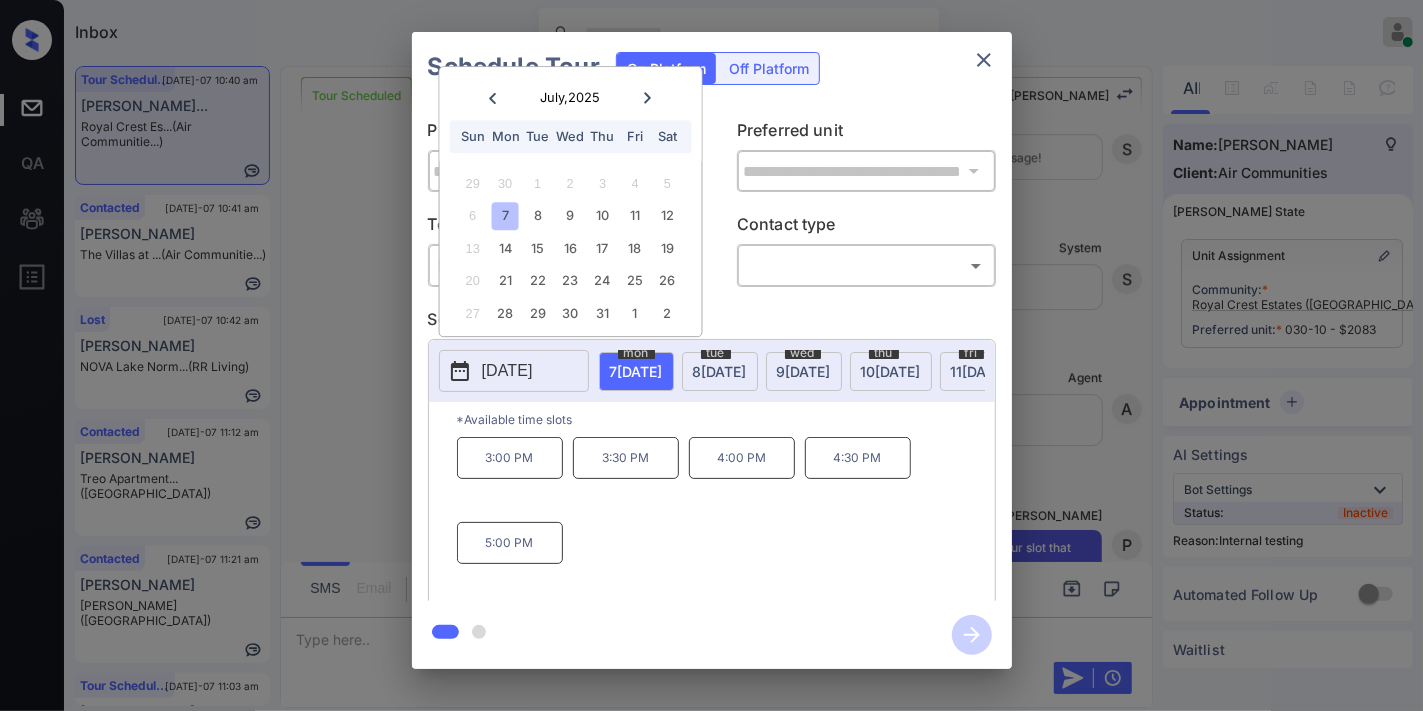 click 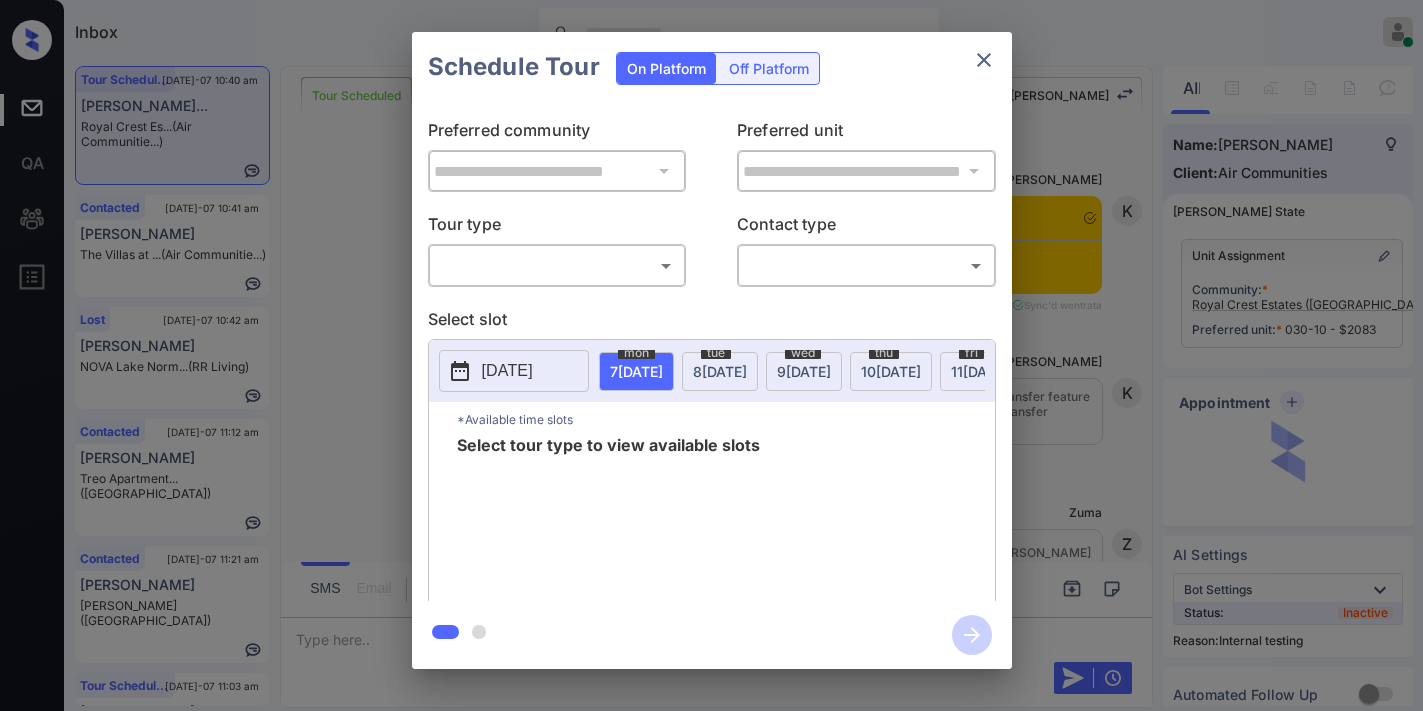 scroll, scrollTop: 0, scrollLeft: 0, axis: both 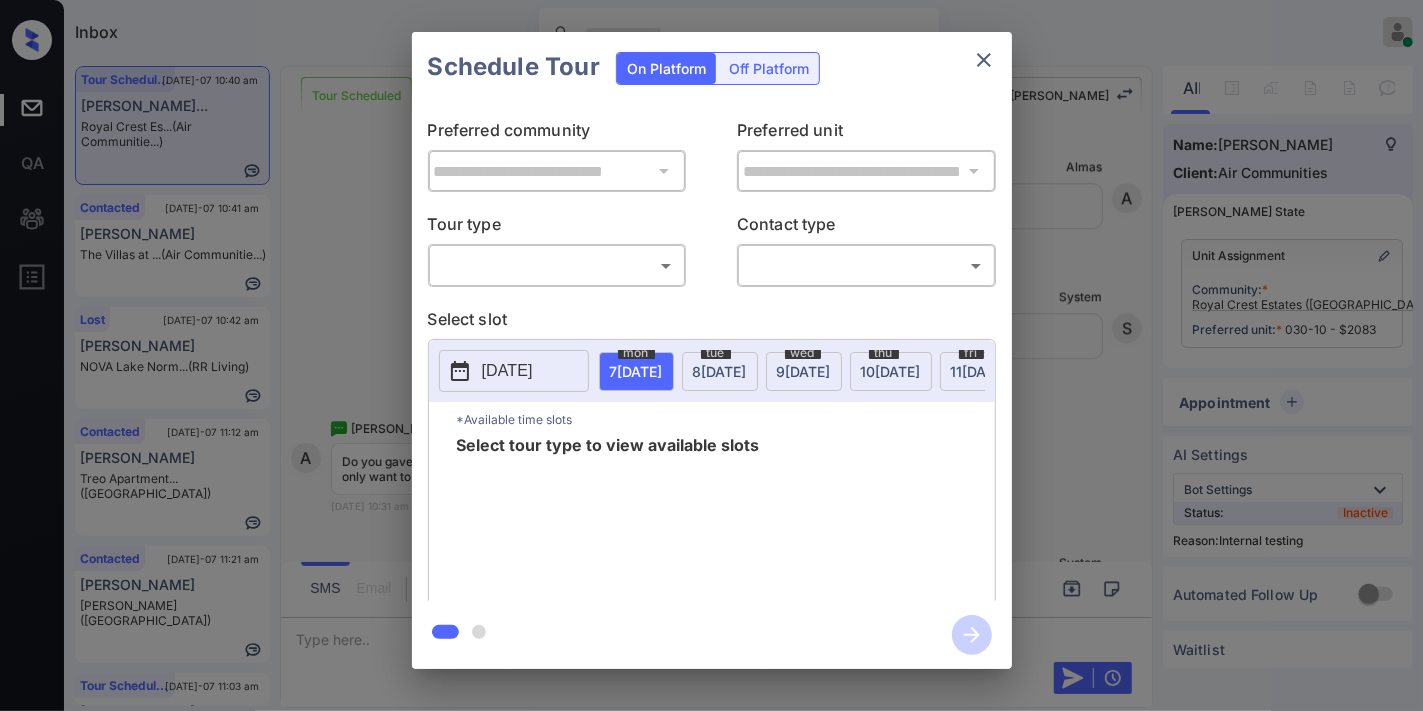 click on "Inbox Samantha Soliven Online Set yourself   offline Set yourself   on break Profile Switch to  dark  mode Sign out Tour Scheduled Jul-07 10:40 am   Angela Delorfa... Royal Crest Es...  (Air Communitie...) Contacted Jul-07 10:41 am   Johan Arias The Villas at ...  (Air Communitie...) Lost Jul-07 10:42 am   Angel Rios NOVA Lake Norm...  (RR Living) Contacted Jul-07 11:12 am   Abby Spence Treo Apartment...  (Fairfield) Contacted Jul-07 11:21 am   Derrick Mayes Collins  (Brookside) Tour Scheduled Jul-07 11:03 am   kimberly mille... Park Towne Pla...  (Air Communitie...) Tour Scheduled Lost Lead Sentiment: Angry Upon sliding the acknowledgement:  Lead will move to lost stage. * ​ SMS and call option will be set to opt out. AFM will be turned off for the lead. Kelsey New Message Kelsey Notes Note: https://conversation.getzuma.com/666b34c9b22525e6dc0e64cf Jun 13, 2024 11:04 am  Sync'd w  entrata K New Message Kelsey Jun 13, 2024 11:04 am K New Message Zuma Lead transferred to leasing agent: kelsey Z New Message A" at bounding box center (711, 355) 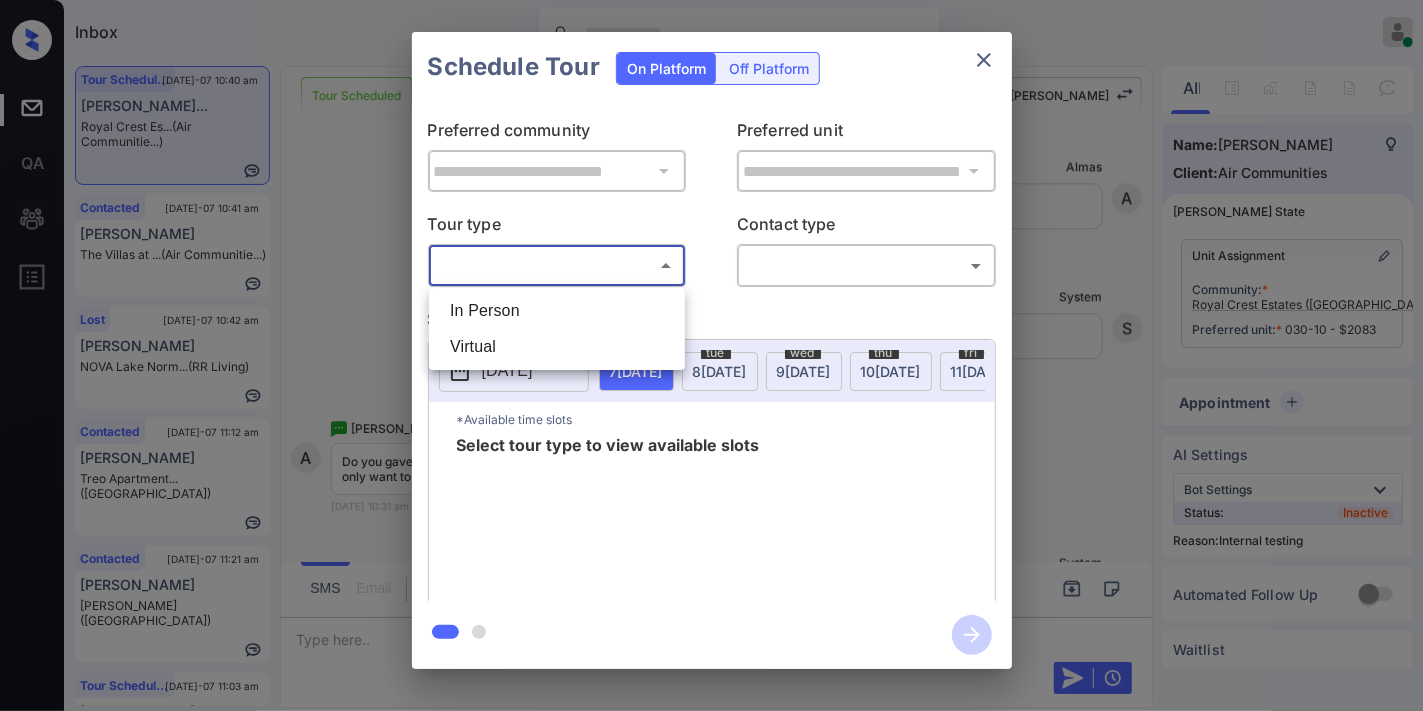 click on "In Person" at bounding box center [557, 311] 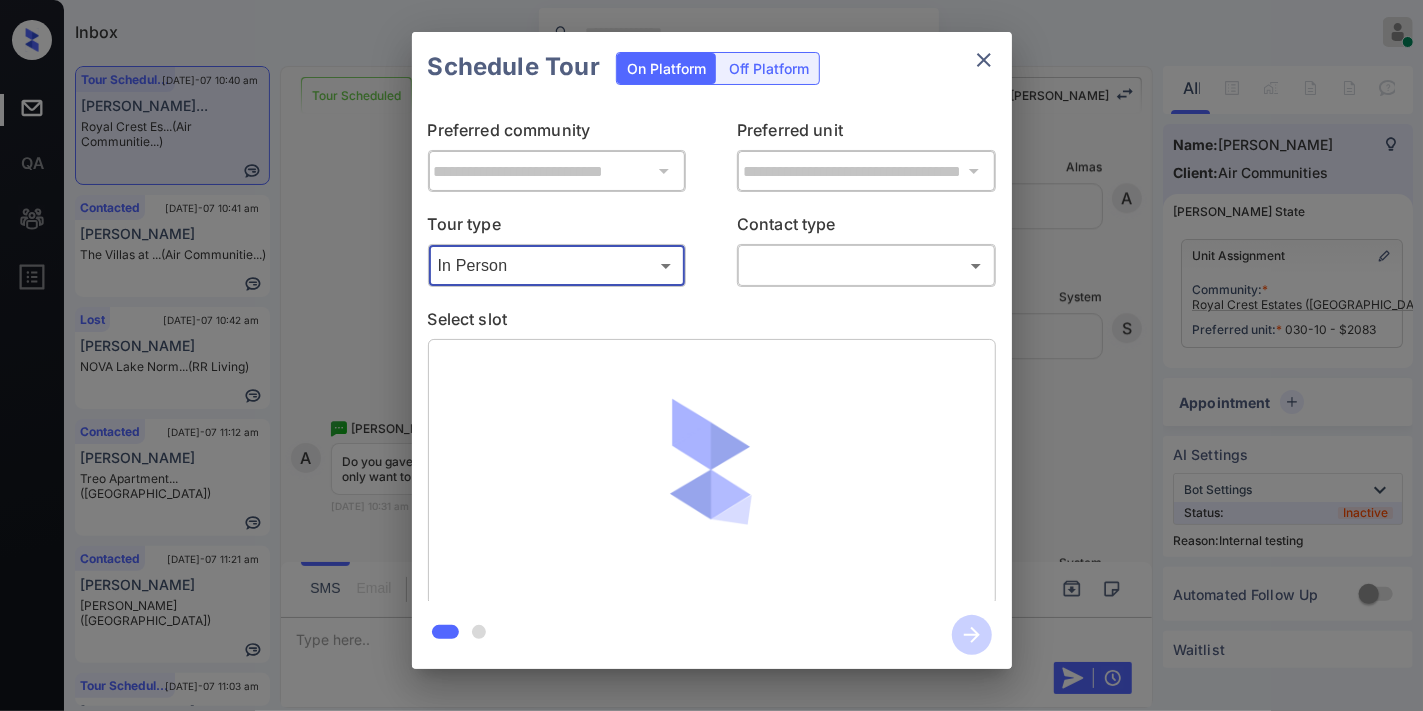 click on "Inbox Samantha Soliven Online Set yourself   offline Set yourself   on break Profile Switch to  dark  mode Sign out Tour Scheduled Jul-07 10:40 am   Angela Delorfa... Royal Crest Es...  (Air Communitie...) Contacted Jul-07 10:41 am   Johan Arias The Villas at ...  (Air Communitie...) Lost Jul-07 10:42 am   Angel Rios NOVA Lake Norm...  (RR Living) Contacted Jul-07 11:12 am   Abby Spence Treo Apartment...  (Fairfield) Contacted Jul-07 11:21 am   Derrick Mayes Collins  (Brookside) Tour Scheduled Jul-07 11:03 am   kimberly mille... Park Towne Pla...  (Air Communitie...) Tour Scheduled Lost Lead Sentiment: Angry Upon sliding the acknowledgement:  Lead will move to lost stage. * ​ SMS and call option will be set to opt out. AFM will be turned off for the lead. Kelsey New Message Kelsey Notes Note: https://conversation.getzuma.com/666b34c9b22525e6dc0e64cf Jun 13, 2024 11:04 am  Sync'd w  entrata K New Message Kelsey Jun 13, 2024 11:04 am K New Message Zuma Lead transferred to leasing agent: kelsey Z New Message A" at bounding box center (711, 355) 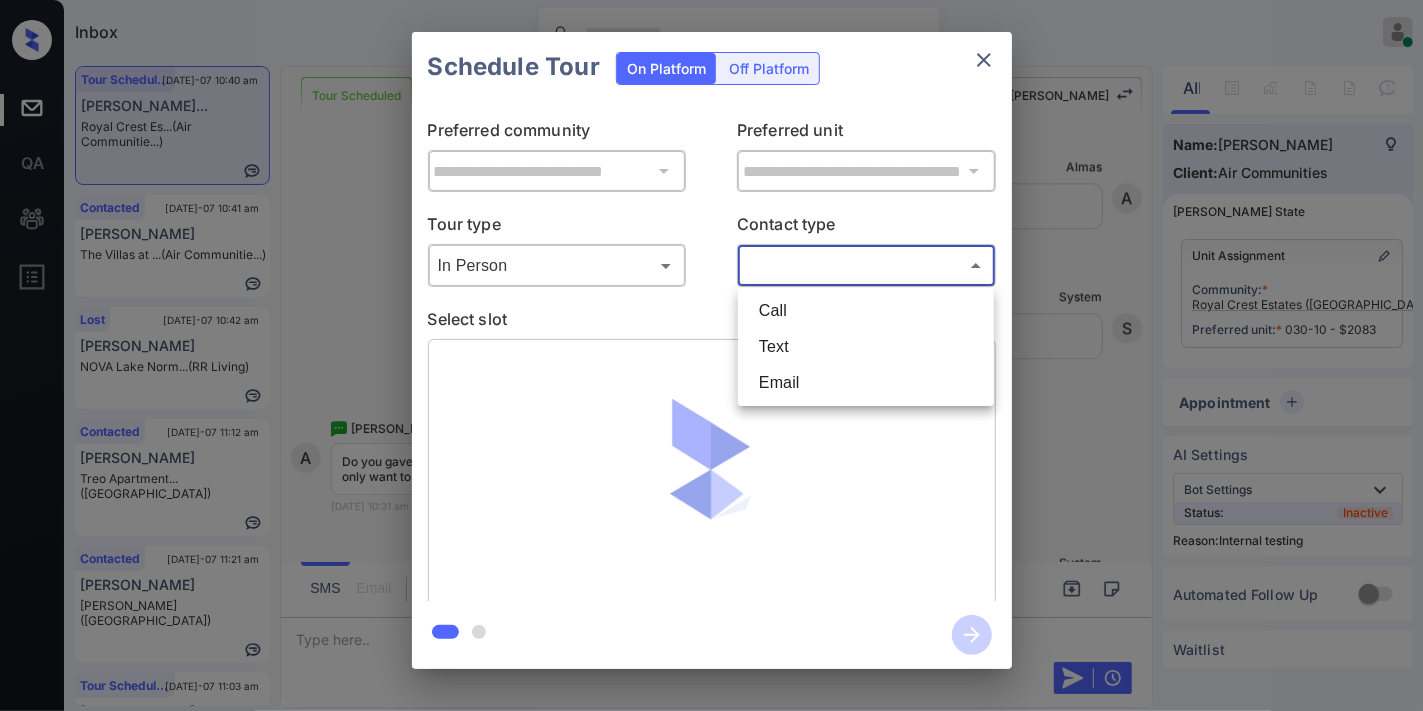 click on "Text" at bounding box center (866, 347) 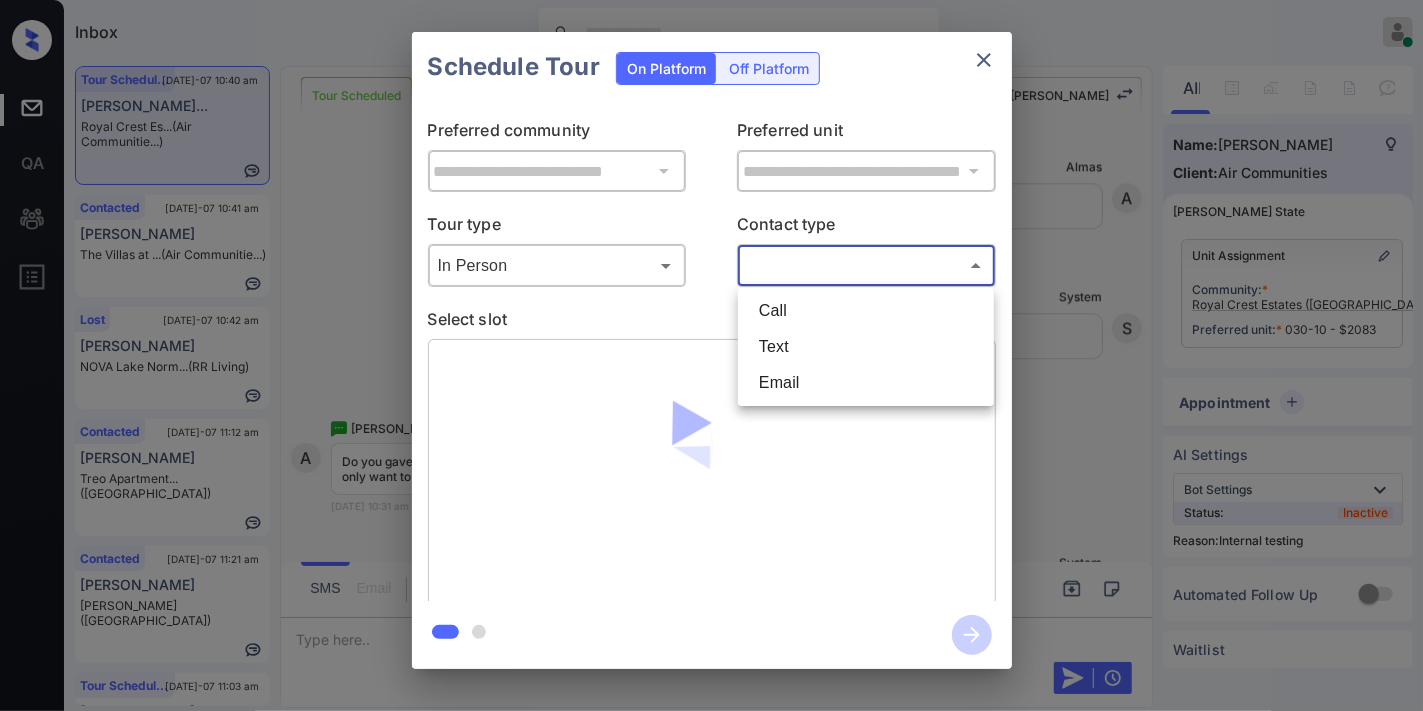 type on "****" 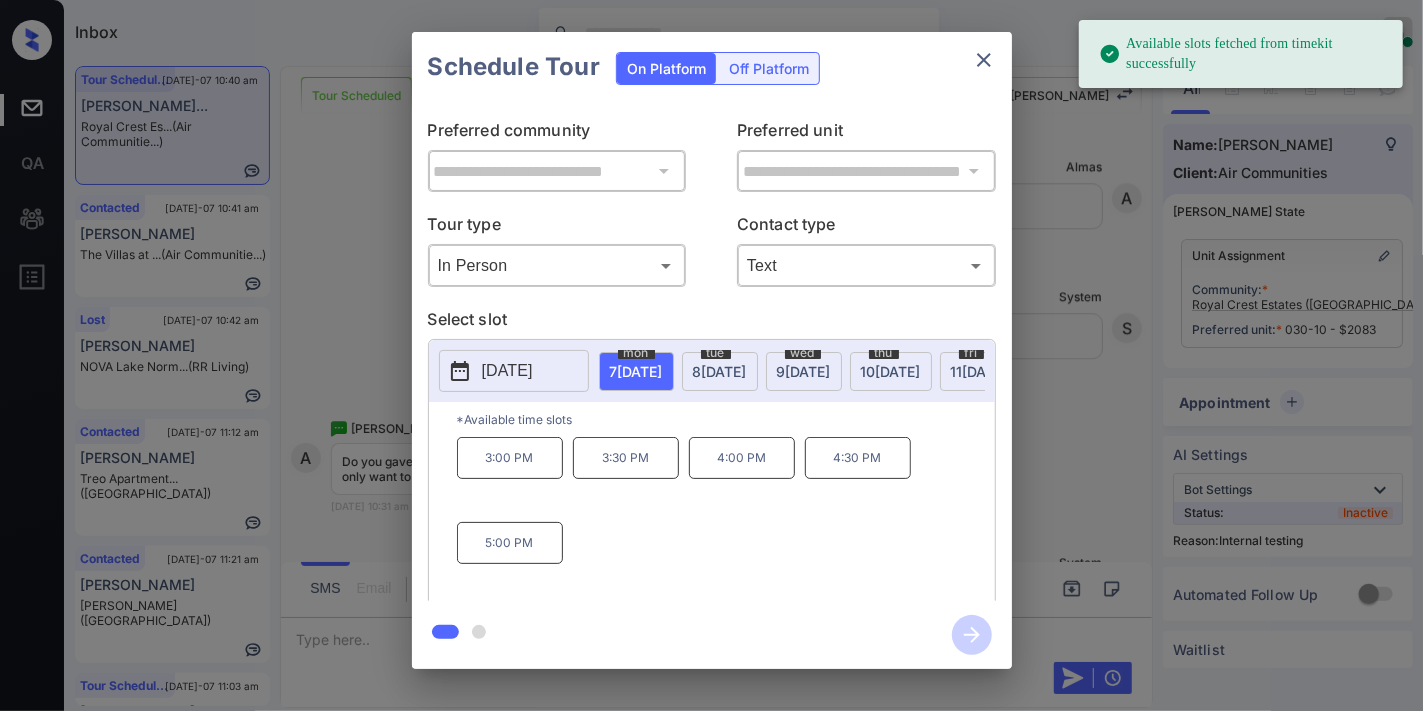click on "tue 8 JUL" at bounding box center (720, 371) 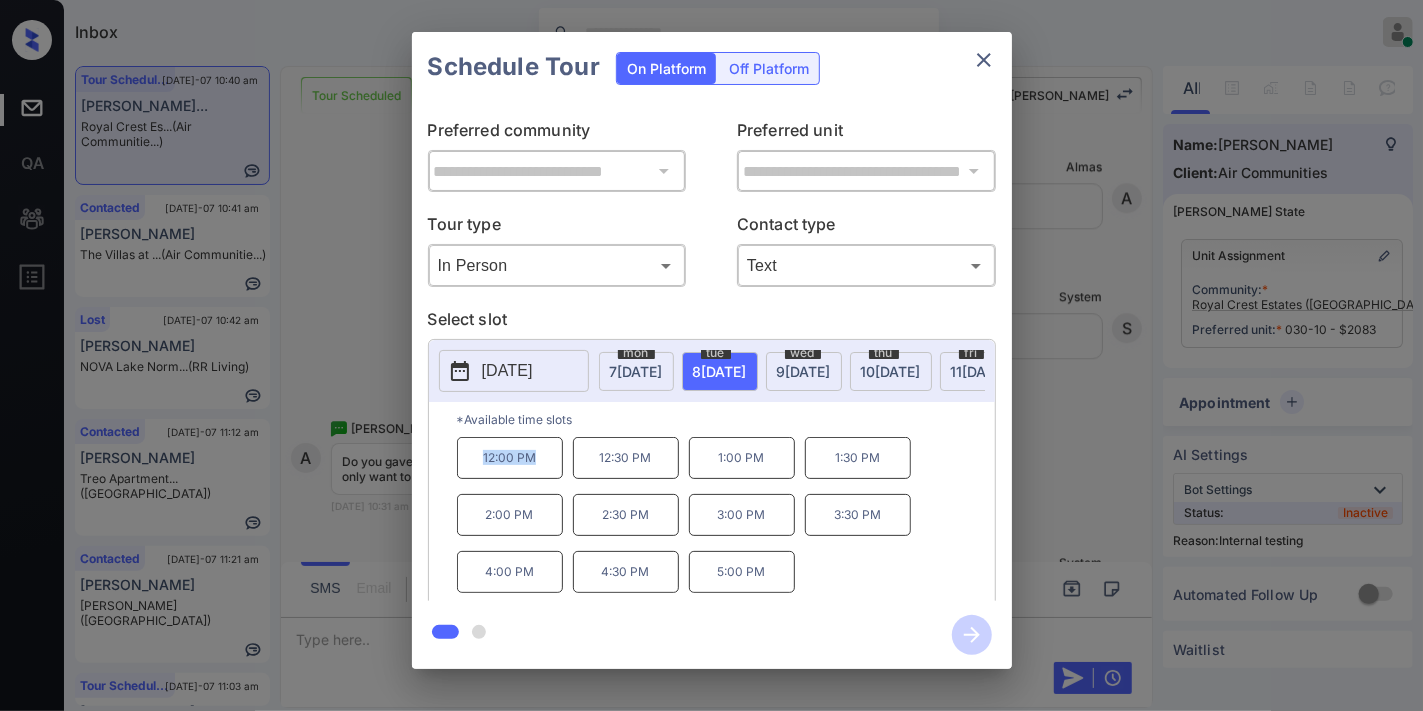 drag, startPoint x: 525, startPoint y: 474, endPoint x: 485, endPoint y: 474, distance: 40 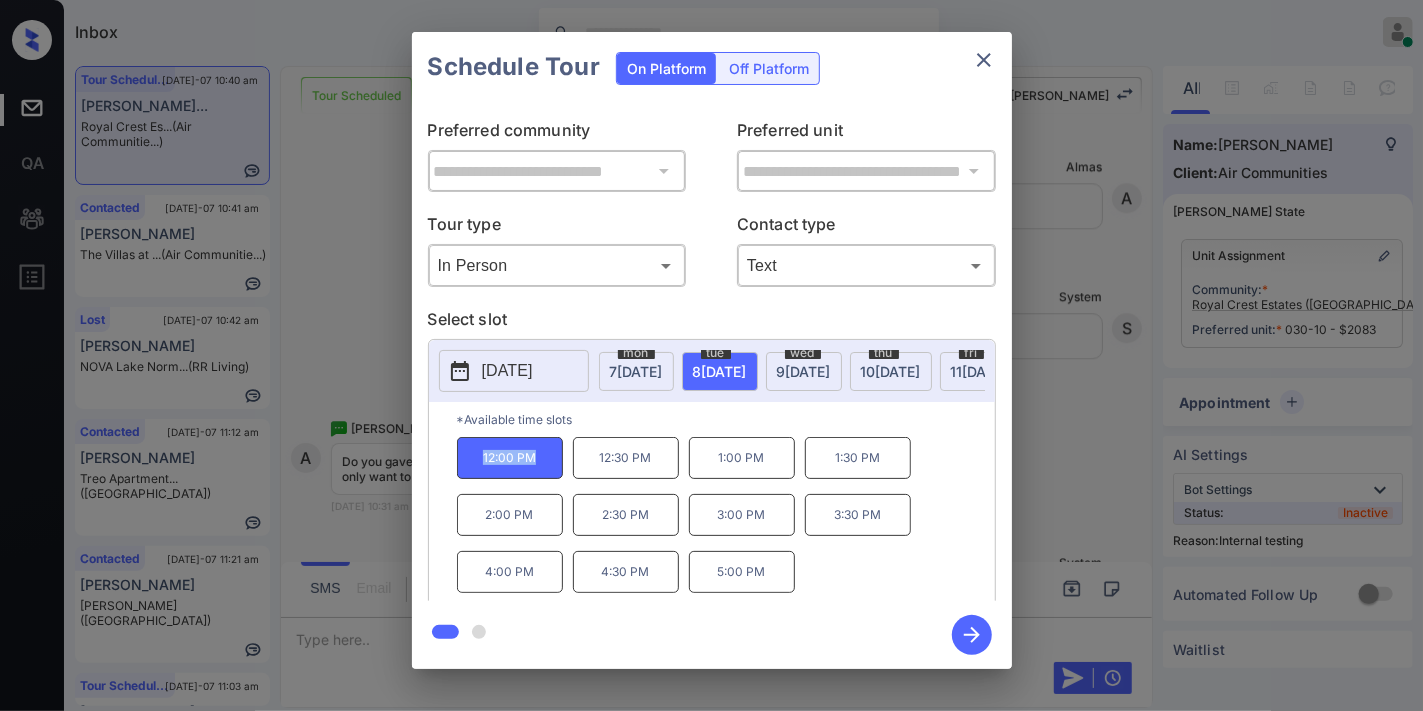 copy on "12:00 PM" 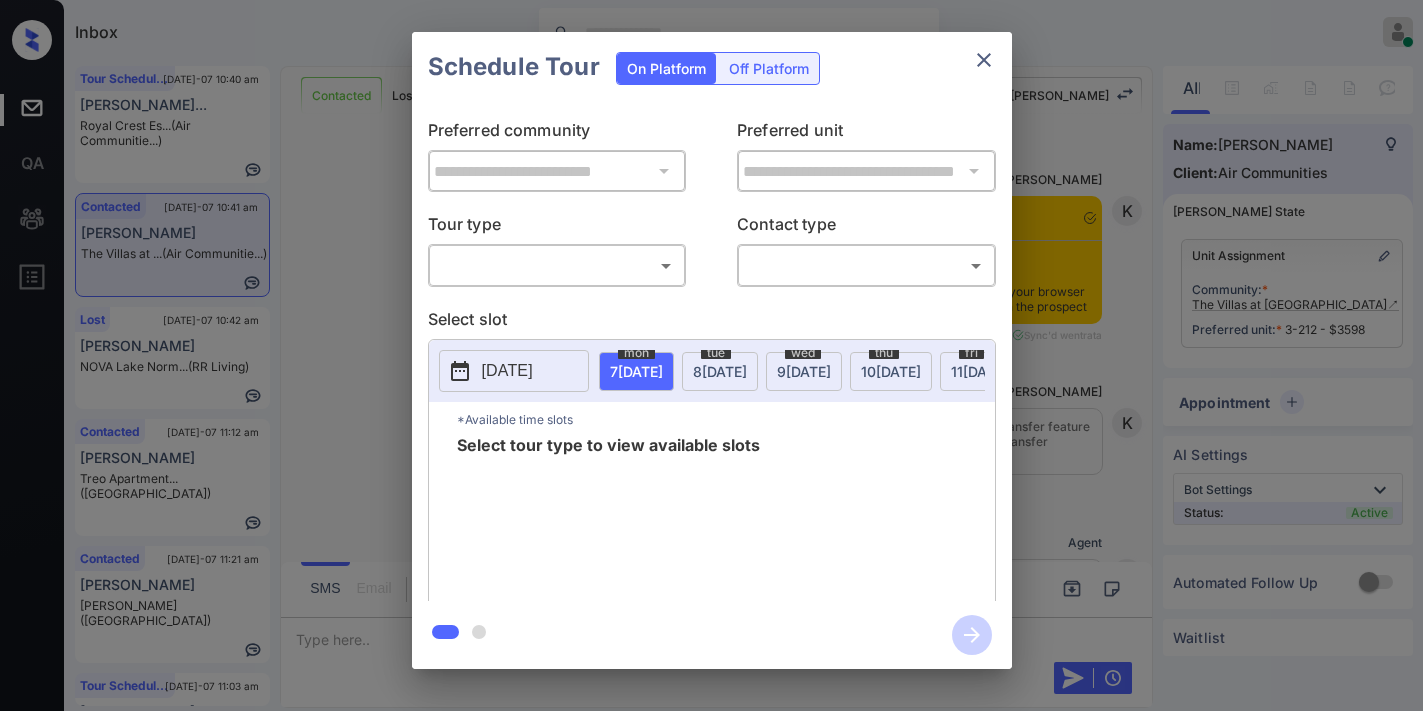 scroll, scrollTop: 0, scrollLeft: 0, axis: both 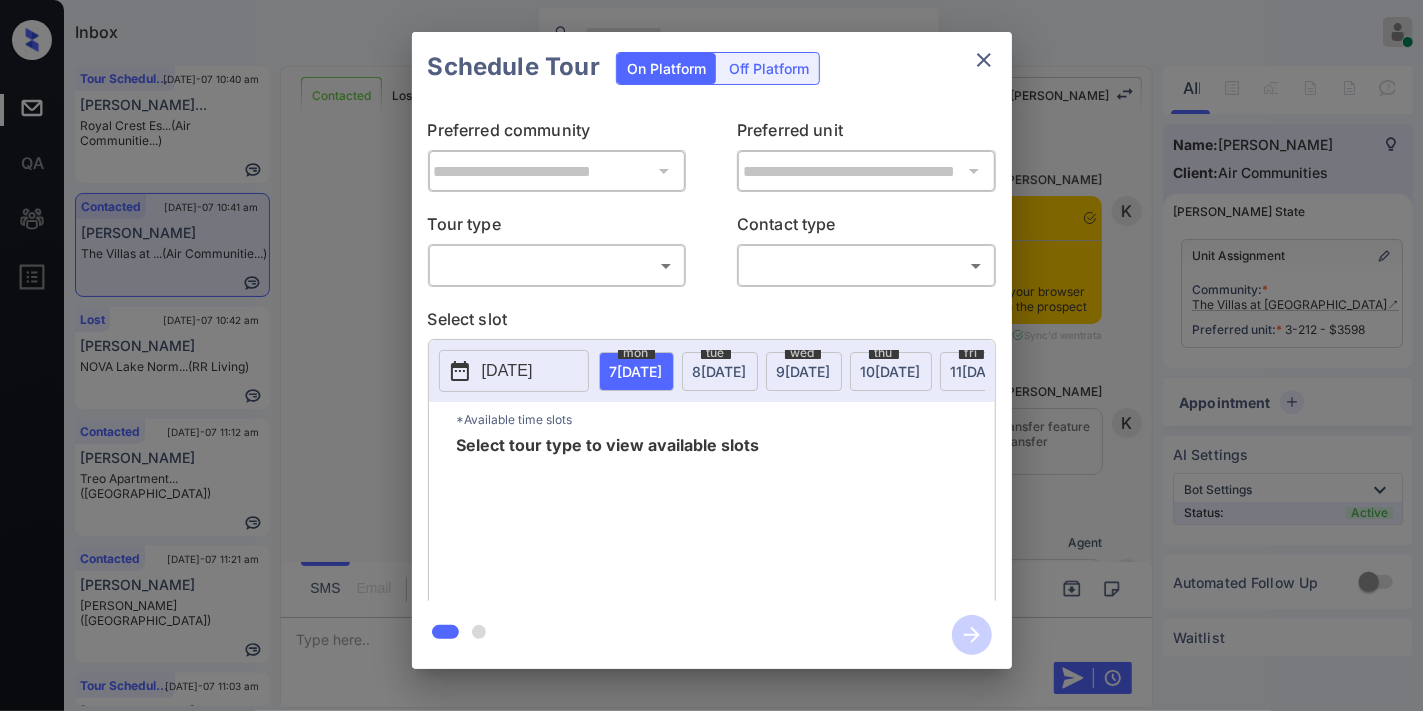 click on "Inbox Samantha Soliven Online Set yourself   offline Set yourself   on break Profile Switch to  dark  mode Sign out Tour Scheduled Jul-07 10:40 am   Angela Delorfa... Royal Crest Es...  (Air Communitie...) Contacted Jul-07 10:41 am   Johan Arias The Villas at ...  (Air Communitie...) Lost Jul-07 10:42 am   Angel Rios NOVA Lake Norm...  (RR Living) Contacted Jul-07 11:12 am   Abby Spence Treo Apartment...  (Fairfield) Contacted Jul-07 11:21 am   Derrick Mayes Collins  (Brookside) Tour Scheduled Jul-07 11:03 am   kimberly mille... Park Towne Pla...  (Air Communitie...) Contacted Lost Lead Sentiment: Angry Upon sliding the acknowledgement:  Lead will move to lost stage. * ​ SMS and call option will be set to opt out. AFM will be turned off for the lead. Kelsey New Message Kelsey Notes Note: <a href="https://conversation.getzuma.com/686c062d575d4c7f264033d5">https://conversation.getzuma.com/686c062d575d4c7f264033d5</a> - Paste this link into your browser to view Kelsey’s conversation with the prospect entrata" at bounding box center (711, 355) 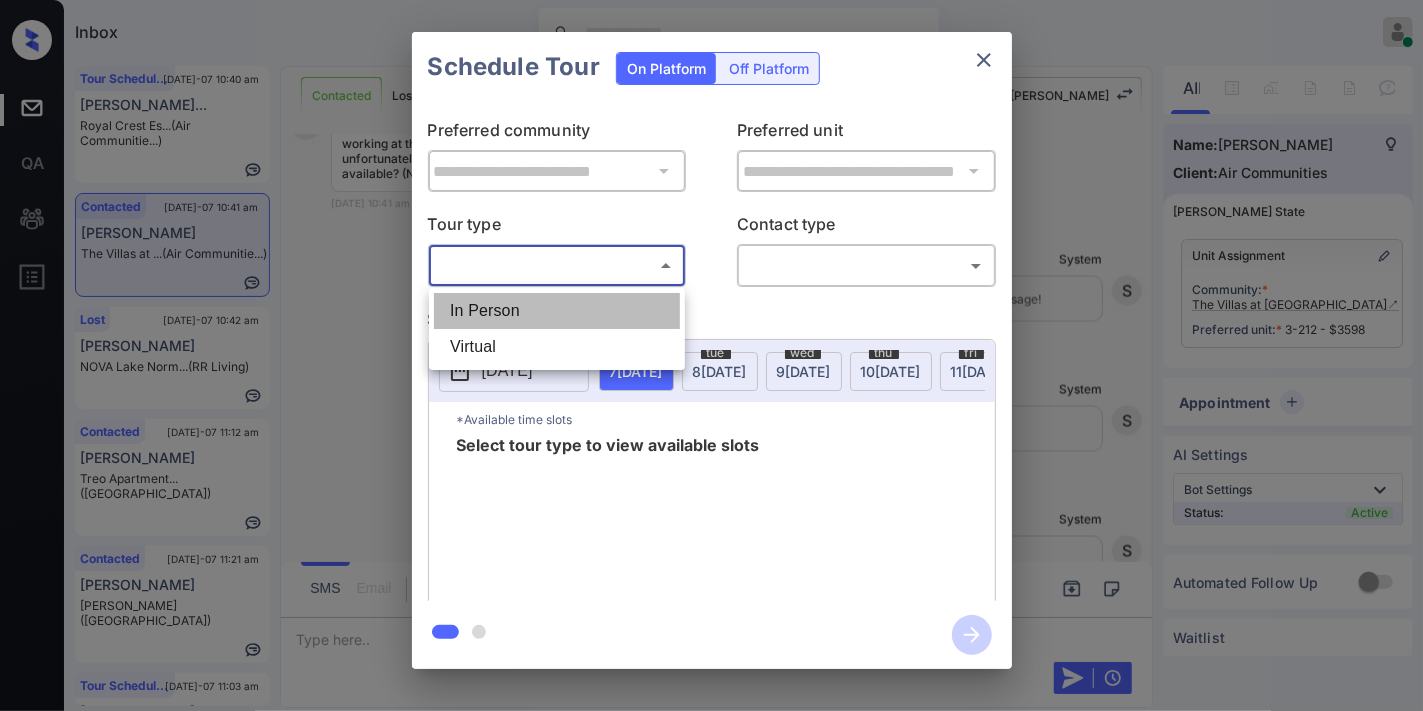 click on "In Person" at bounding box center (557, 311) 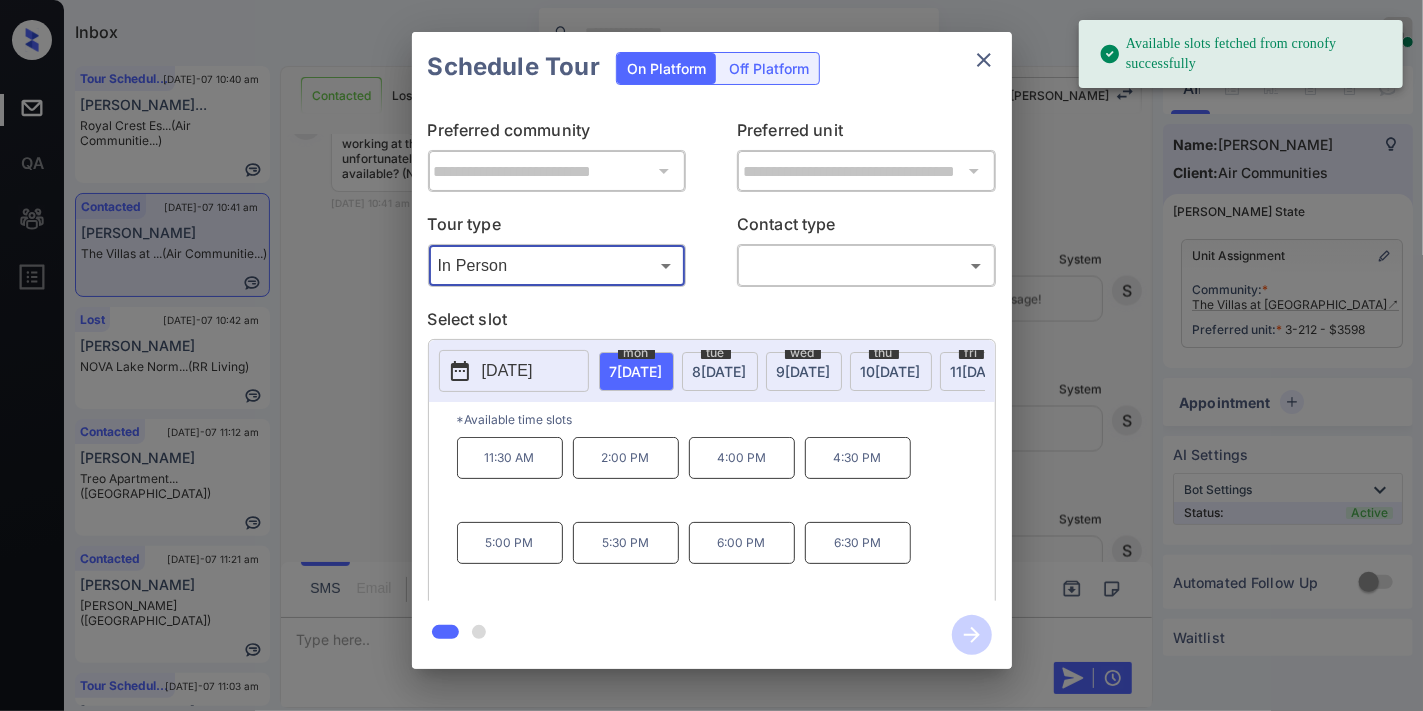 click on "8 JUL" at bounding box center (636, 371) 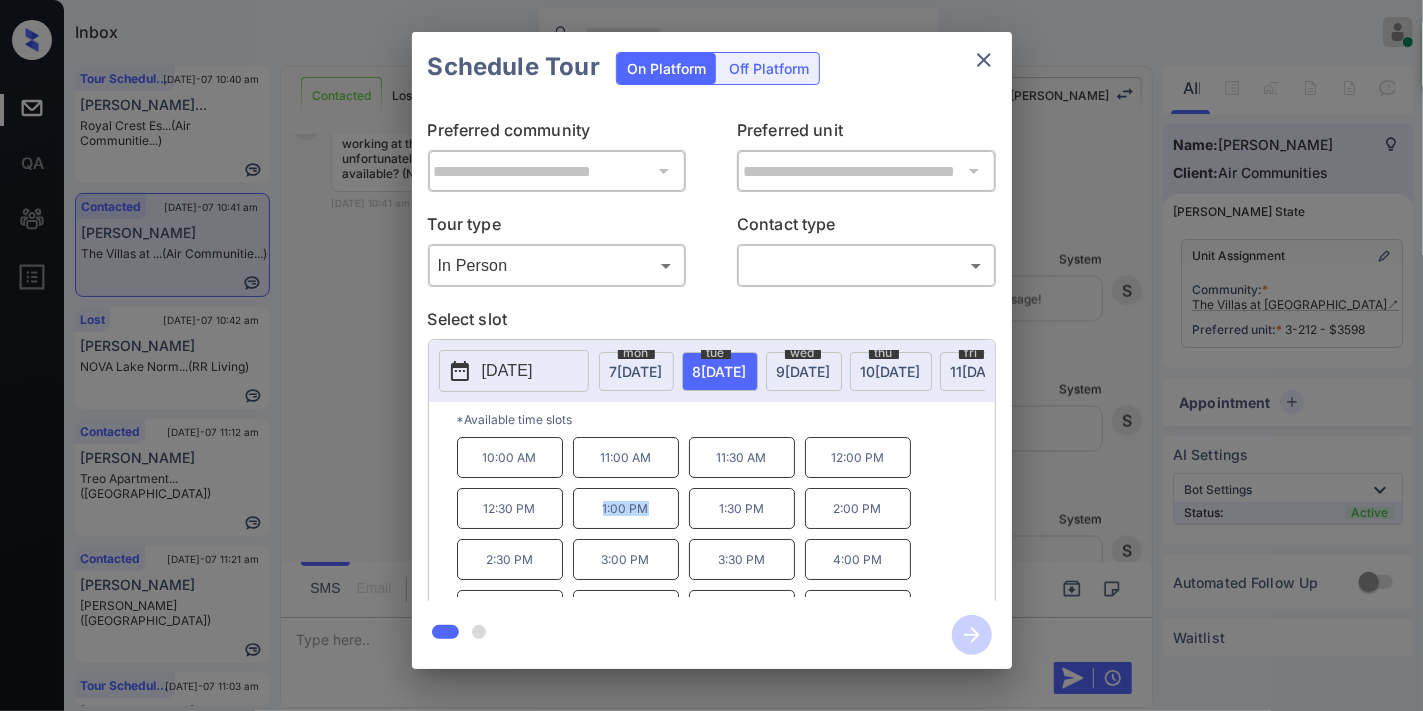 drag, startPoint x: 626, startPoint y: 523, endPoint x: 595, endPoint y: 527, distance: 31.257 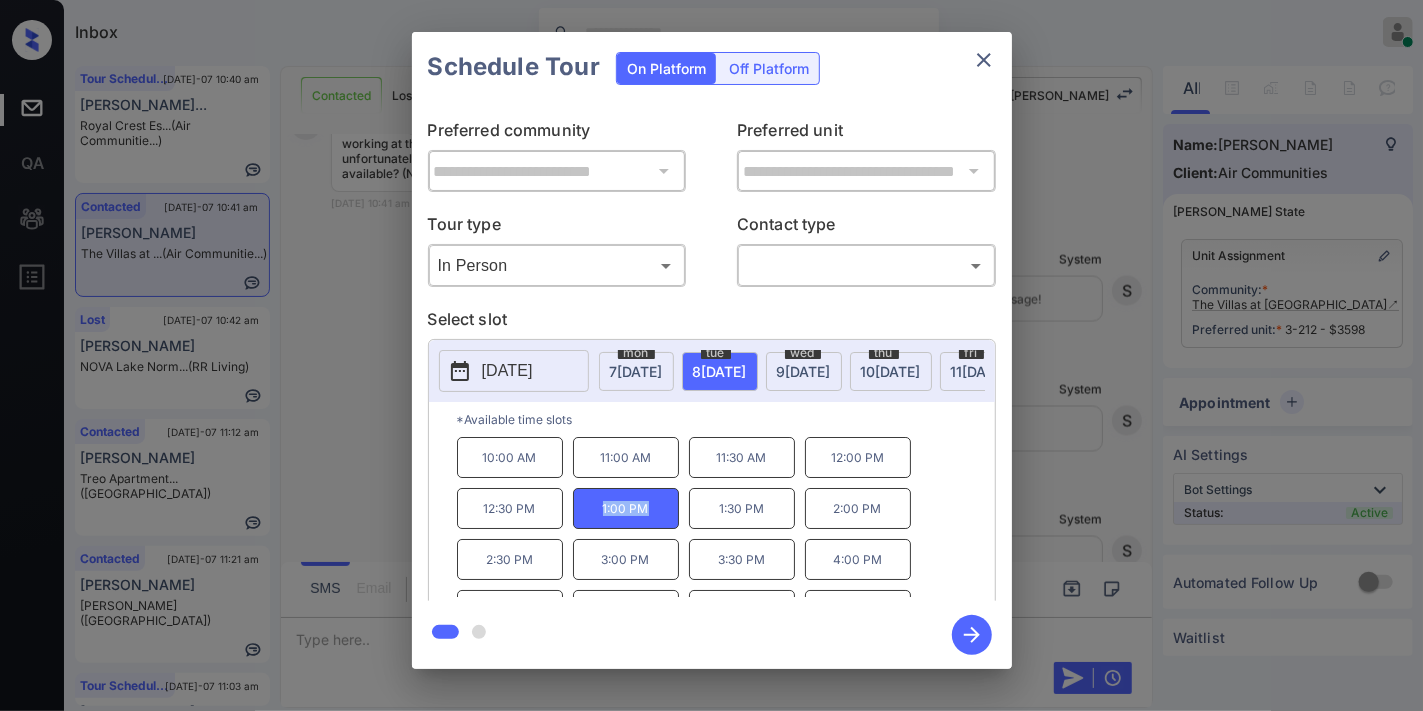 copy on "1:00 PM" 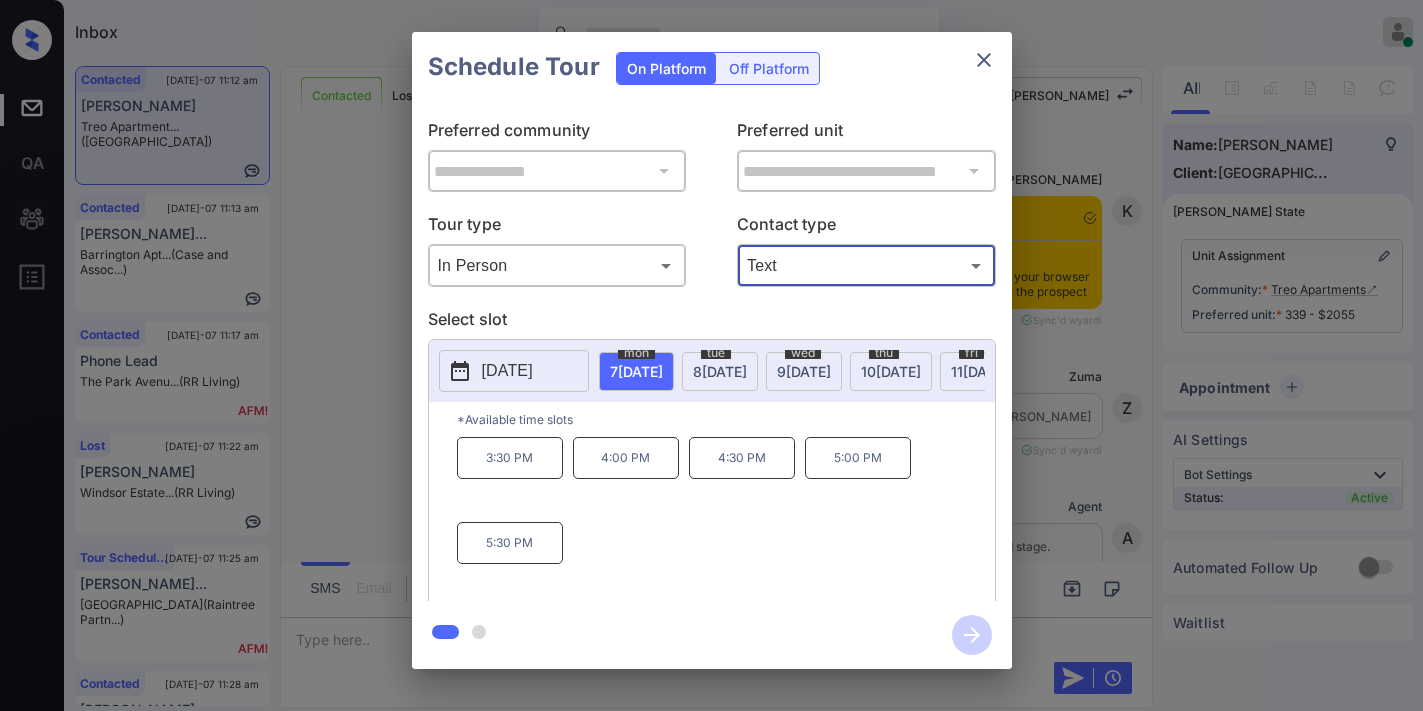 scroll, scrollTop: 0, scrollLeft: 0, axis: both 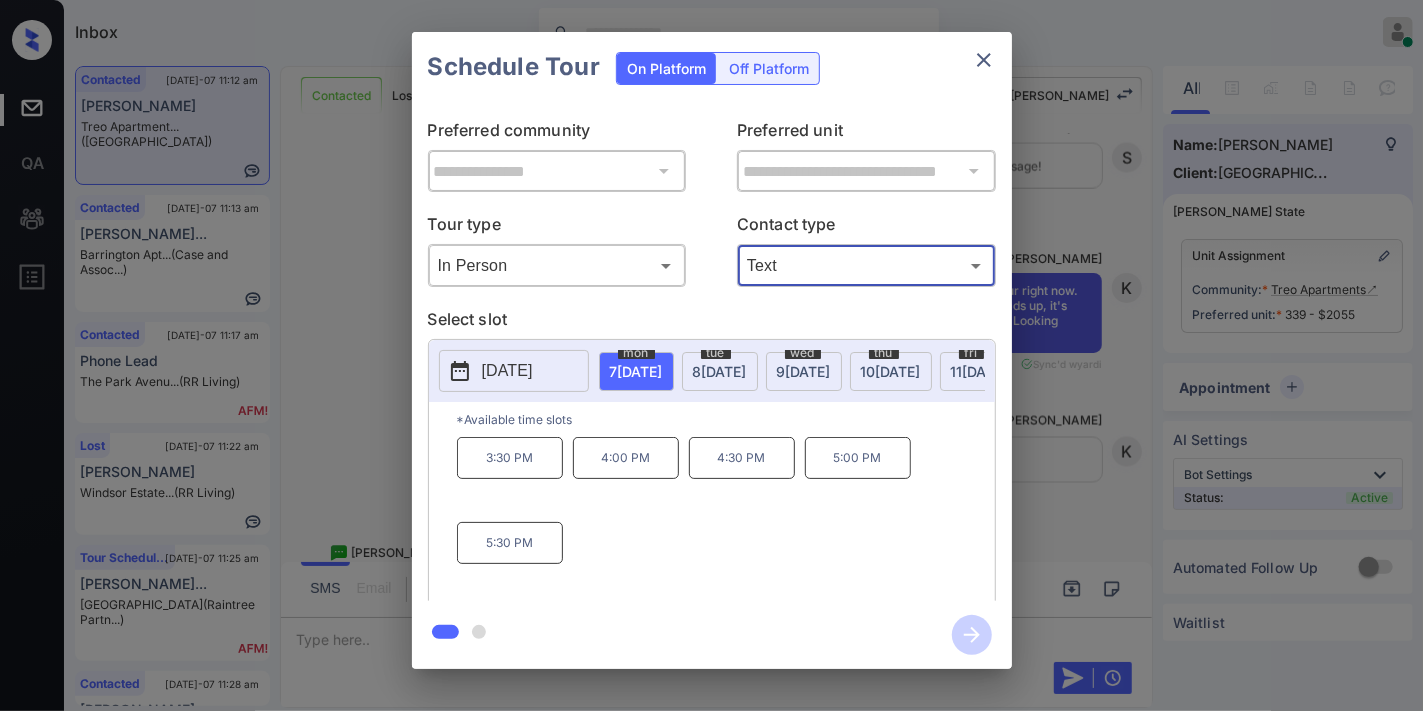 click on "mon 7 JUL tue 8 JUL wed 9 JUL thu 10 JUL fri 11 JUL sat 12 JUL sun 13 JUL mon 14 JUL tue 15 JUL wed 16 JUL thu 17 JUL fri 18 JUL sat 19 JUL sun 20 JUL mon 21 JUL tue 22 JUL wed 23 JUL thu 24 JUL fri 25 JUL sat 26 JUL sun 27 JUL mon 28 JUL tue 29 JUL wed 30 JUL thu 31 JUL fri 1 AUG sat 2 AUG sun 3 AUG mon 4 AUG tue 5 AUG wed 6 AUG thu 7 AUG fri 8 AUG sat 9 AUG sun 10 AUG mon 11 AUG tue 12 AUG wed 13 AUG thu 14 AUG fri 15 AUG sat 16 AUG sun 17 AUG mon 18 AUG tue 19 AUG wed 20 AUG thu 21 AUG fri 22 AUG sat 23 AUG sun 24 AUG mon 25 AUG tue 26 AUG wed 27 AUG thu 28 AUG fri 29 AUG sat 30 AUG sun 31 AUG mon 1 SEP tue 2 SEP wed 3 SEP thu 4 SEP" at bounding box center (3161, 371) 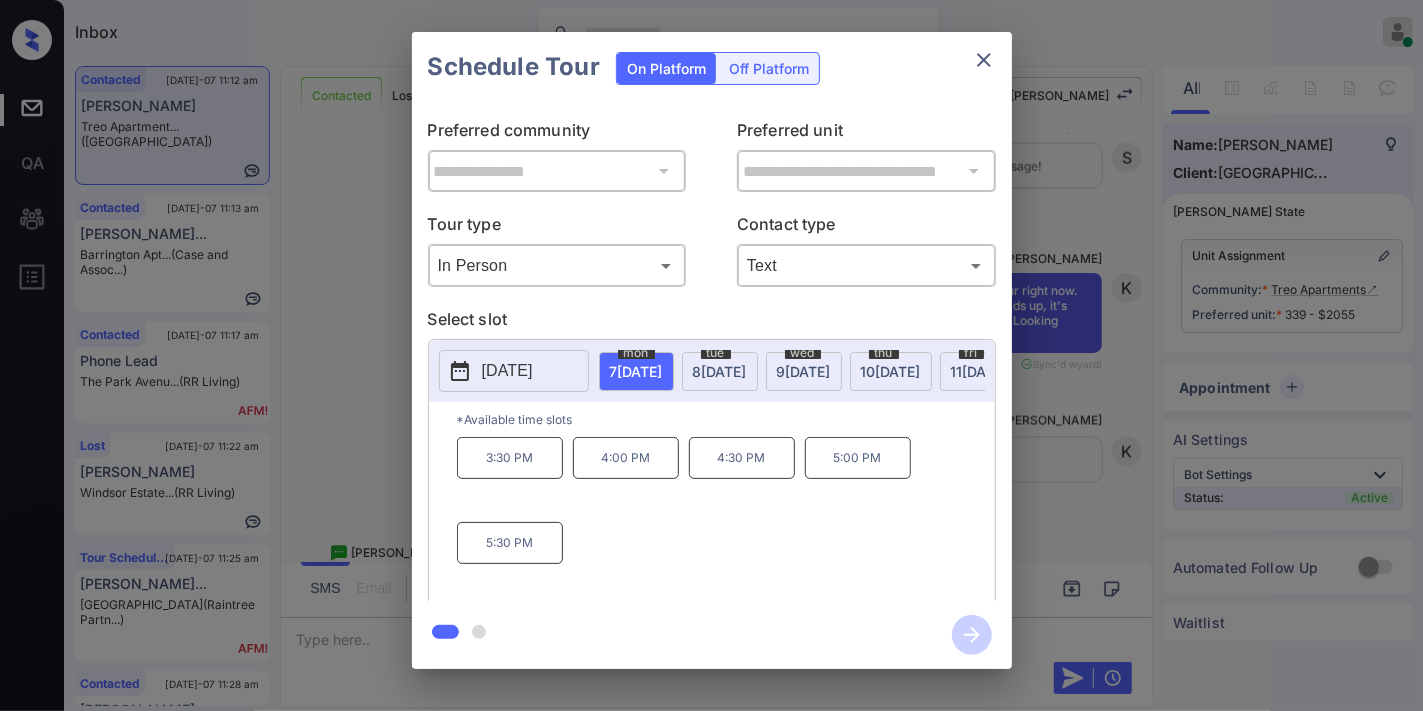 click on "8 JUL" at bounding box center (636, 371) 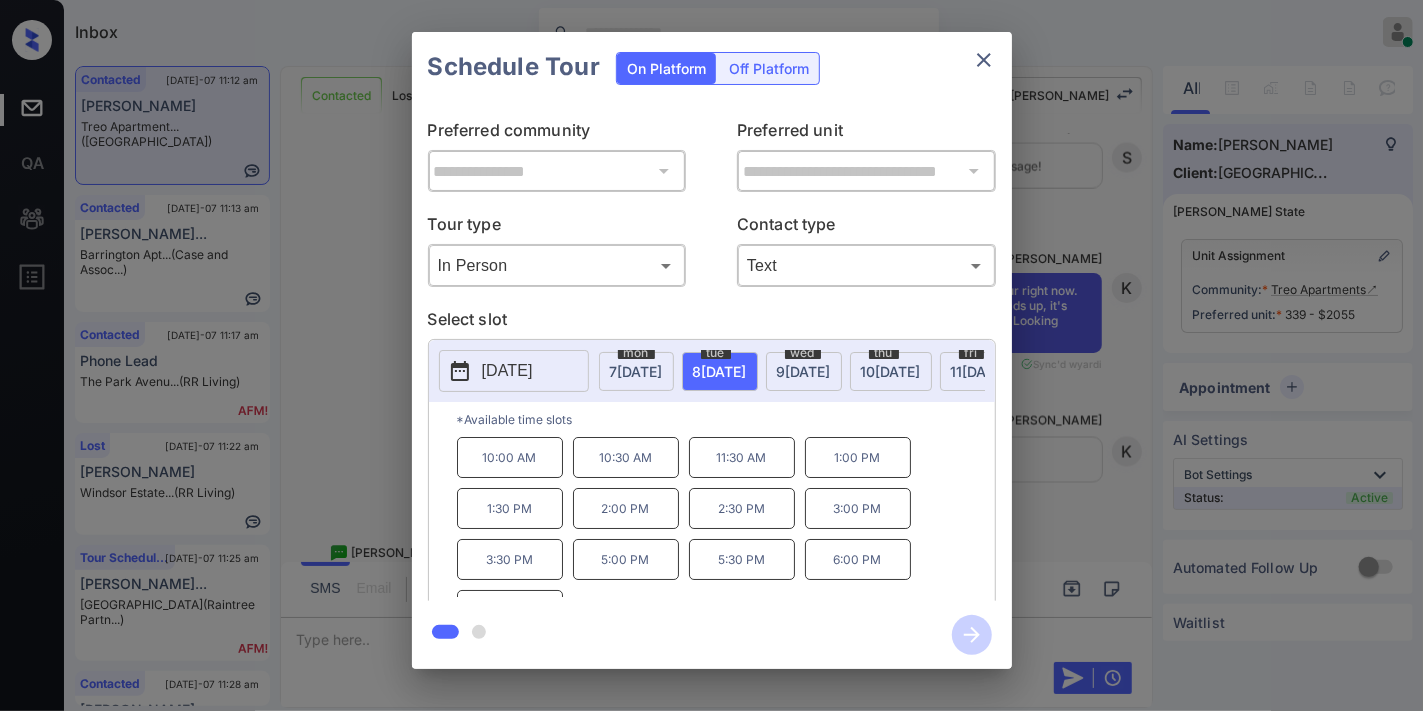 click on "5:00 PM" at bounding box center [626, 559] 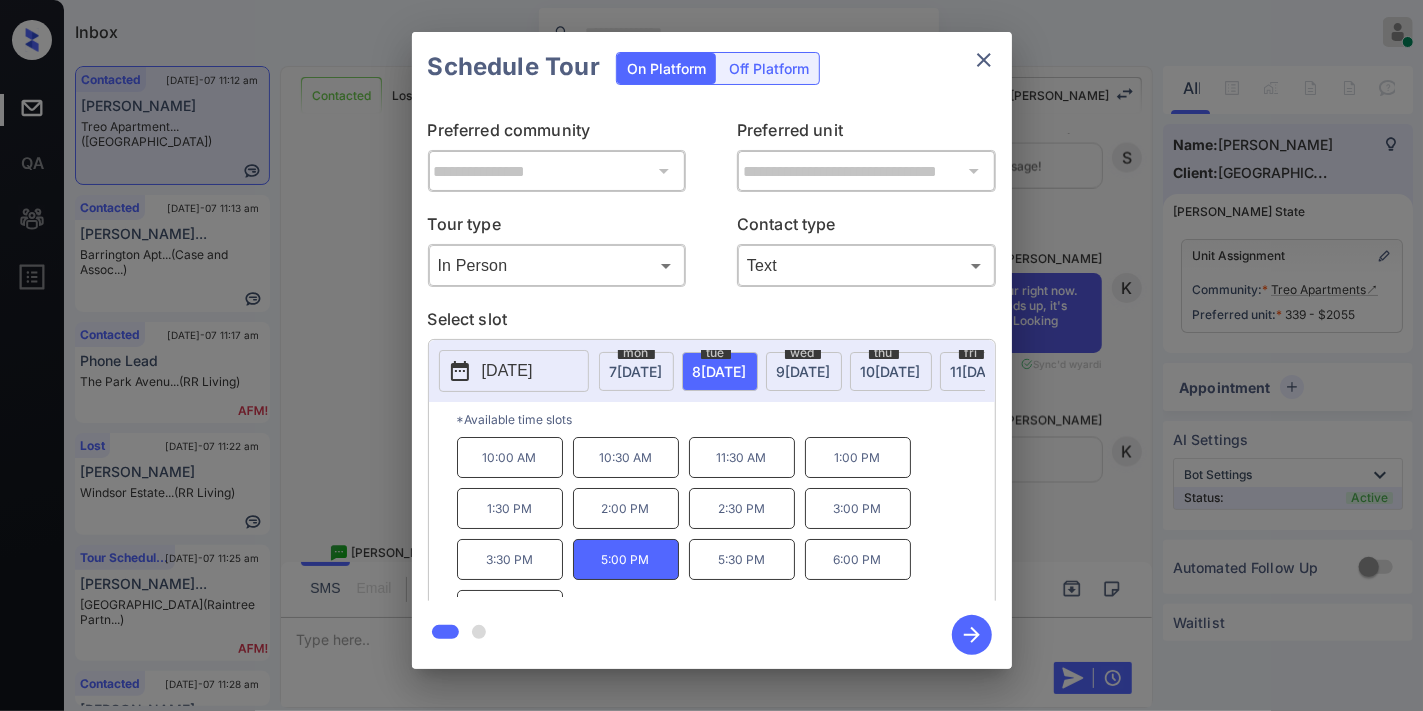 click 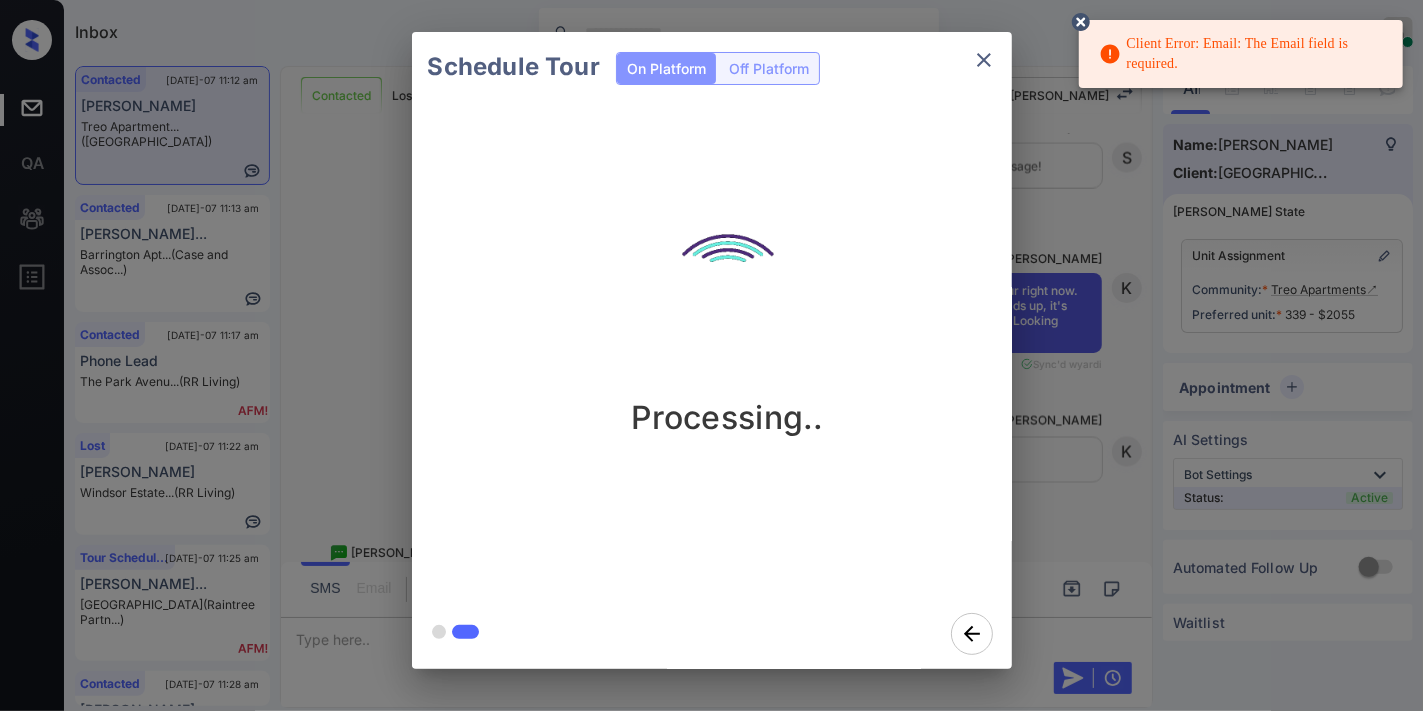 click 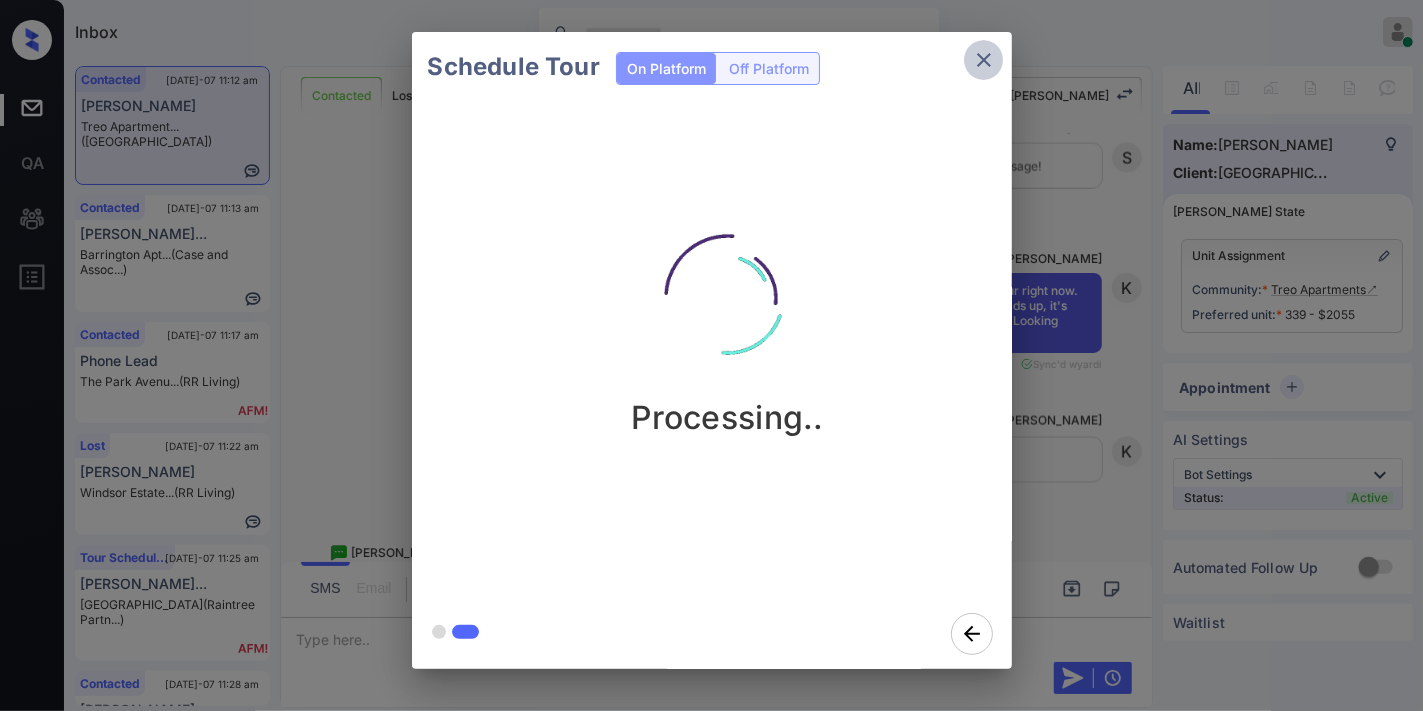 click 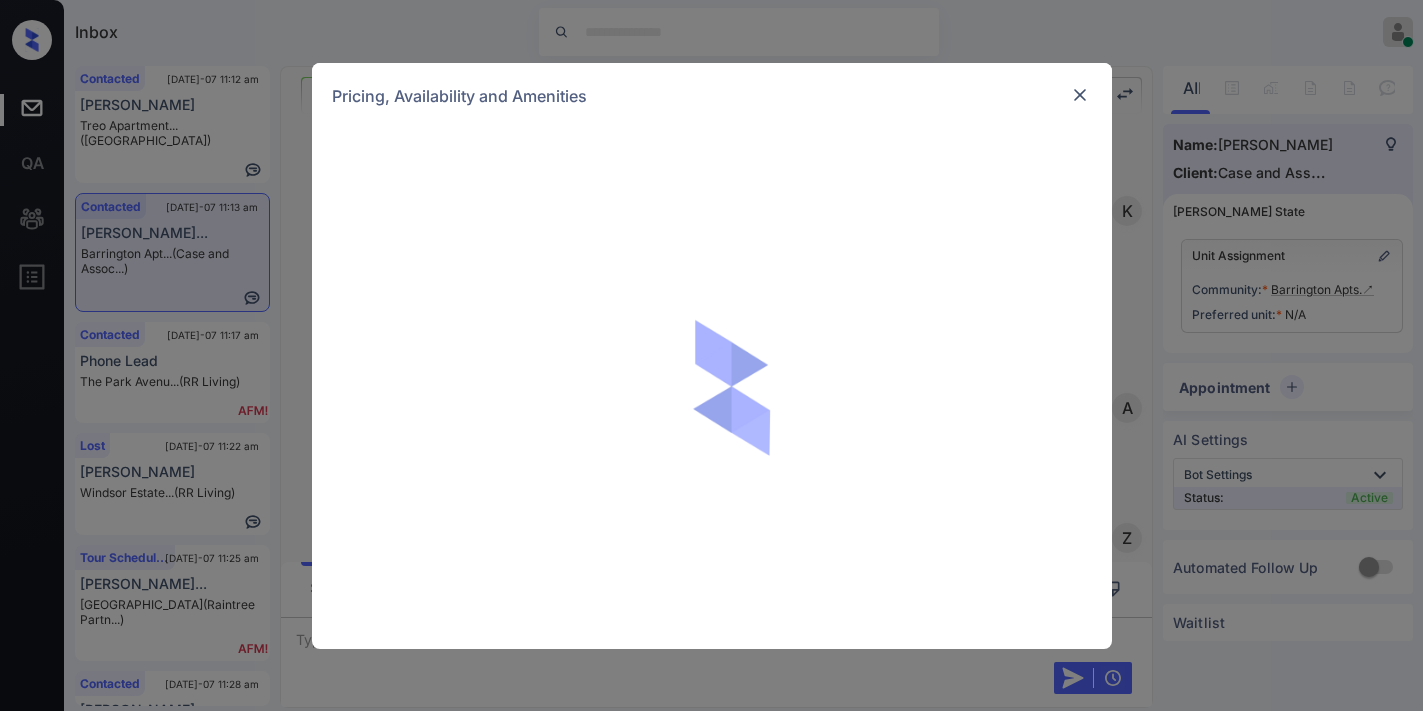 scroll, scrollTop: 0, scrollLeft: 0, axis: both 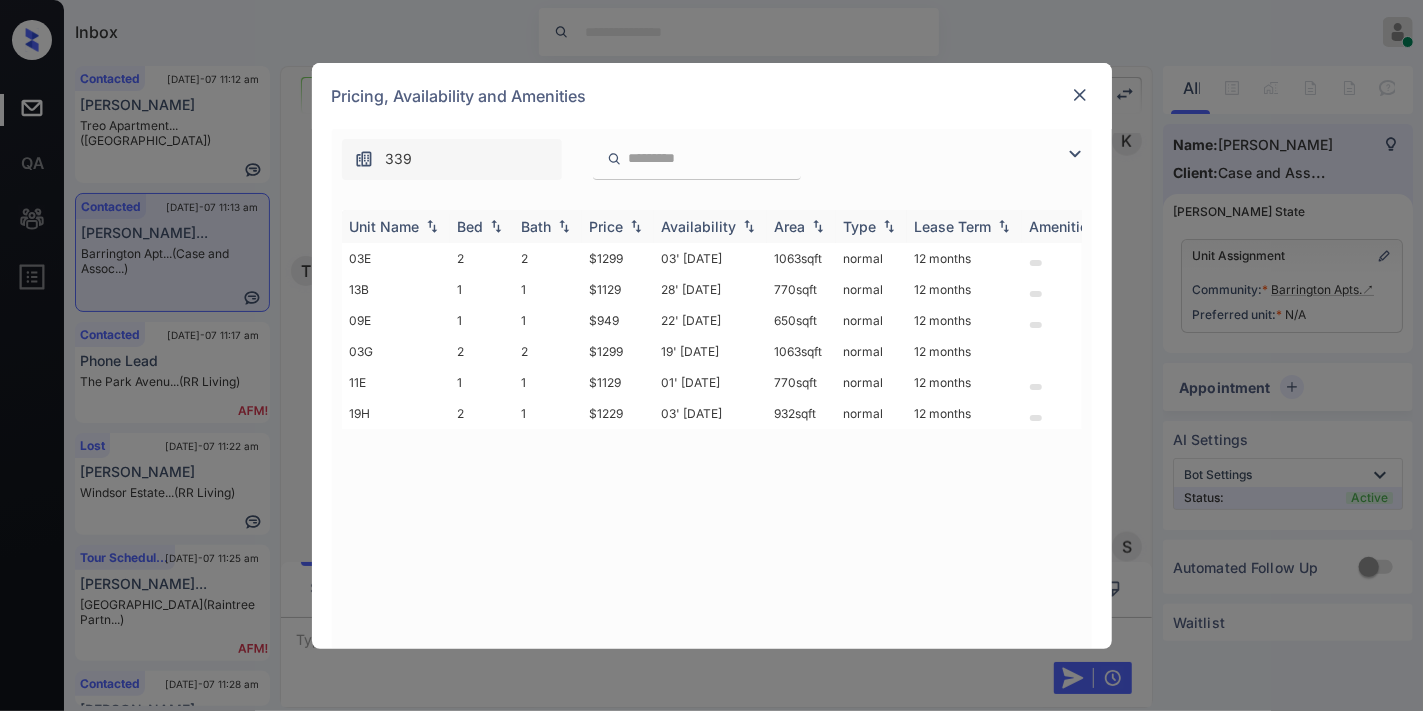 click on "Bed" at bounding box center [482, 226] 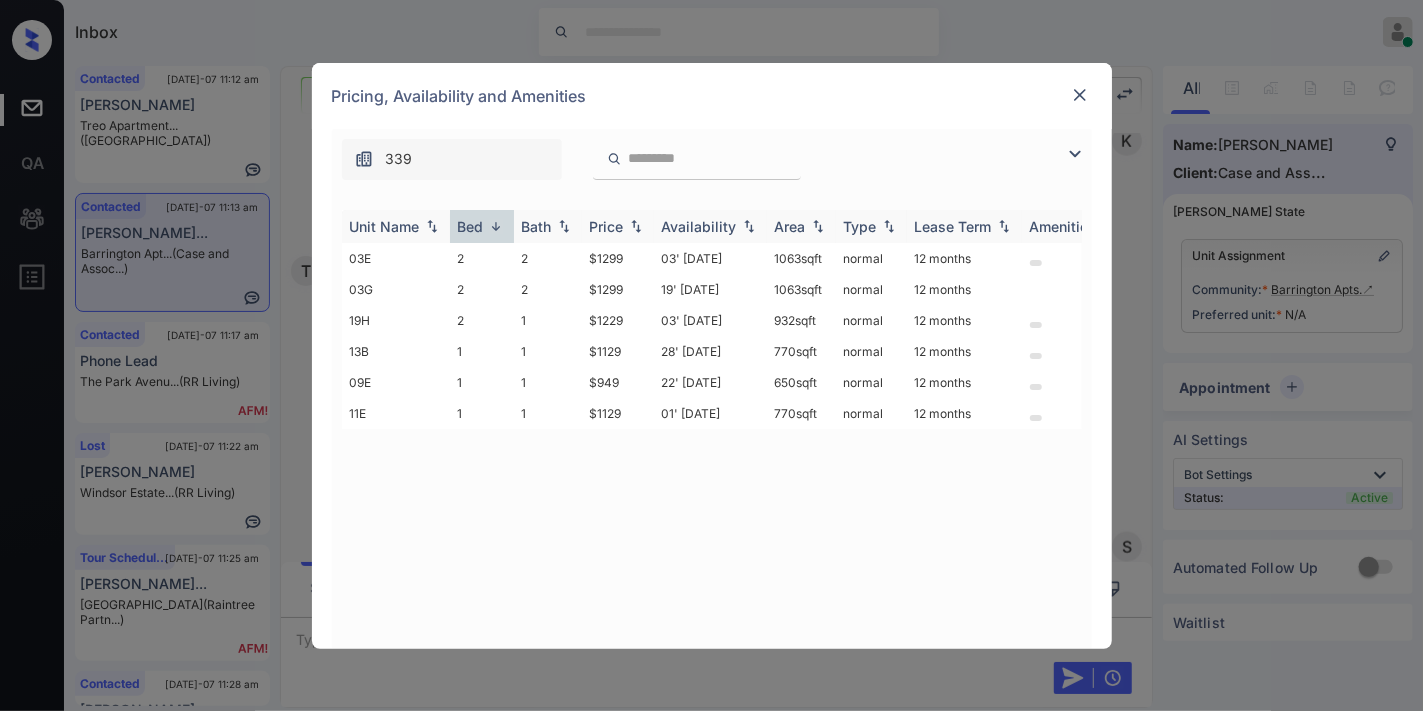 click on "Price" at bounding box center (607, 226) 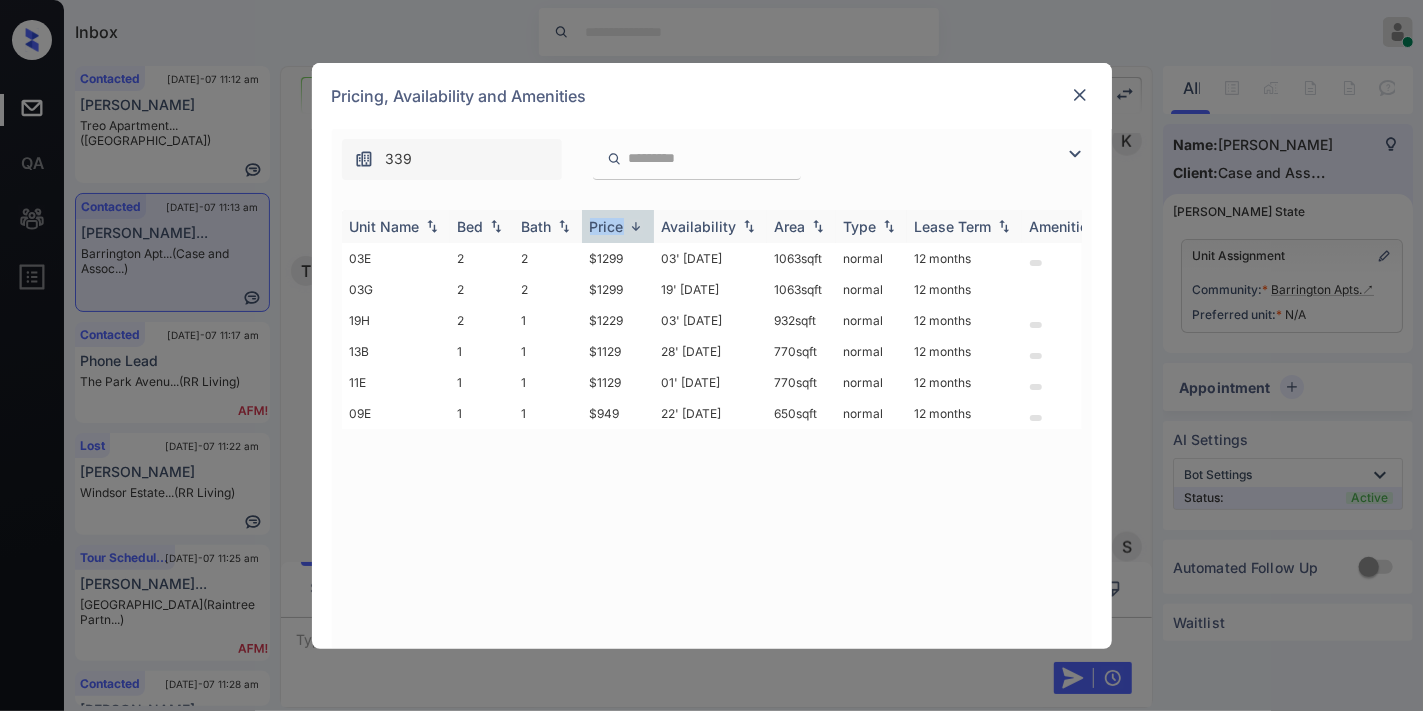 click on "Price" at bounding box center (607, 226) 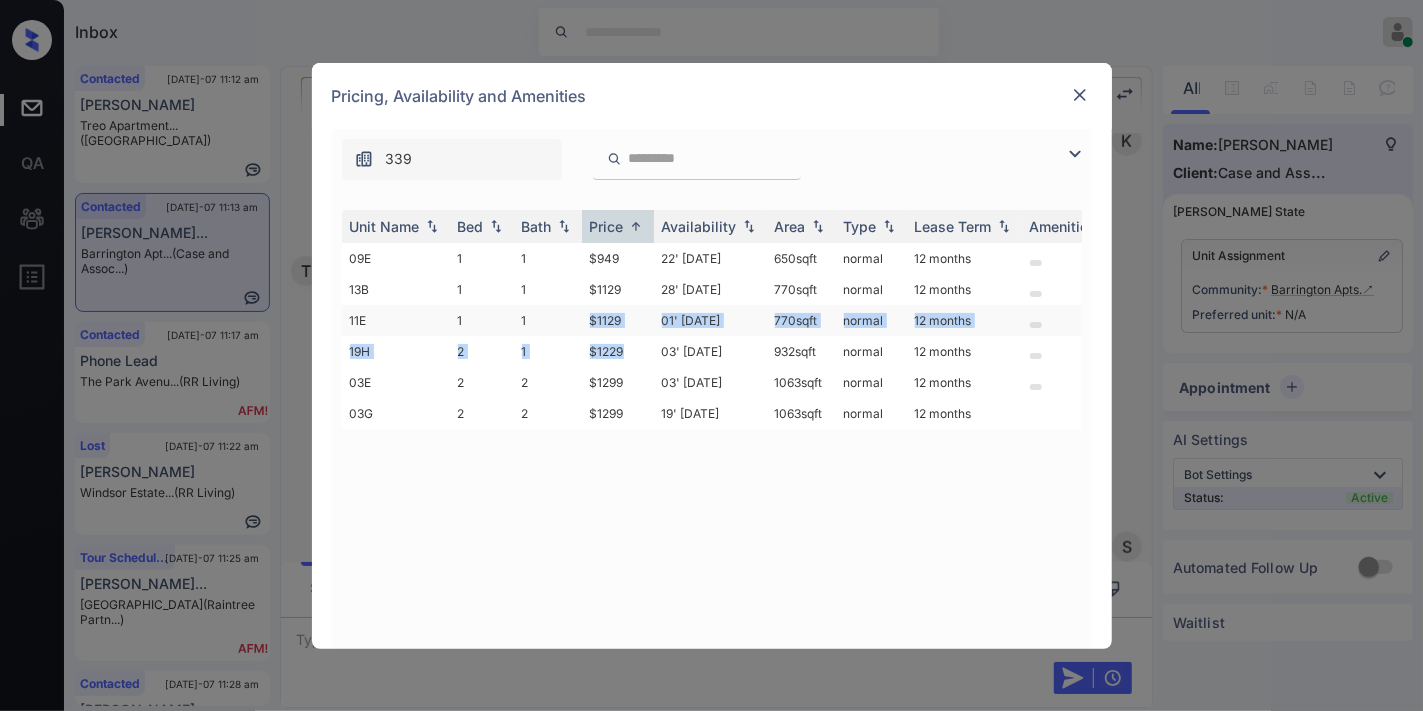 click on "09E 1 1 $949 22' [DATE] 650  sqft normal 12   months 13B 1 1 $1129 28' [DATE] 770  sqft normal 12   months 11E 1 1 $1129 01' [DATE] 770  sqft normal 12   months 19H 2 1 $1229 03' [DATE] 932  sqft normal 12   months 03E 2 2 $1299 03' [DATE]  sqft normal 12   months 03G 2 2 $1299 19' [DATE]  sqft normal 12   months" at bounding box center (864, 336) 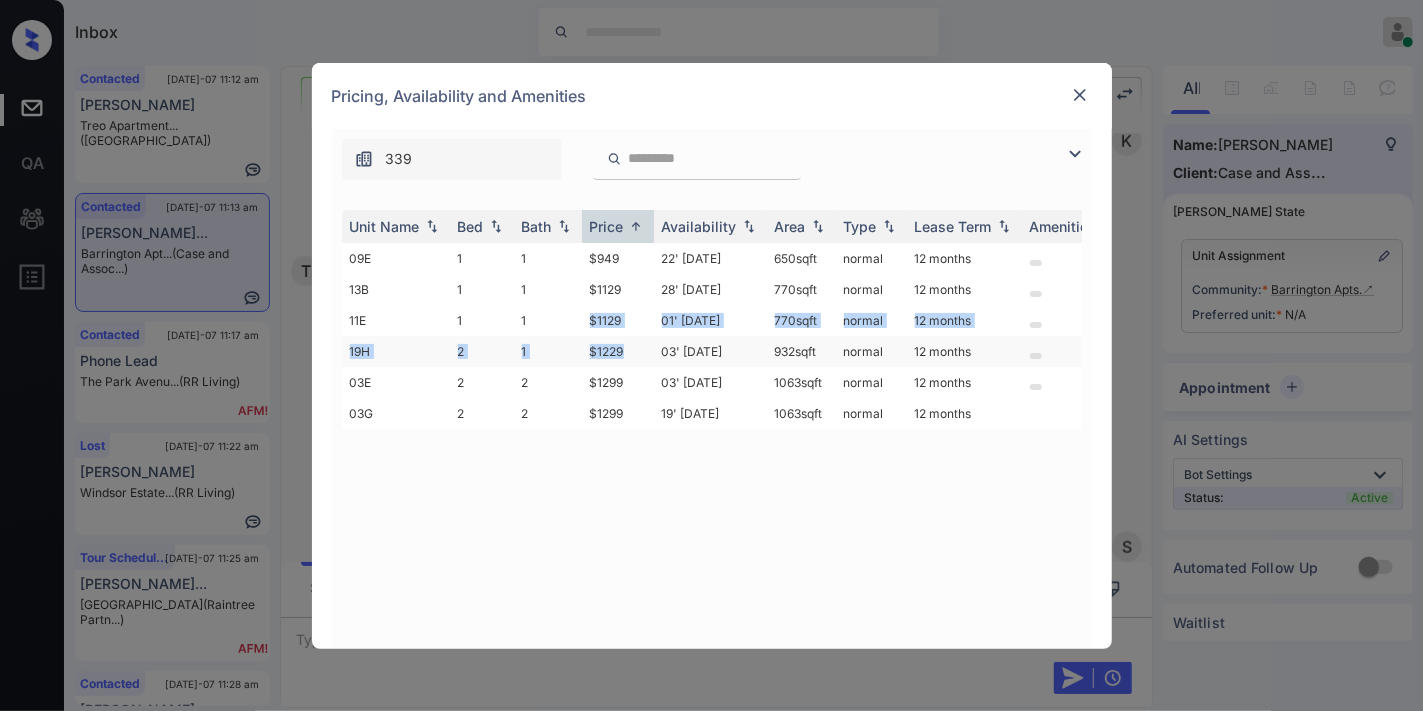 click on "$1229" at bounding box center [618, 351] 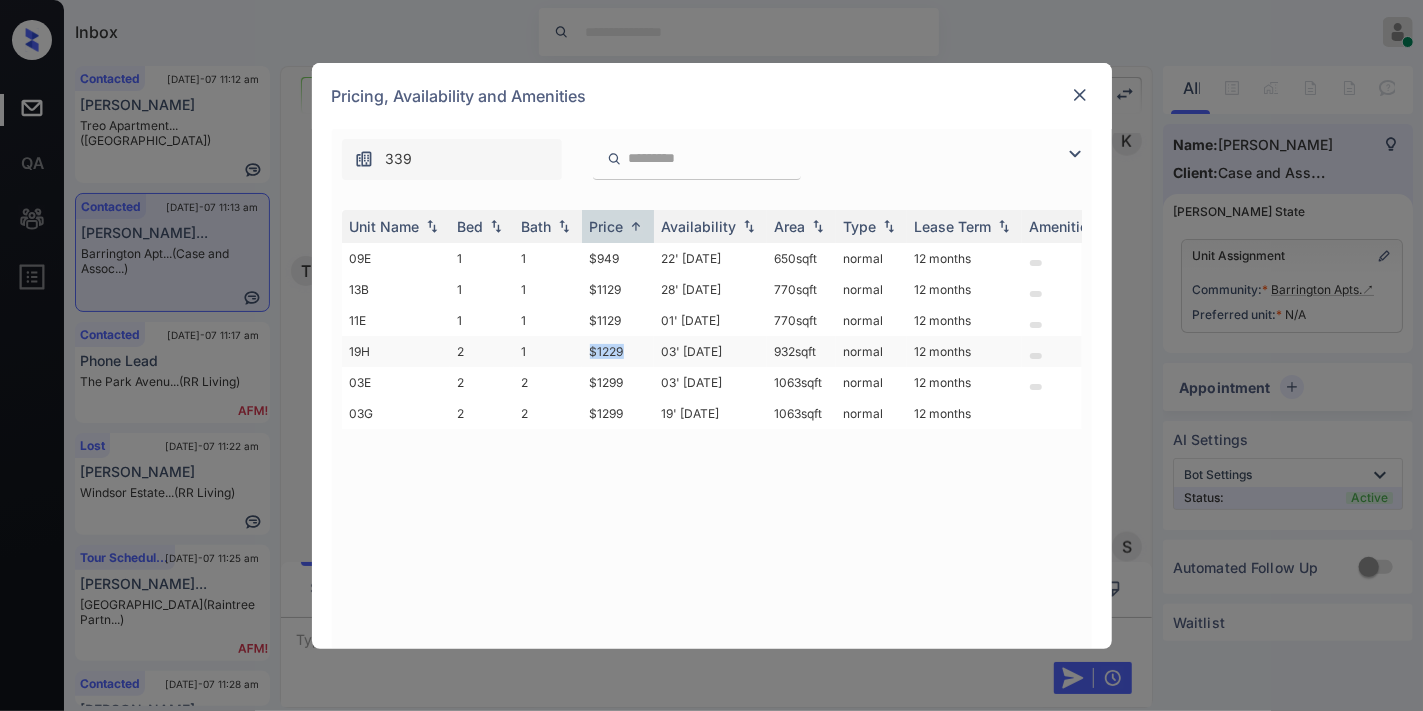 drag, startPoint x: 626, startPoint y: 348, endPoint x: 582, endPoint y: 346, distance: 44.04543 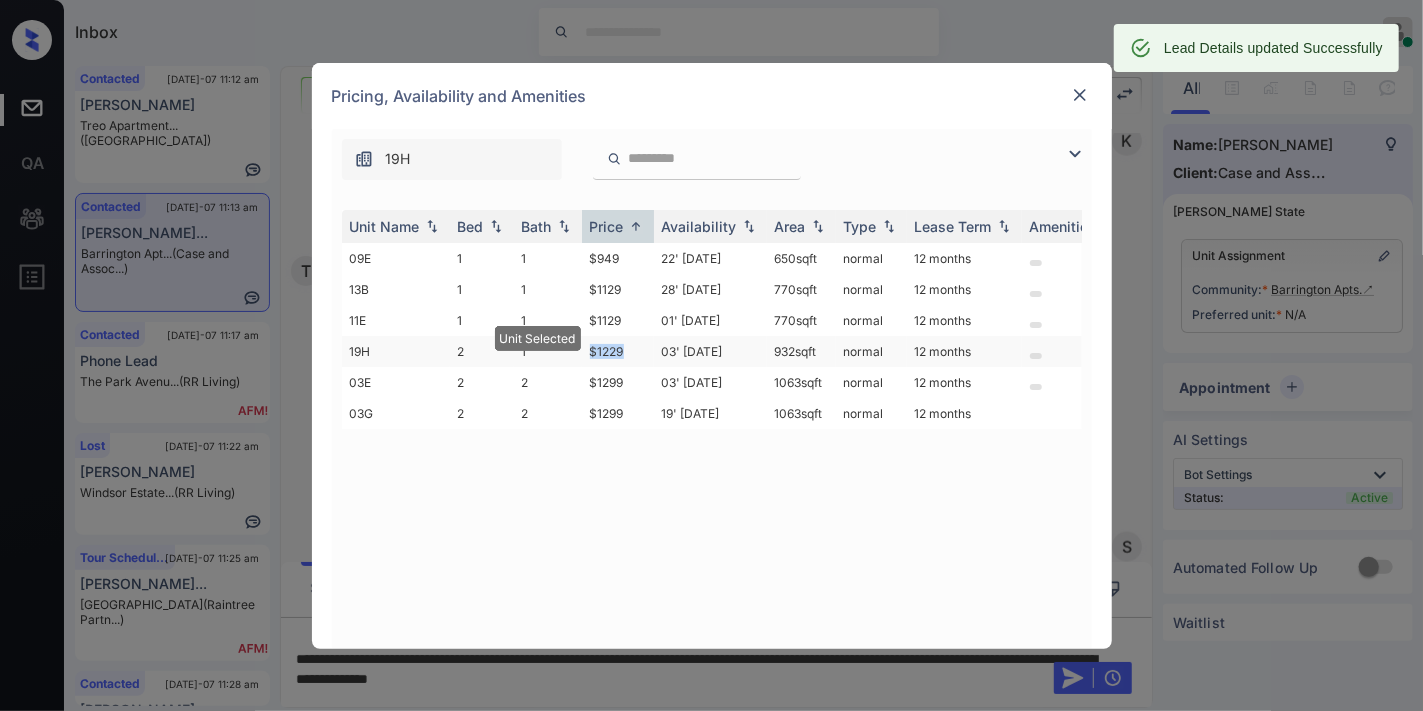 copy on "$1229" 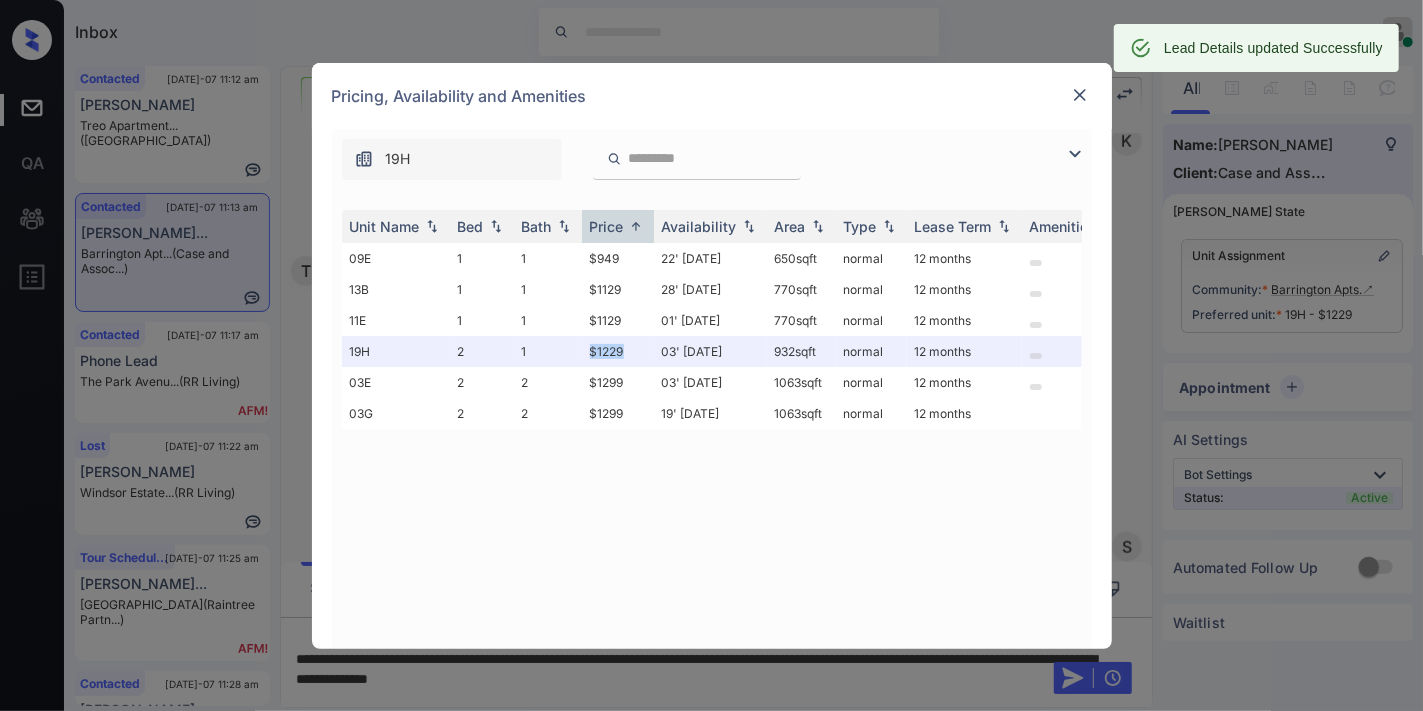click at bounding box center [1080, 95] 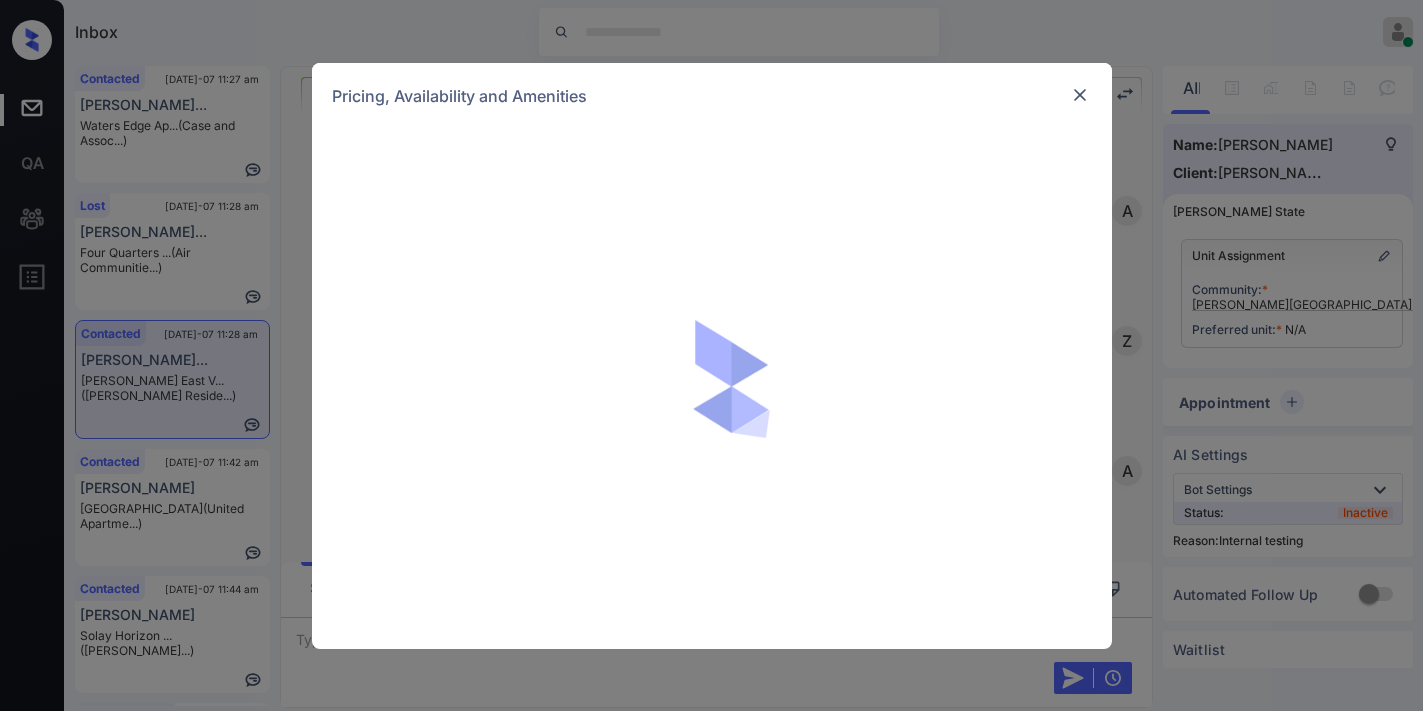 scroll, scrollTop: 0, scrollLeft: 0, axis: both 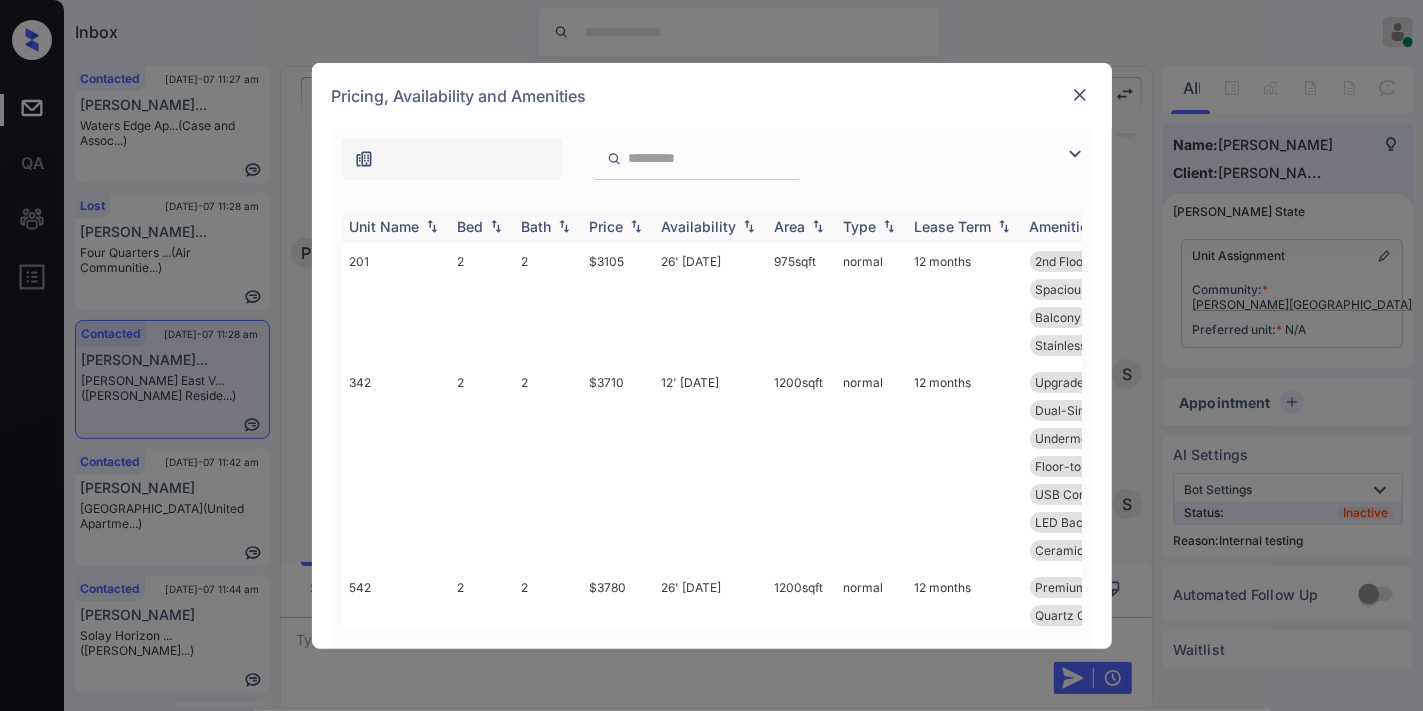 click on "Price" at bounding box center [618, 226] 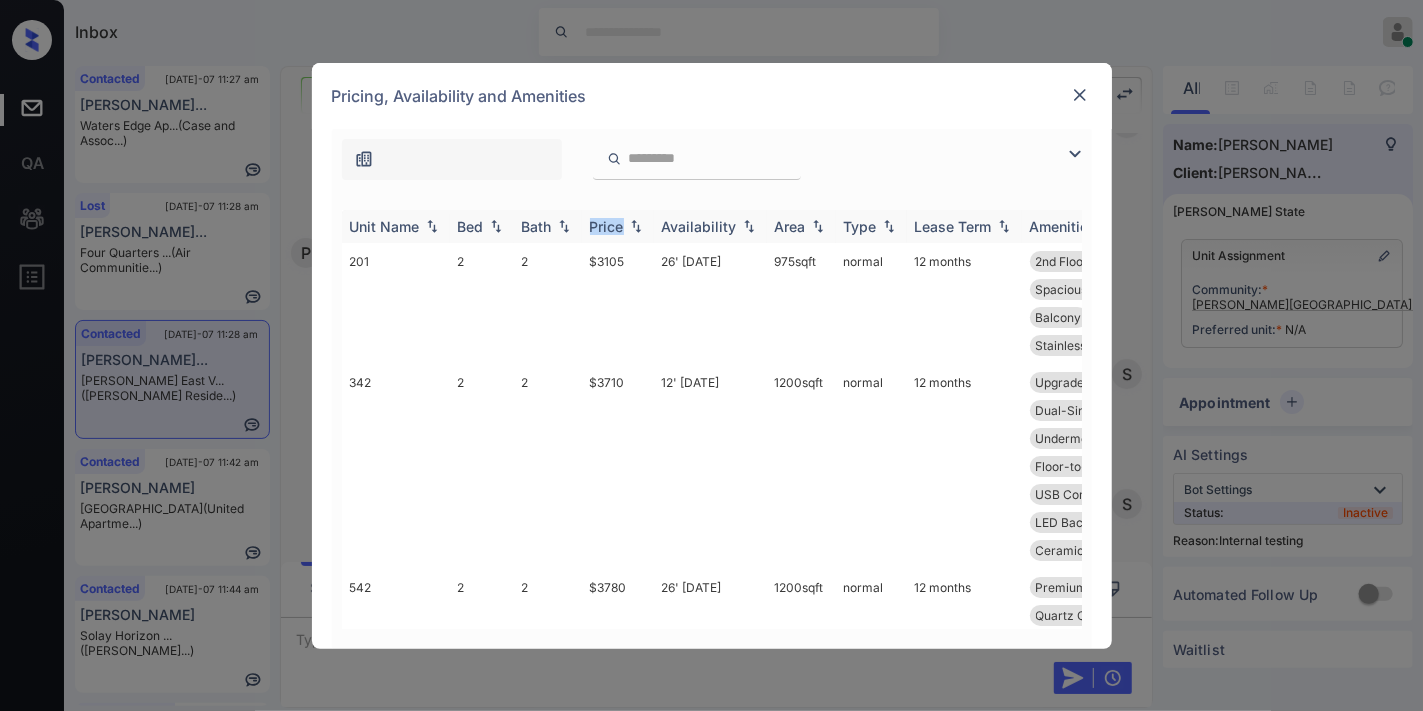 click on "Price" at bounding box center (618, 226) 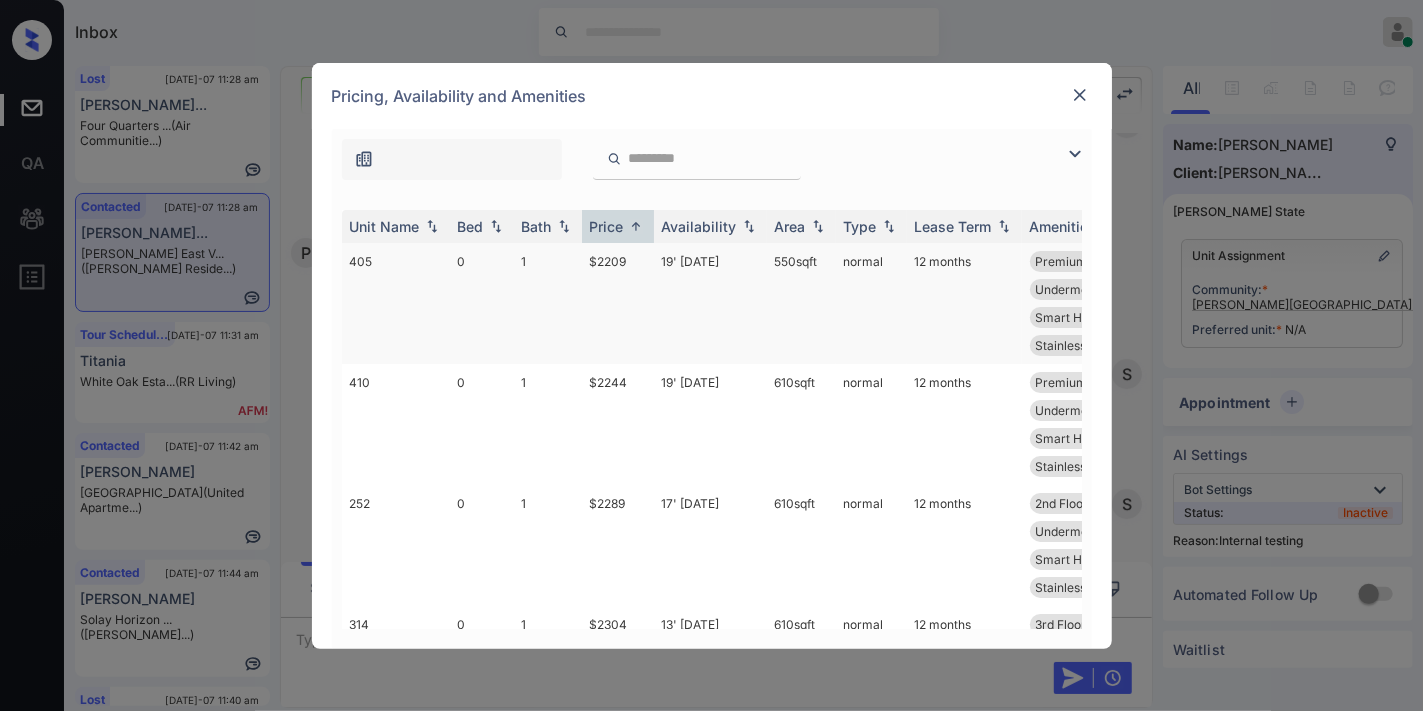 click on "$2209" at bounding box center [618, 303] 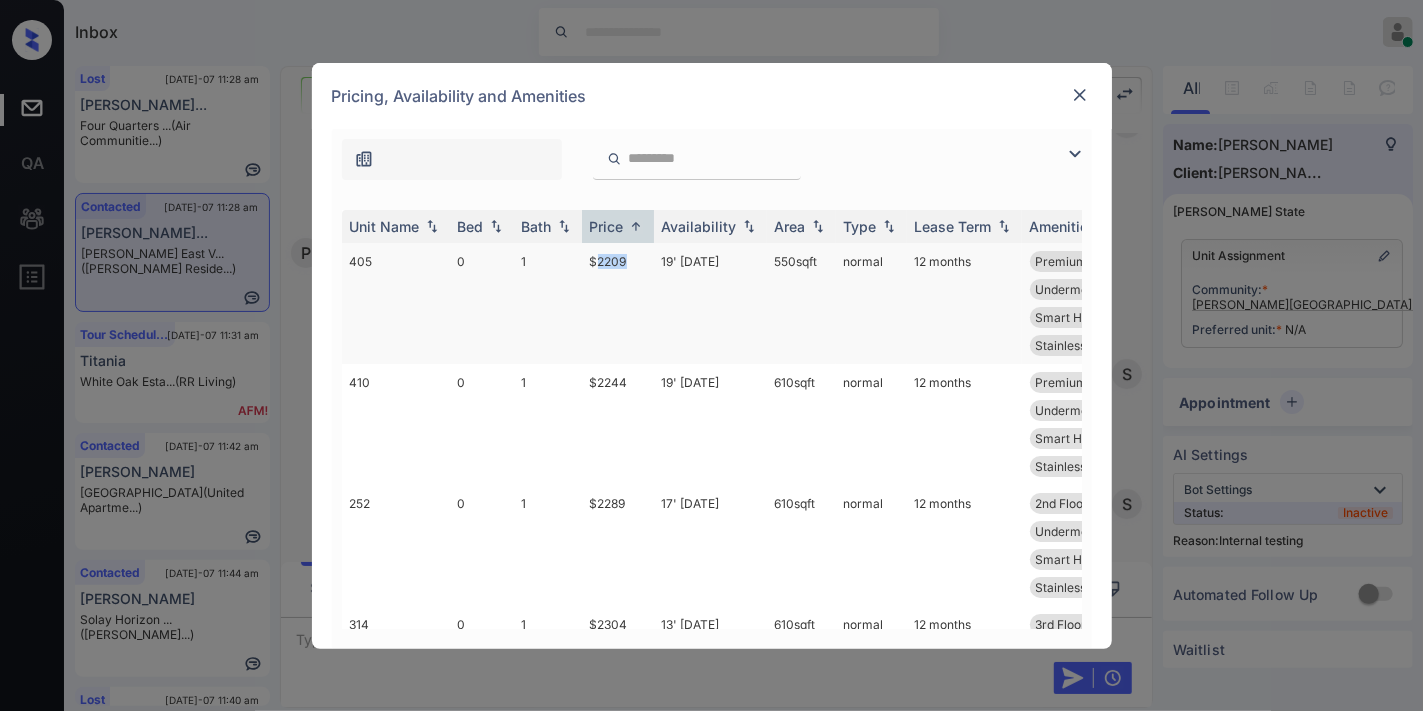click on "$2209" at bounding box center [618, 303] 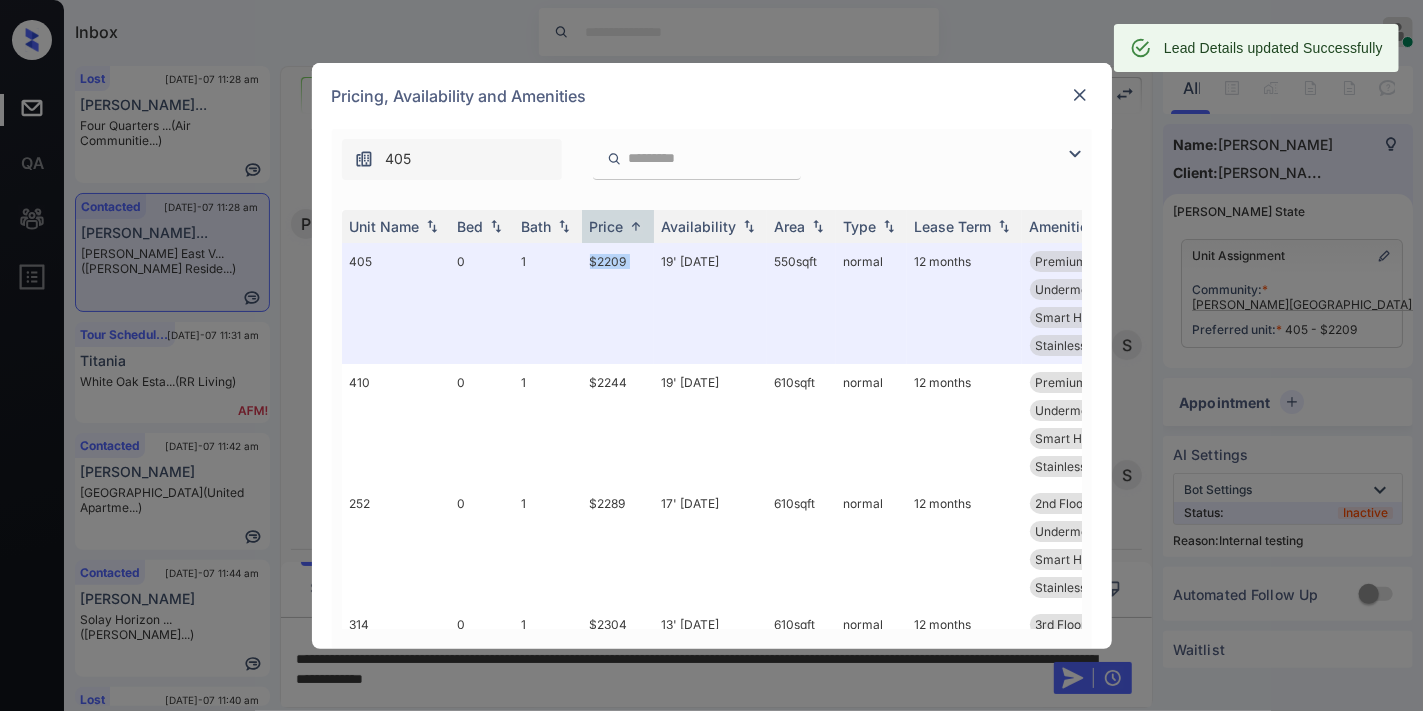 scroll, scrollTop: 3771, scrollLeft: 0, axis: vertical 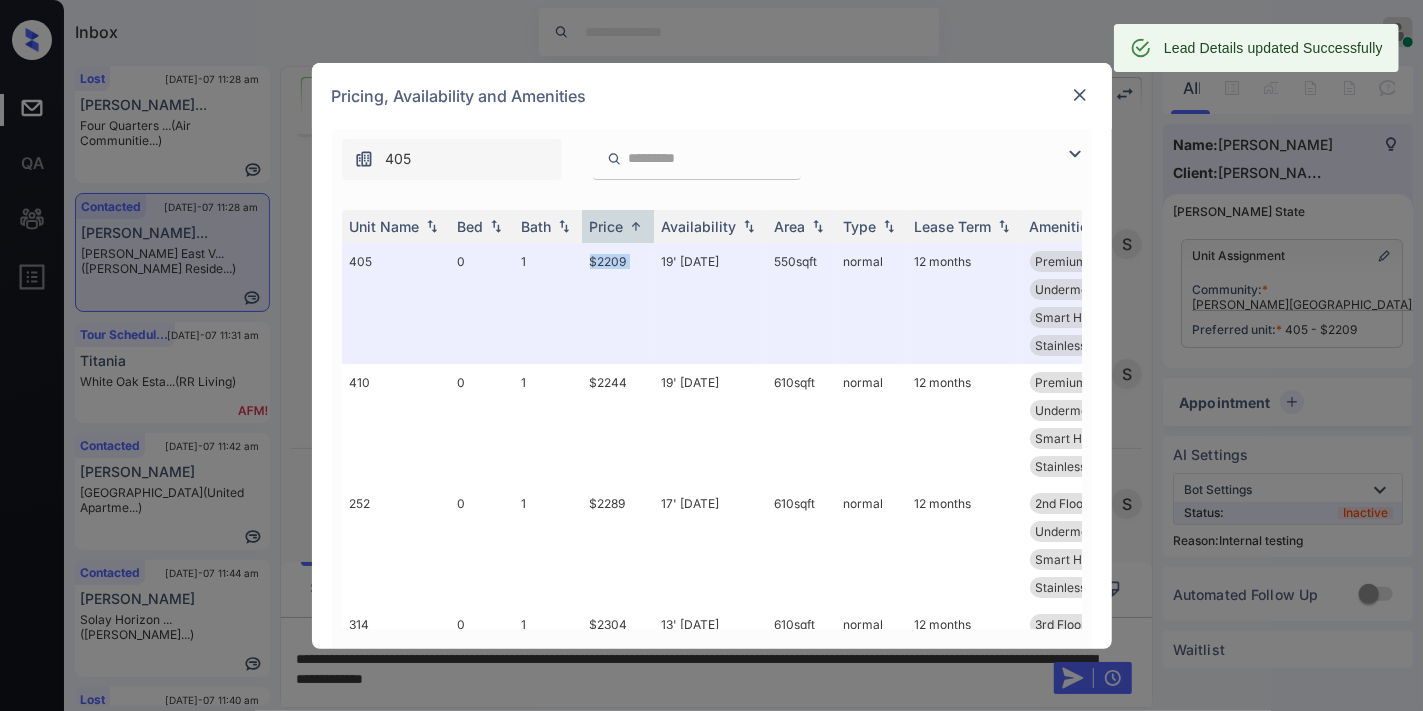 click at bounding box center (1080, 95) 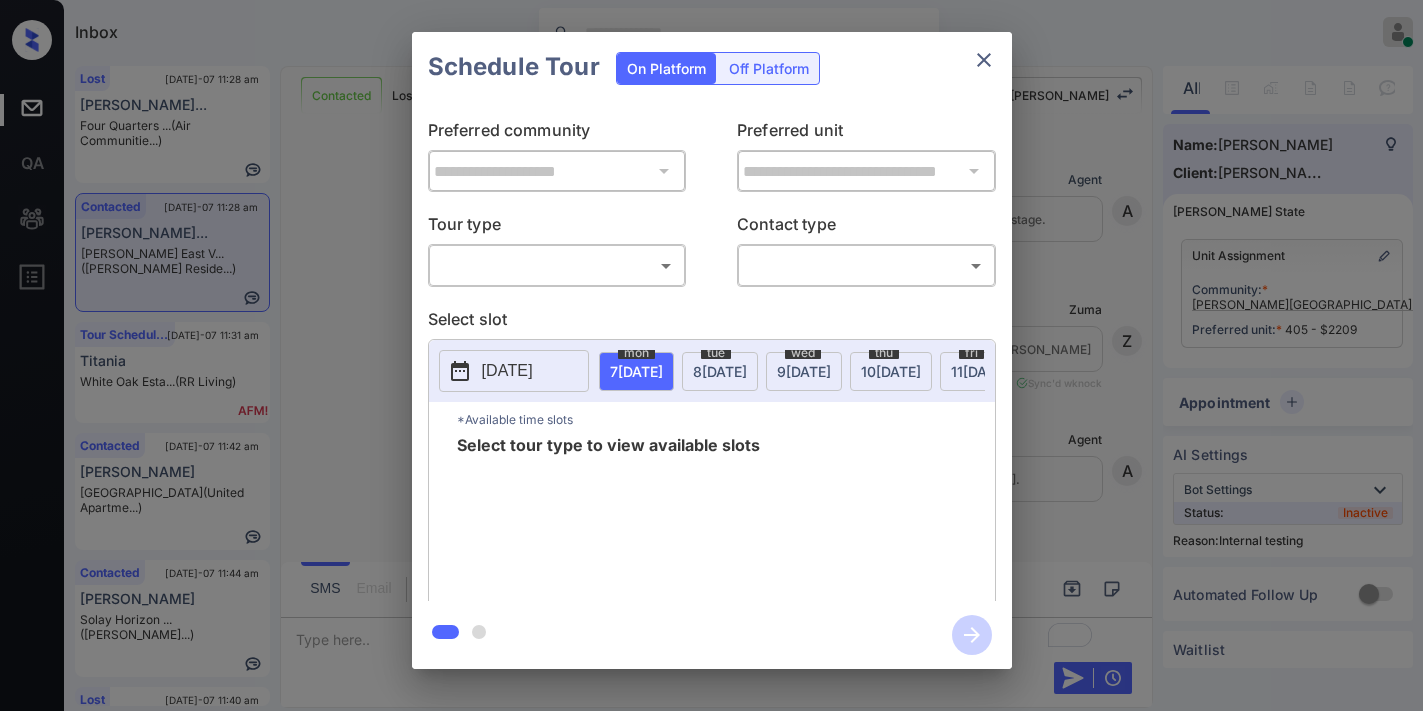 scroll, scrollTop: 0, scrollLeft: 0, axis: both 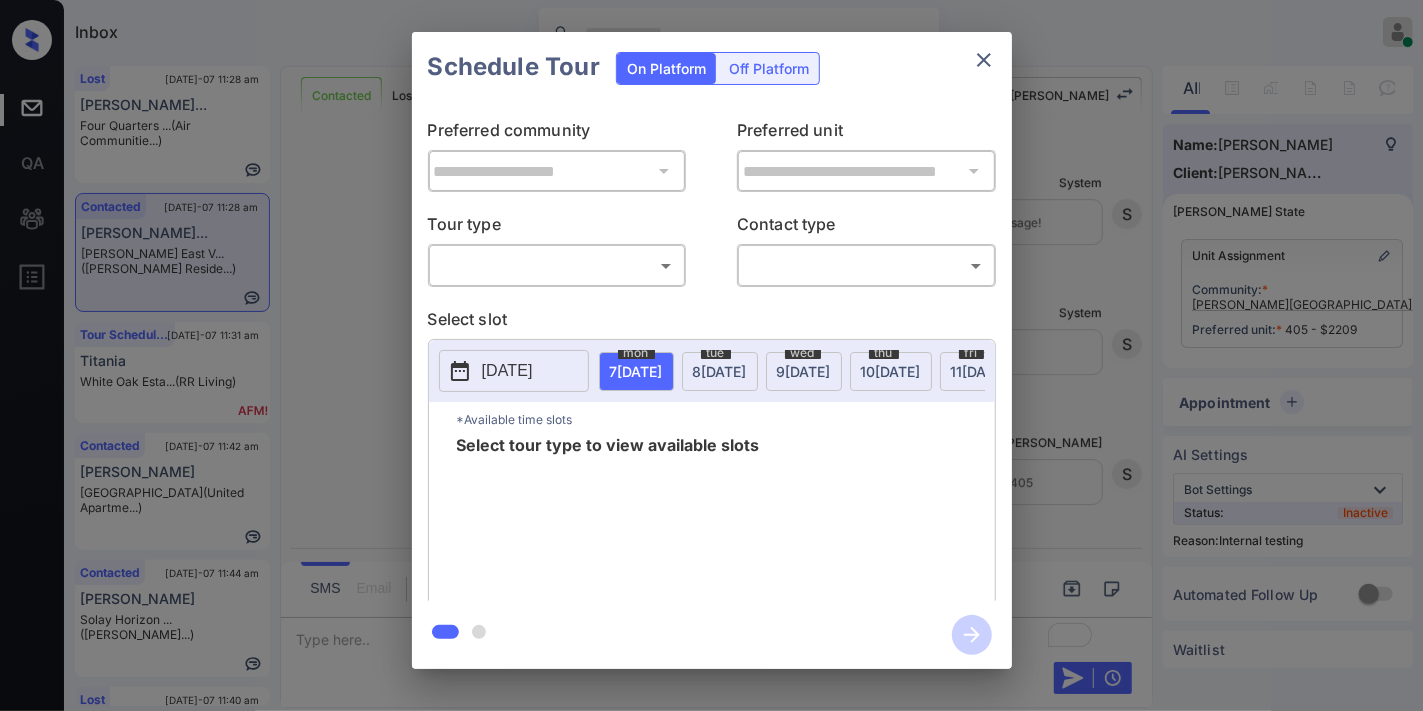 click on "​ ​" at bounding box center [557, 265] 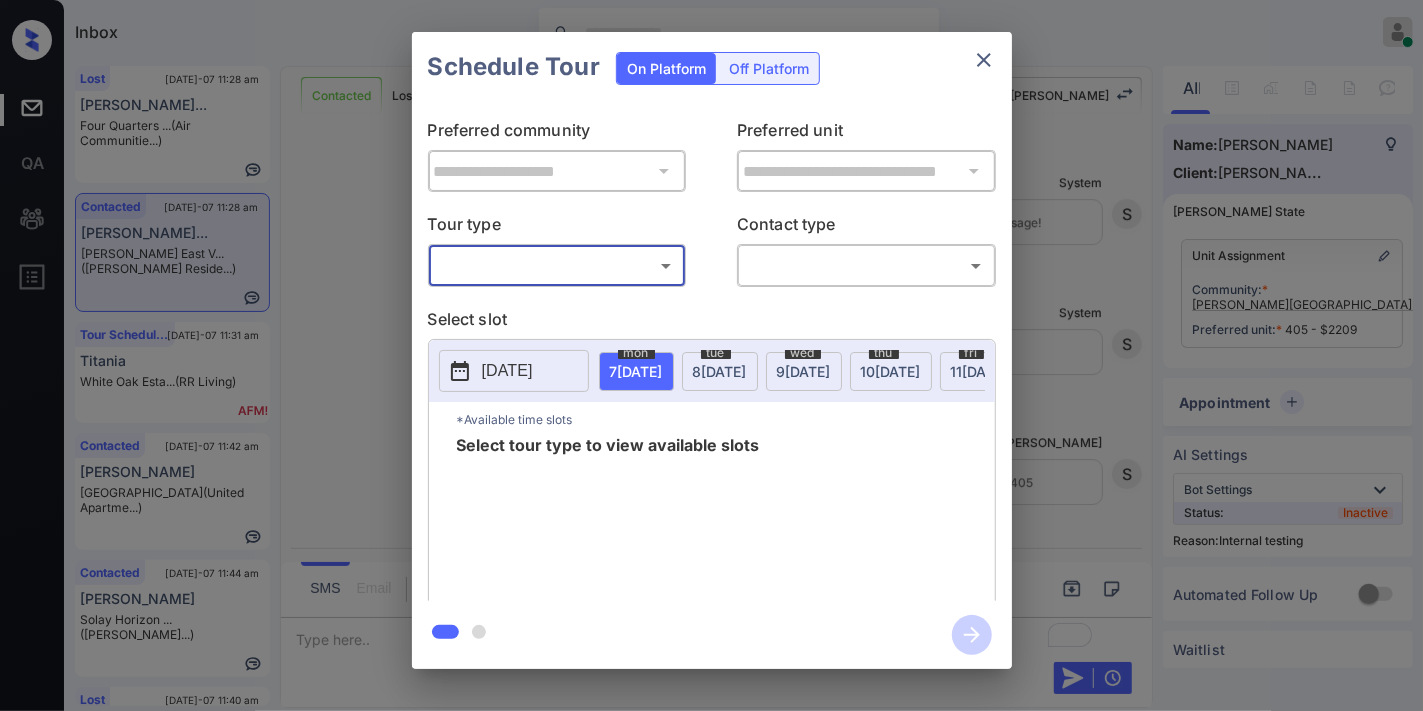 click on "Inbox Samantha Soliven Online Set yourself   offline Set yourself   on break Profile Switch to  dark  mode Sign out Lost Jul-07 11:28 am   Yamilet Melénd... Four Quarters ...  (Air Communitie...) Contacted Jul-07 11:28 am   Patricia Osegu... Griffis East V...  (Griffis Reside...) Tour Scheduled Jul-07 11:31 am   Titania White Oak Esta...  (RR Living) Contacted Jul-07 11:42 am   Magali Zavala Uptown Heights  (United Apartme...) Contacted Jul-07 11:44 am   Liam Griffin Solay Horizon ...  (Davis Developm...) Lost Jul-07 11:40 am   Nat Long Campus Crossin...  (AMG) Contacted Lost Lead Sentiment: Angry Upon sliding the acknowledgement:  Lead will move to lost stage. * ​ SMS and call option will be set to opt out. AFM will be turned off for the lead. Kelsey New Message Agent Lead created via webhook in Inbound stage. Jul 07, 2025 10:36 am A New Message Zuma Lead transferred to leasing agent: kelsey Jul 07, 2025 10:36 am  Sync'd w  knock Z New Message Agent AFM Request sent to Kelsey. Jul 07, 2025 10:36 am A   K" at bounding box center [711, 355] 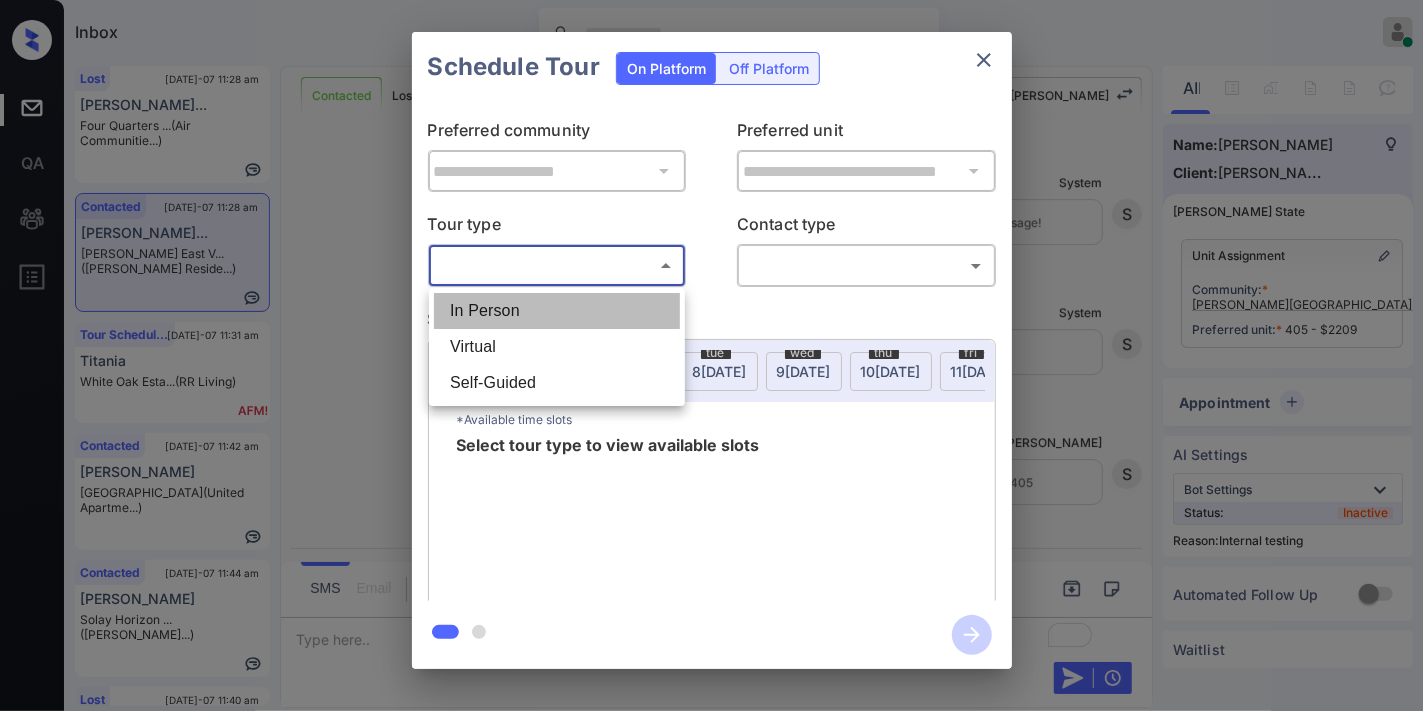 click on "In Person" at bounding box center (557, 311) 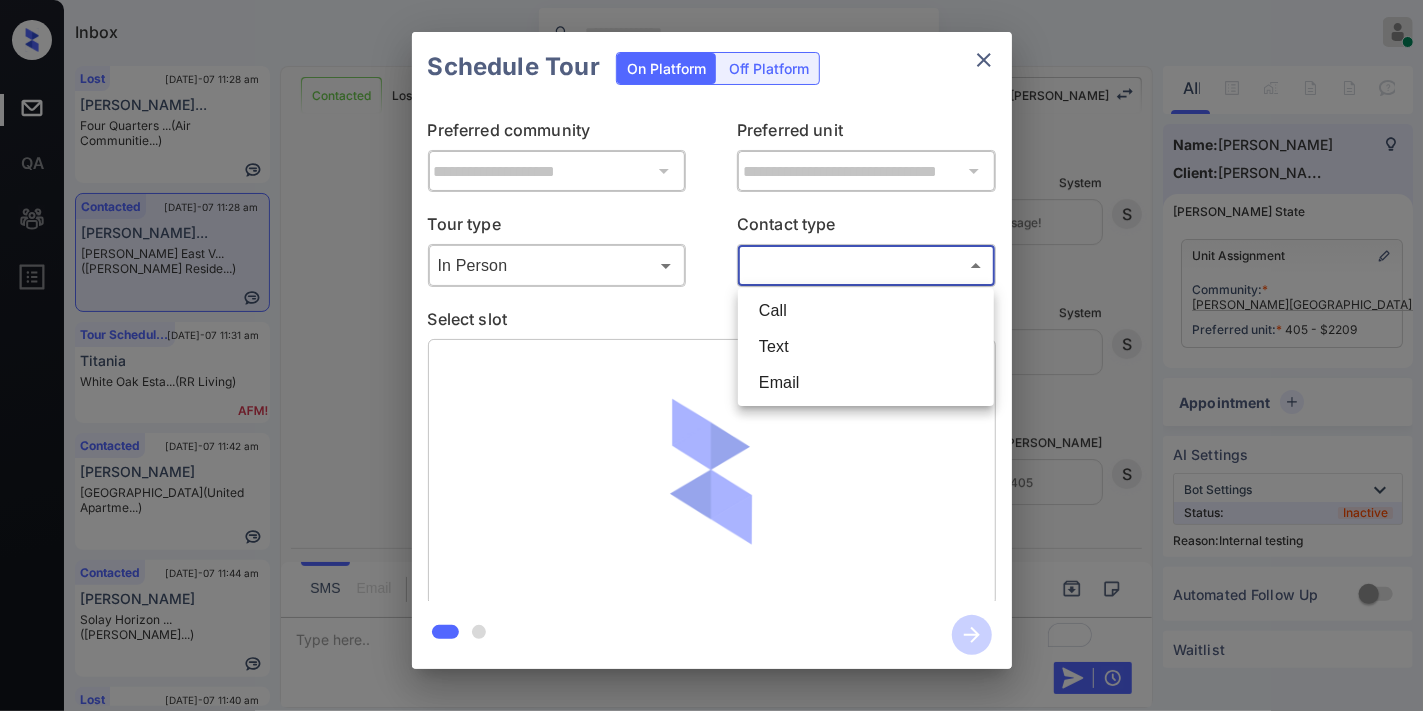 click on "Inbox Samantha Soliven Online Set yourself   offline Set yourself   on break Profile Switch to  dark  mode Sign out Lost Jul-07 11:28 am   Yamilet Melénd... Four Quarters ...  (Air Communitie...) Contacted Jul-07 11:28 am   Patricia Osegu... Griffis East V...  (Griffis Reside...) Tour Scheduled Jul-07 11:31 am   Titania White Oak Esta...  (RR Living) Contacted Jul-07 11:42 am   Magali Zavala Uptown Heights  (United Apartme...) Contacted Jul-07 11:44 am   Liam Griffin Solay Horizon ...  (Davis Developm...) Lost Jul-07 11:40 am   Nat Long Campus Crossin...  (AMG) Contacted Lost Lead Sentiment: Angry Upon sliding the acknowledgement:  Lead will move to lost stage. * ​ SMS and call option will be set to opt out. AFM will be turned off for the lead. Kelsey New Message Agent Lead created via webhook in Inbound stage. Jul 07, 2025 10:36 am A New Message Zuma Lead transferred to leasing agent: kelsey Jul 07, 2025 10:36 am  Sync'd w  knock Z New Message Agent AFM Request sent to Kelsey. Jul 07, 2025 10:36 am A   K" at bounding box center (711, 355) 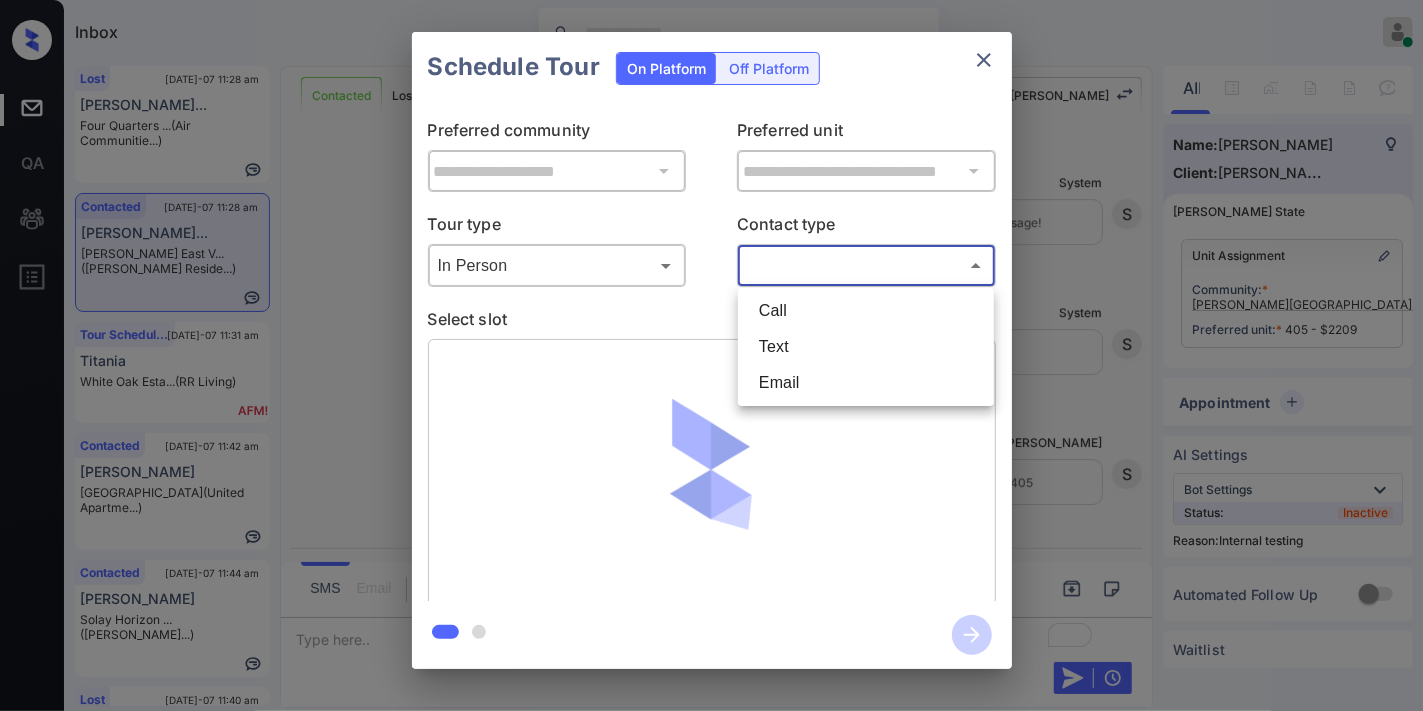 click on "Text" at bounding box center (866, 347) 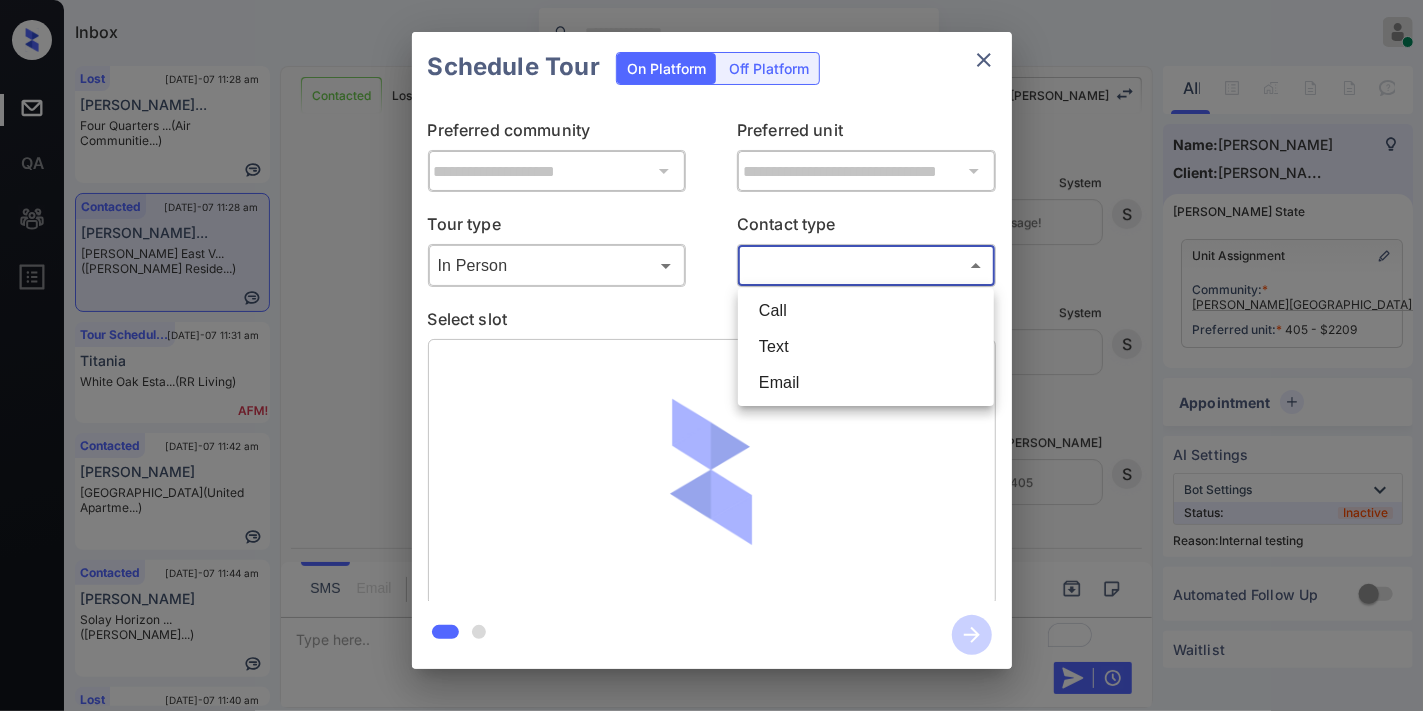 type on "****" 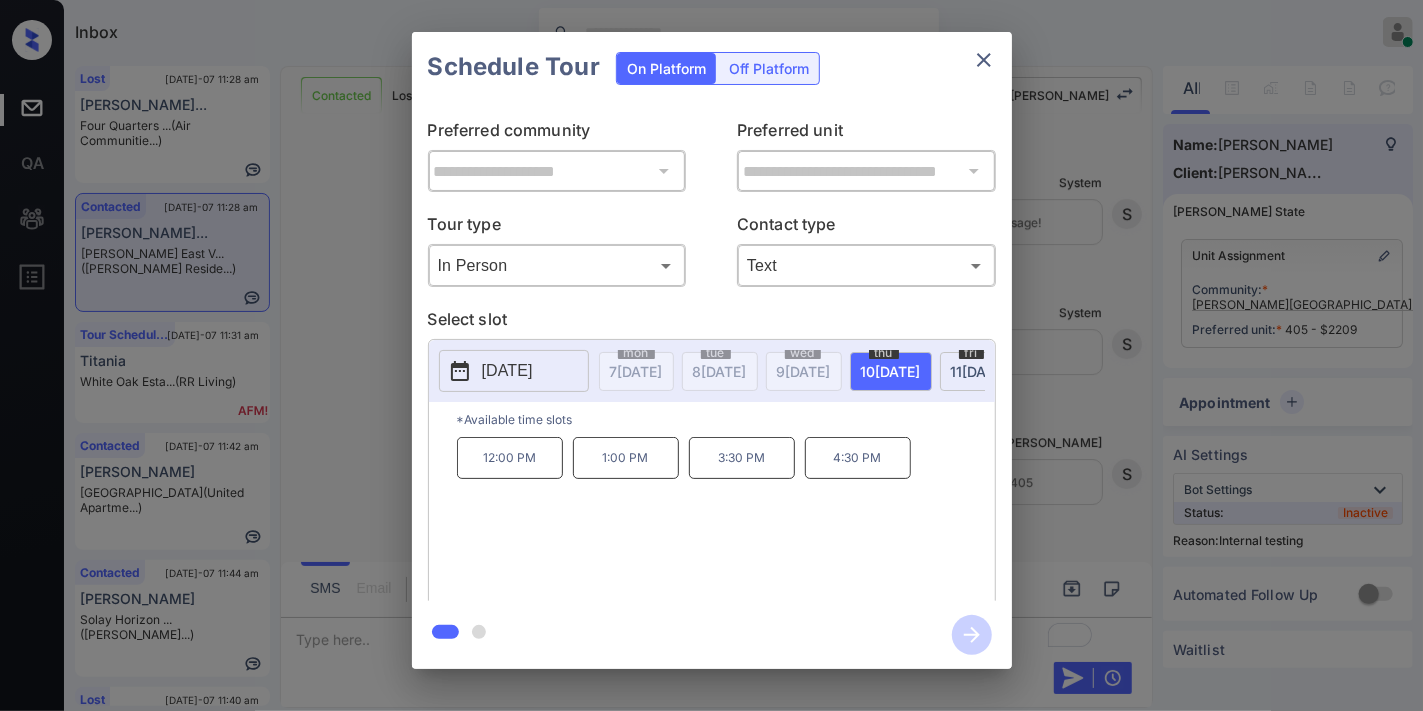 click on "1:00 PM" at bounding box center [626, 458] 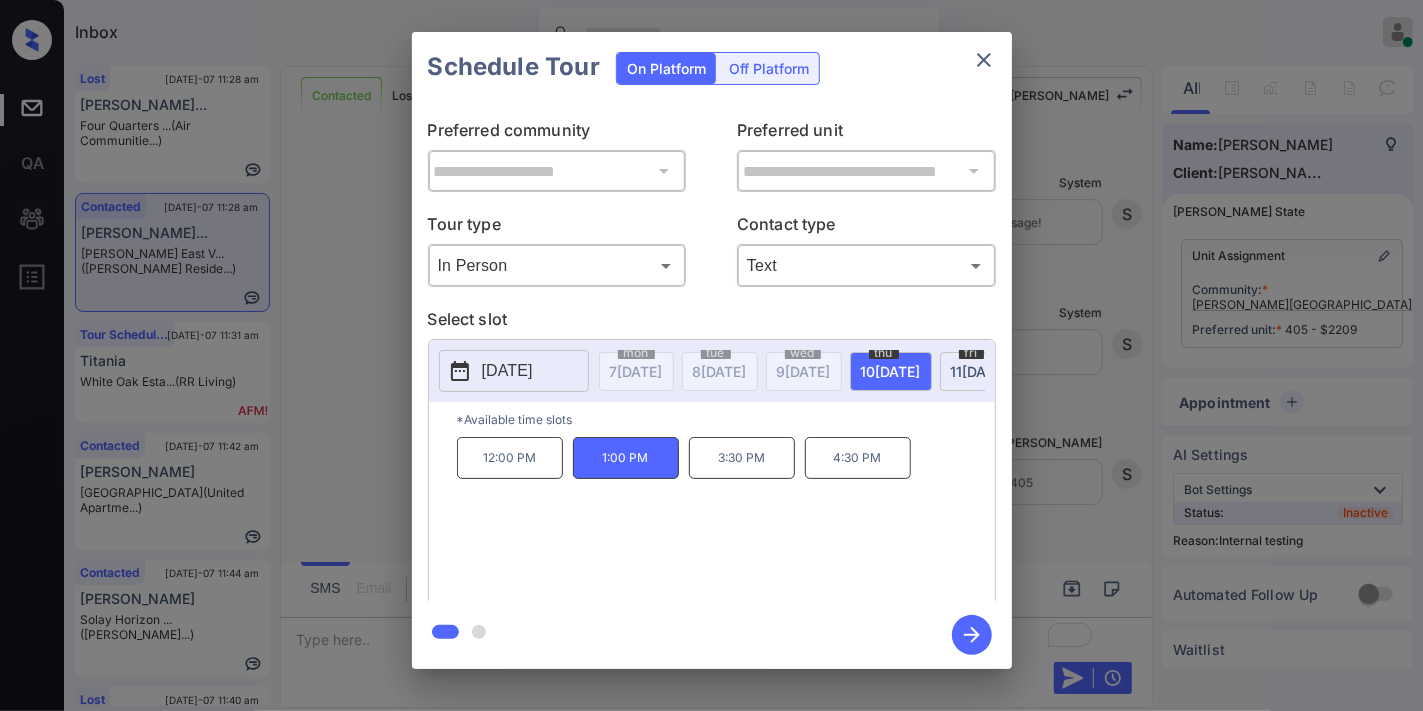 click 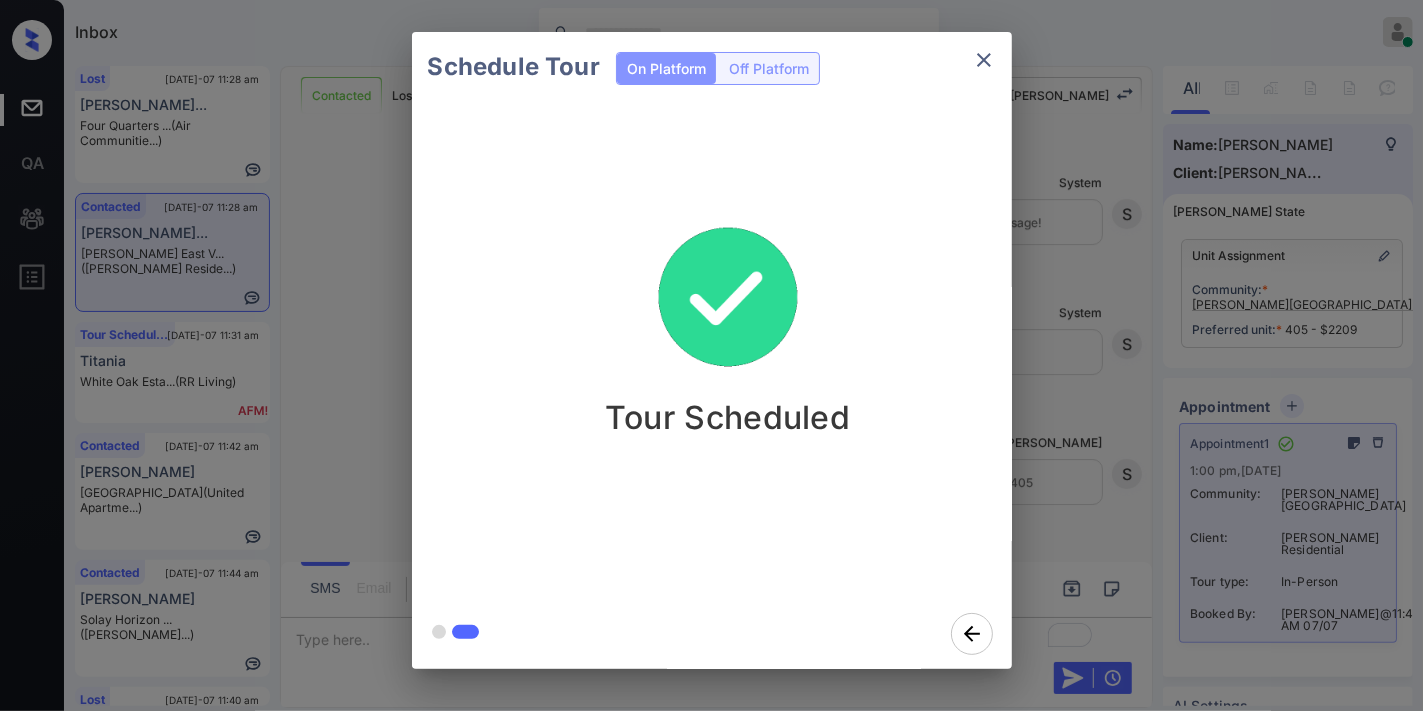 click 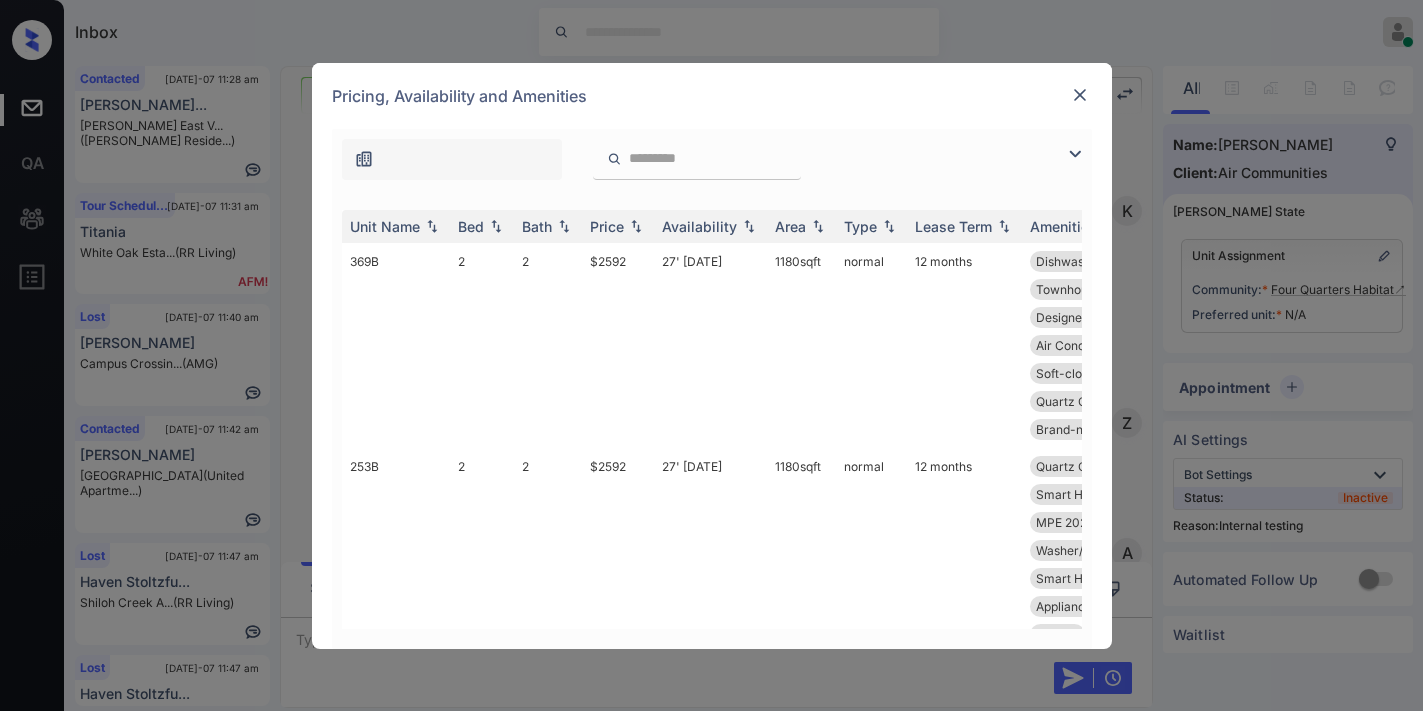 scroll, scrollTop: 0, scrollLeft: 0, axis: both 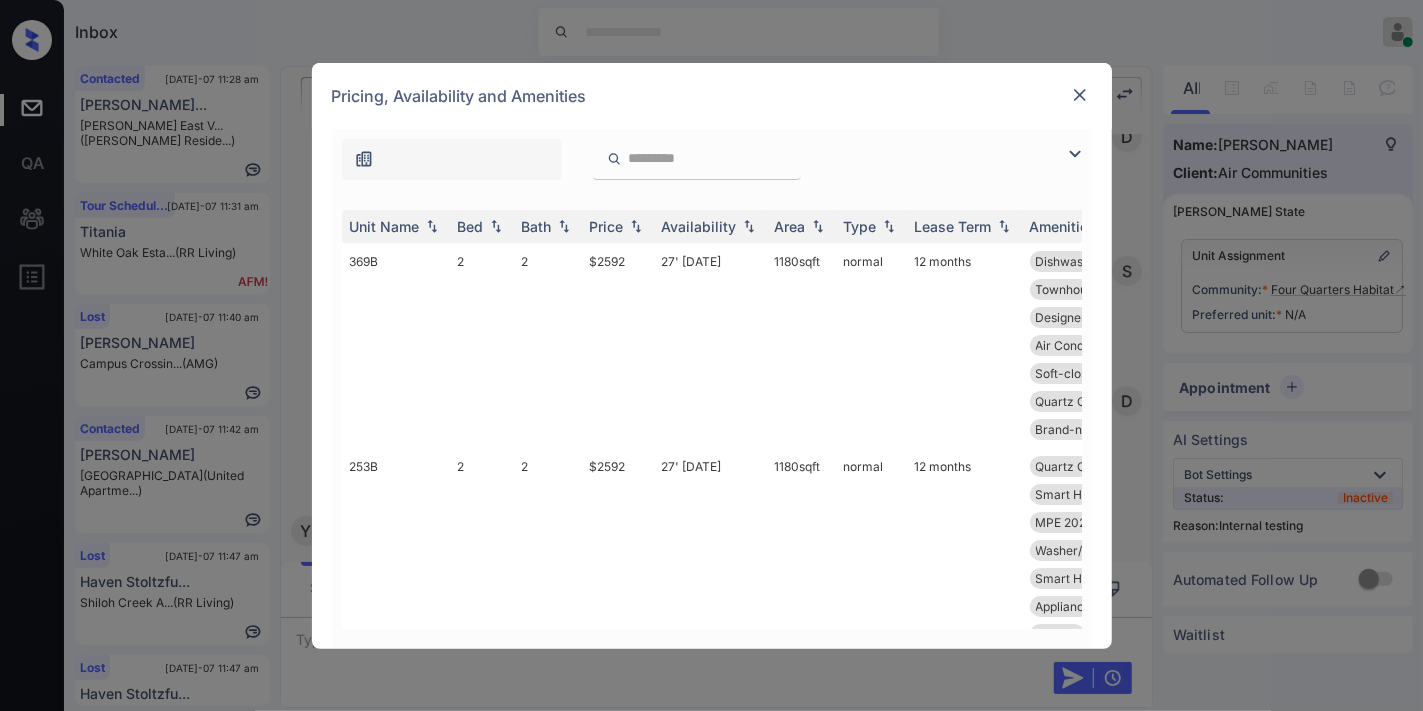 click at bounding box center [636, 226] 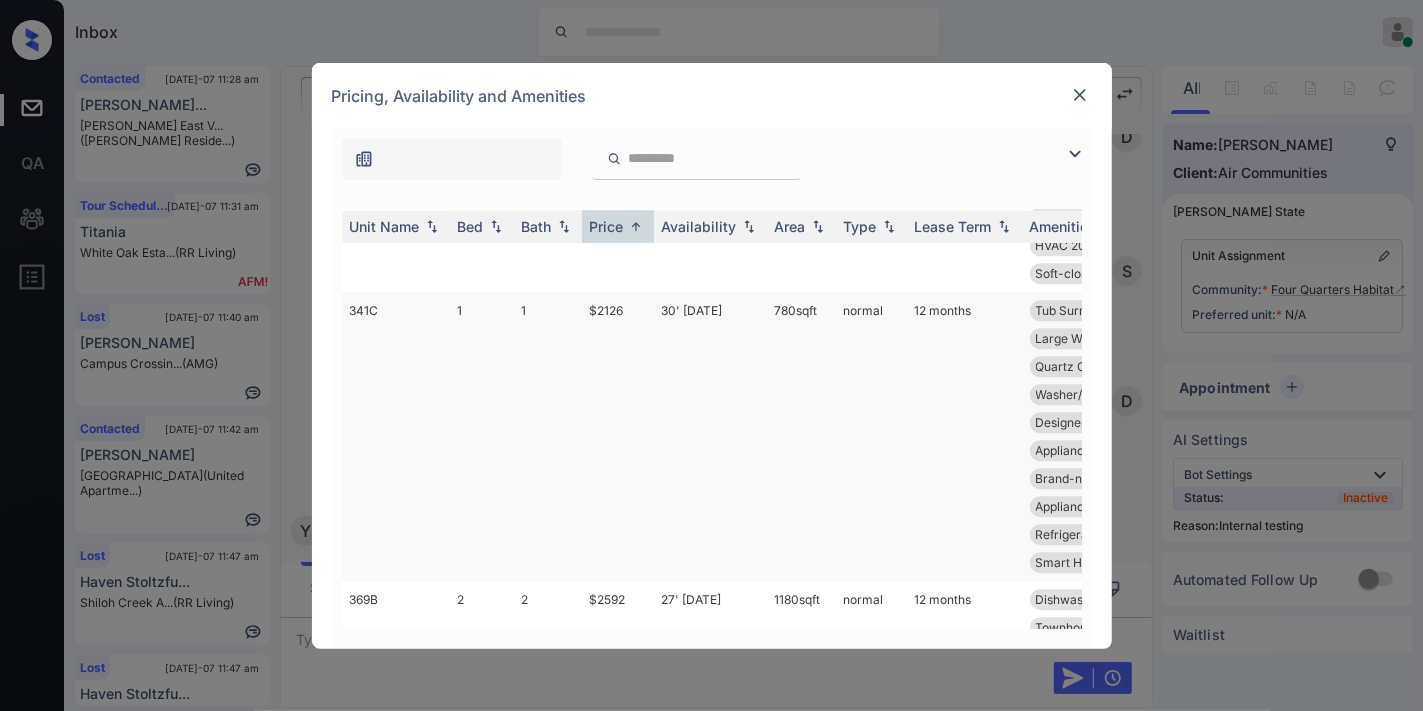 scroll, scrollTop: 3222, scrollLeft: 0, axis: vertical 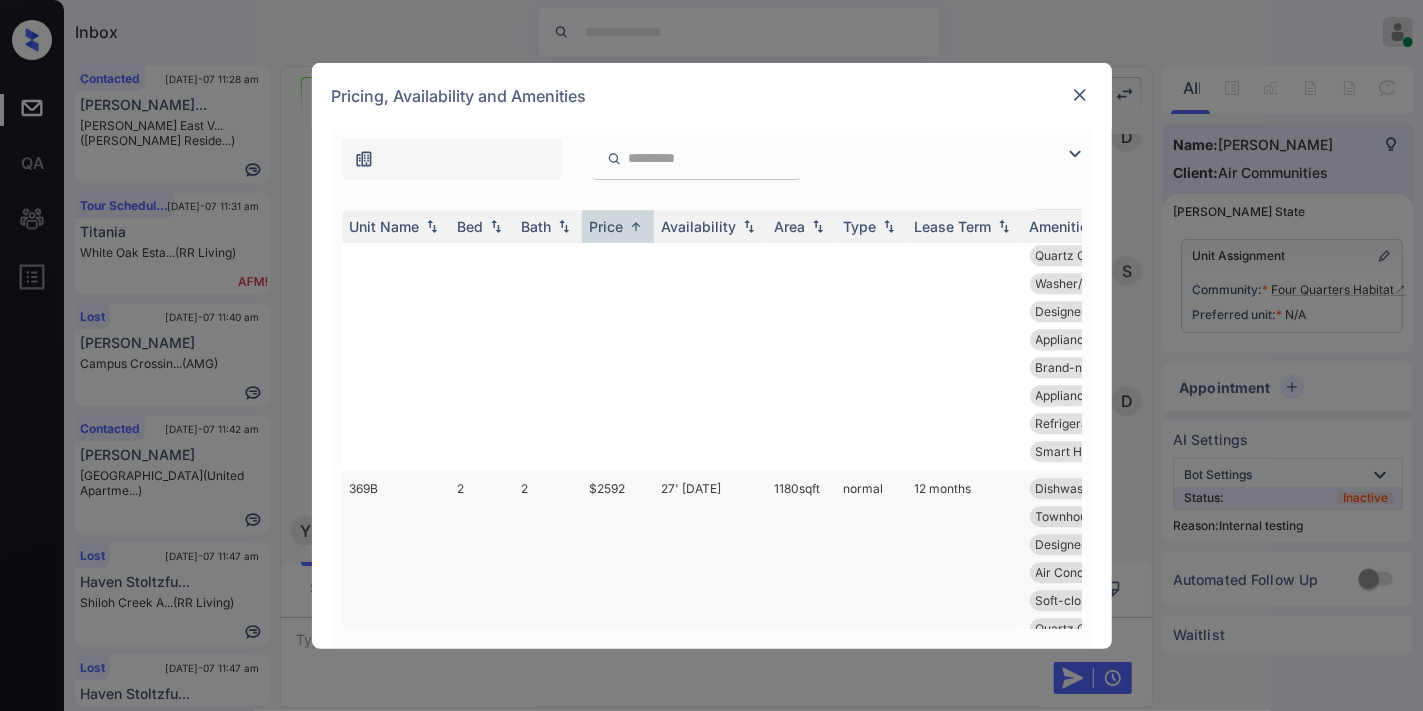 click on "$2592" at bounding box center (618, 572) 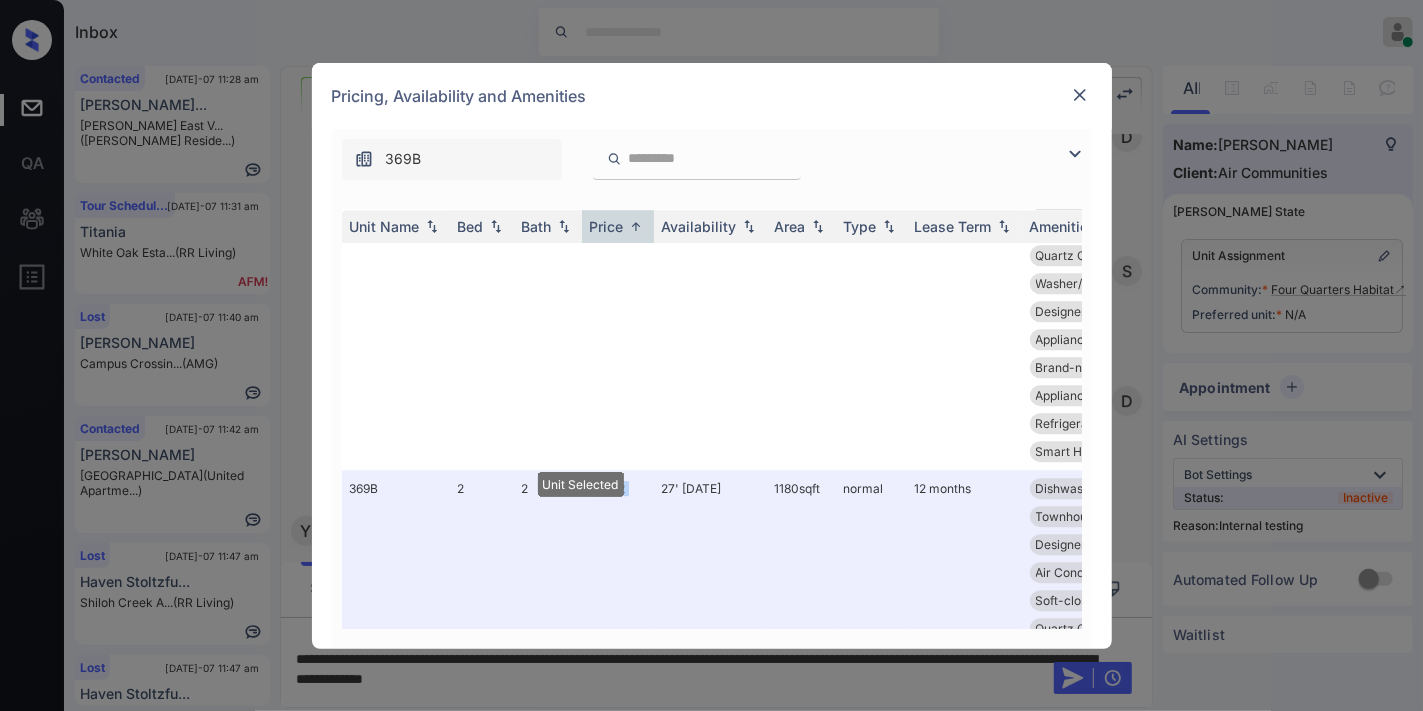 click at bounding box center [1080, 95] 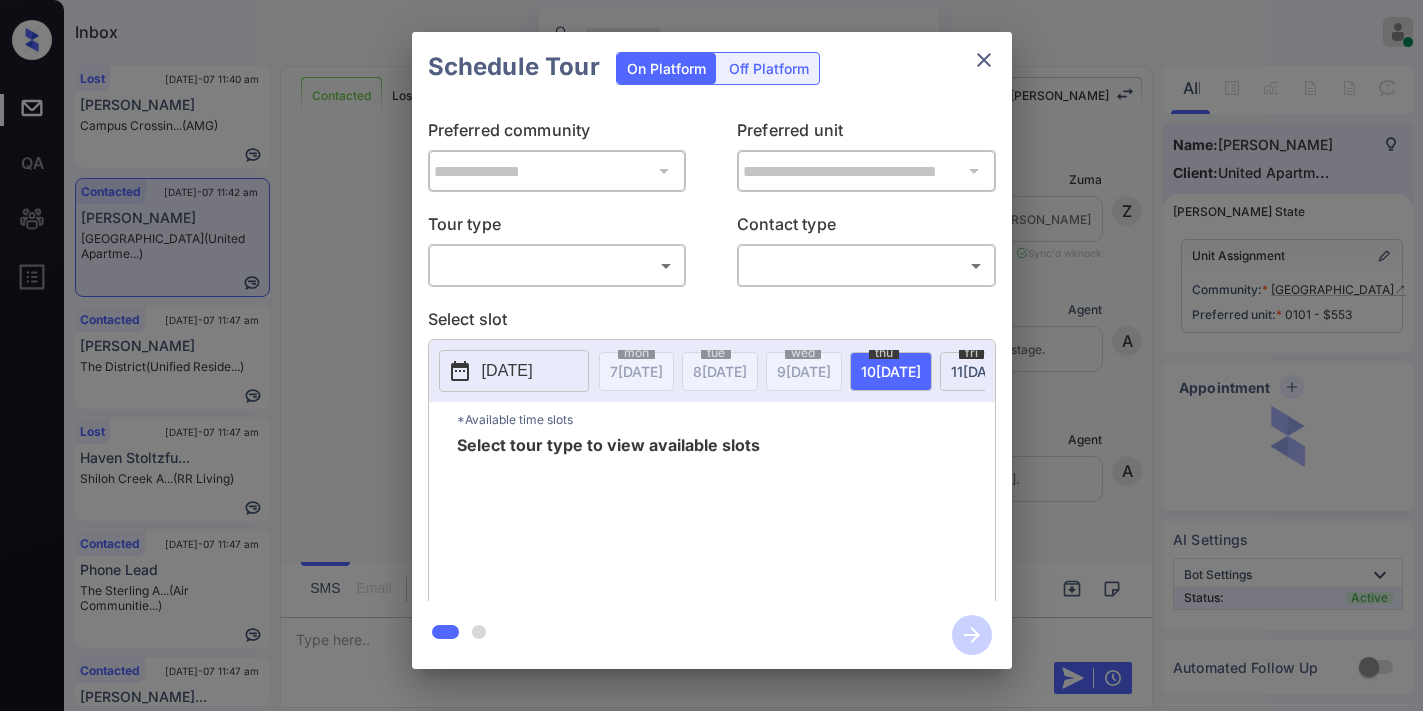 click on "Inbox [PERSON_NAME] Online Set yourself   offline Set yourself   on break Profile Switch to  dark  mode Sign out Lost [DATE]-07 11:40 am   [GEOGRAPHIC_DATA][PERSON_NAME]...  (AMG) Contacted [DATE]-07 11:42 am   [PERSON_NAME][GEOGRAPHIC_DATA]  ([GEOGRAPHIC_DATA]...) Contacted [DATE]-07 11:47 am   [PERSON_NAME] The District  (Unified Reside...) Lost [DATE]-07 11:47 am   Haven Stoltzfu... Shiloh Creek A...  (RR Living) Contacted [DATE]-07 11:47 am   Phone Lead The Sterling A...  (Air Communitie...) Contacted [DATE]-07 11:47 am   [PERSON_NAME]... Vue at [GEOGRAPHIC_DATA] ...  (United Apartme...) Contacted Lost Lead Sentiment: Angry Upon sliding the acknowledgement:  Lead will move to lost stage. * ​ SMS and call option will be set to opt out. AFM will be turned off for the lead. Kelsey New Message [PERSON_NAME] Lead transferred to leasing agent: [PERSON_NAME] [DATE] 10:28 am  Sync'd w  knock Z New Message Agent Lead created via webhook in Inbound stage. [DATE] 10:28 am A New Message Agent AFM Request sent to [PERSON_NAME]. [DATE] 10:28 am A New Message" at bounding box center (711, 355) 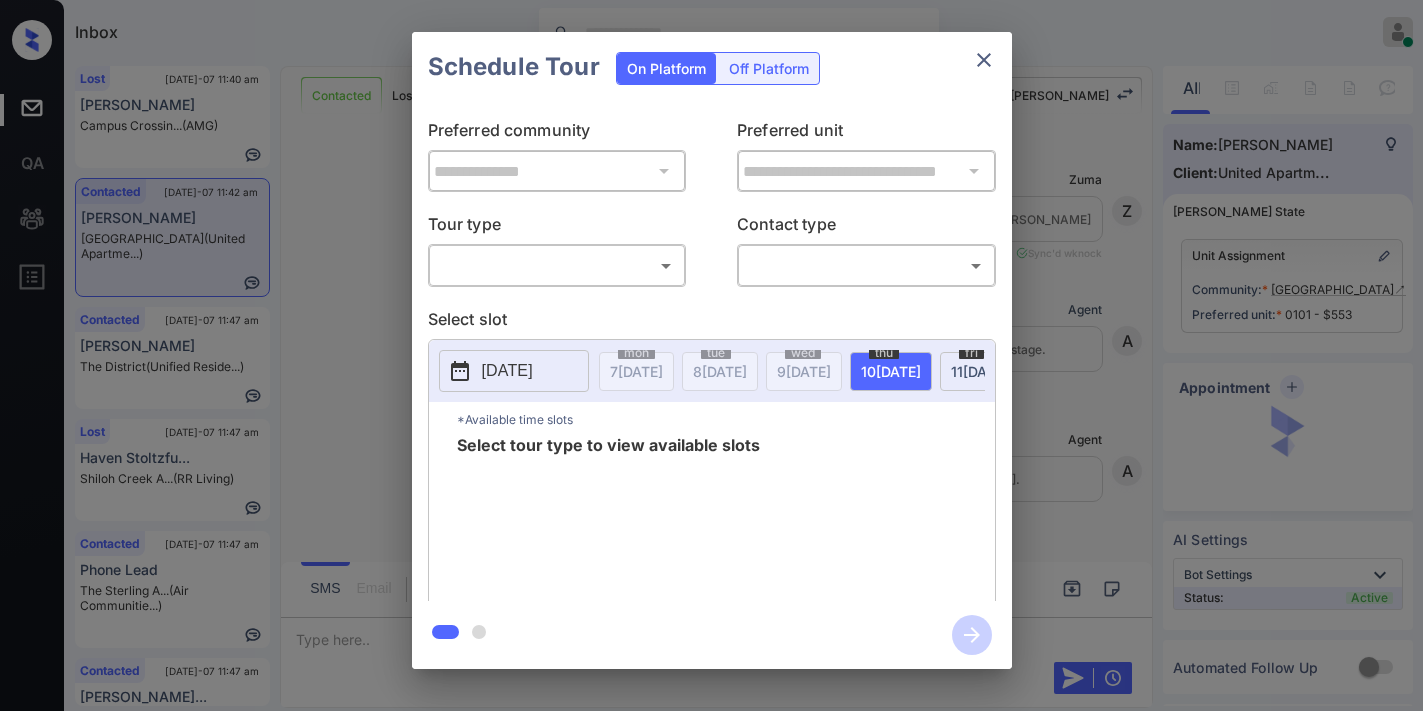 scroll, scrollTop: 0, scrollLeft: 0, axis: both 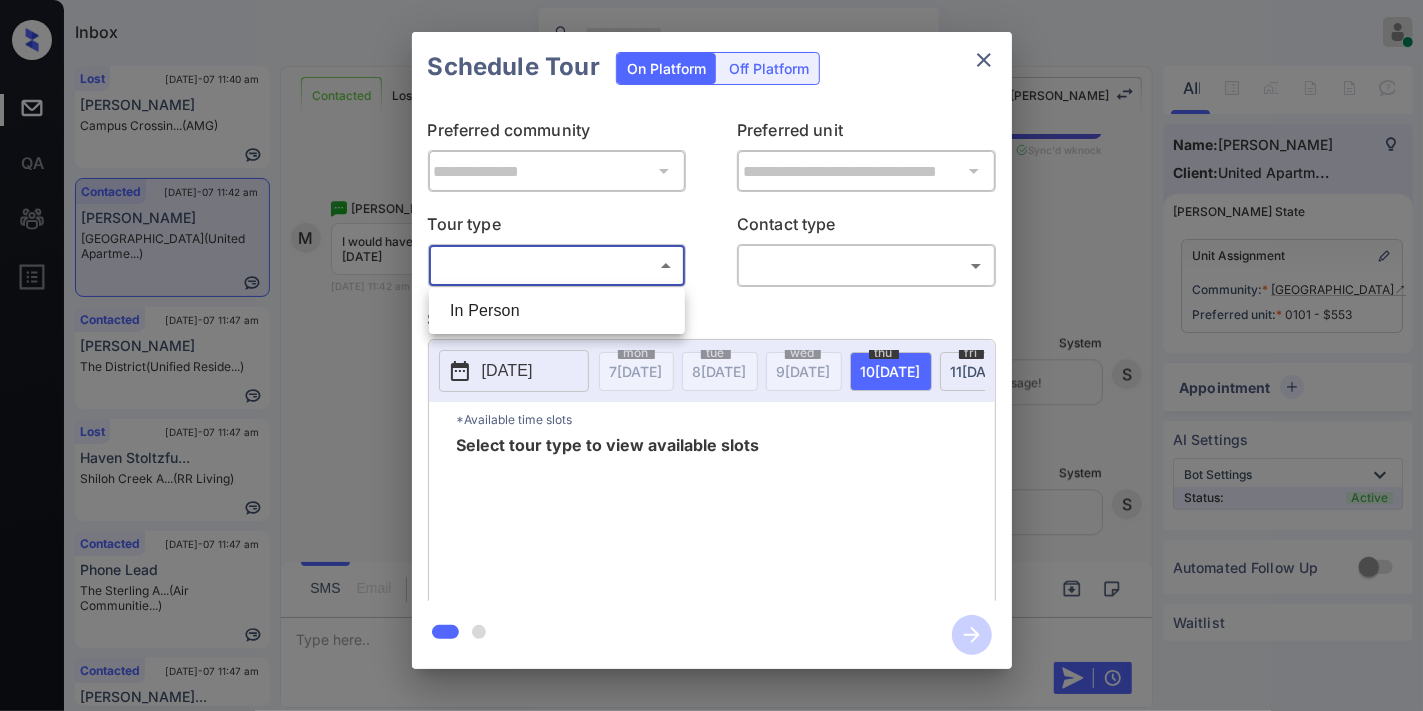 click on "In Person" at bounding box center (557, 311) 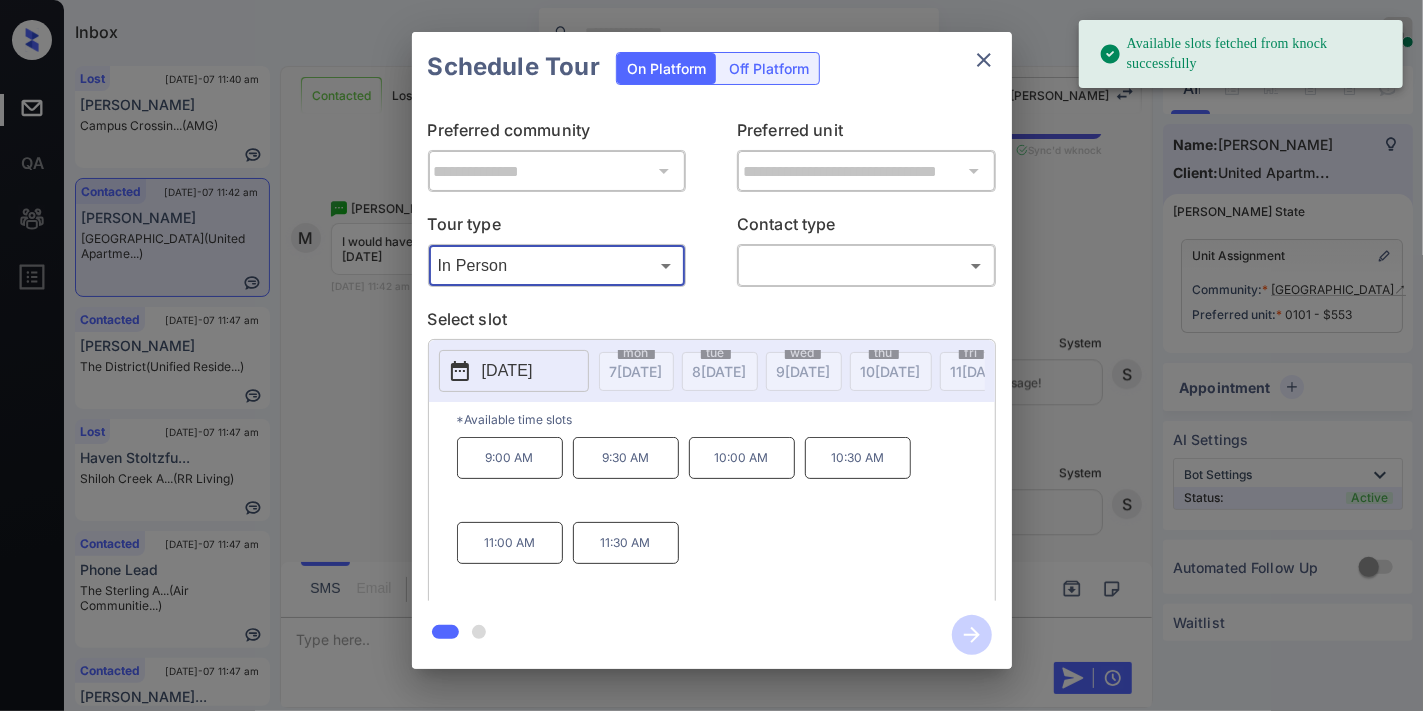 click on "2025-07-29" at bounding box center (514, 371) 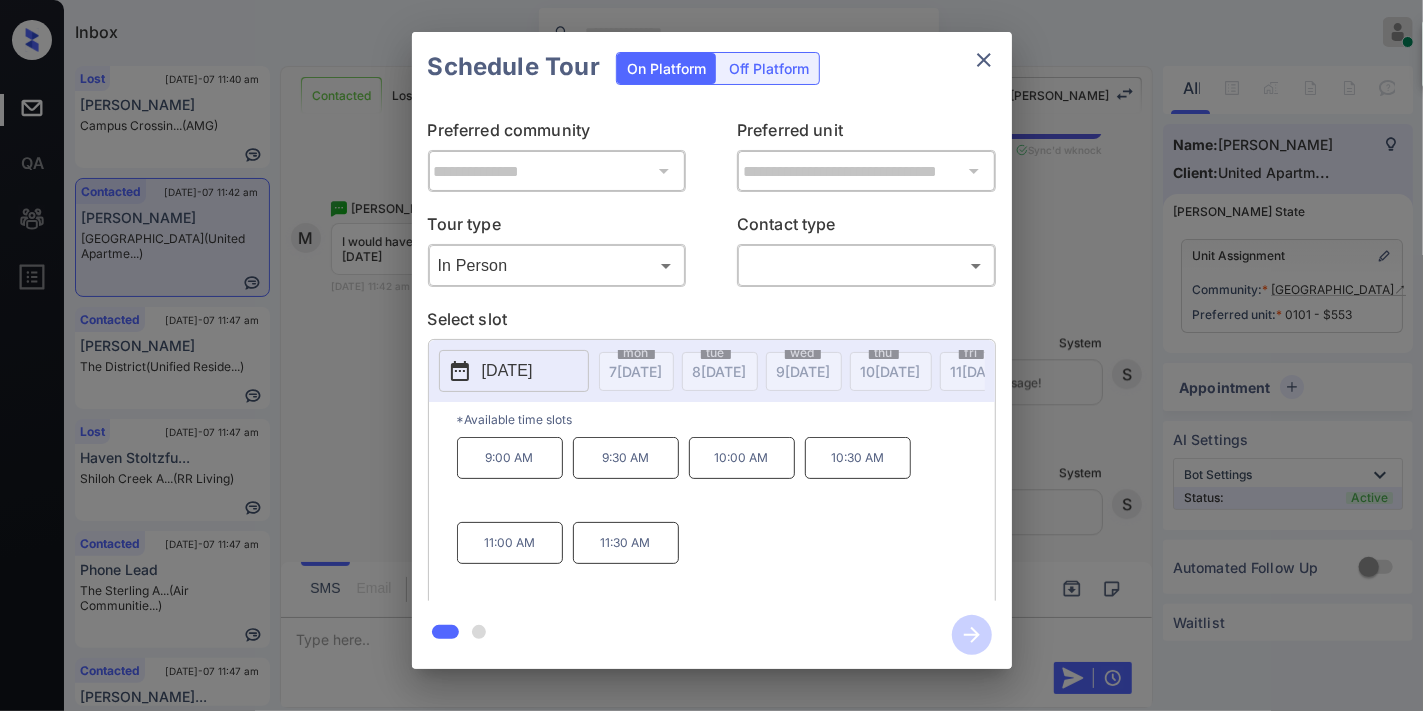 click on "2025-07-29" at bounding box center (507, 371) 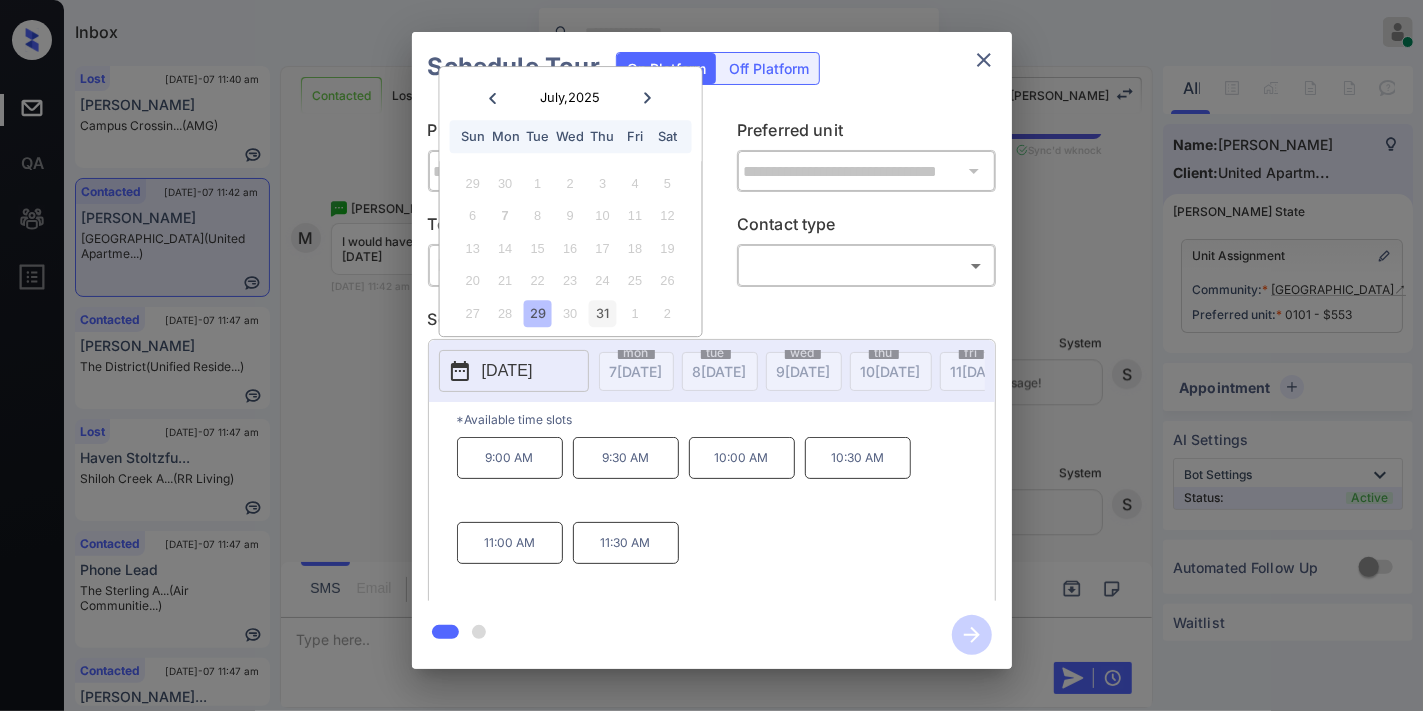 click on "31" at bounding box center (602, 313) 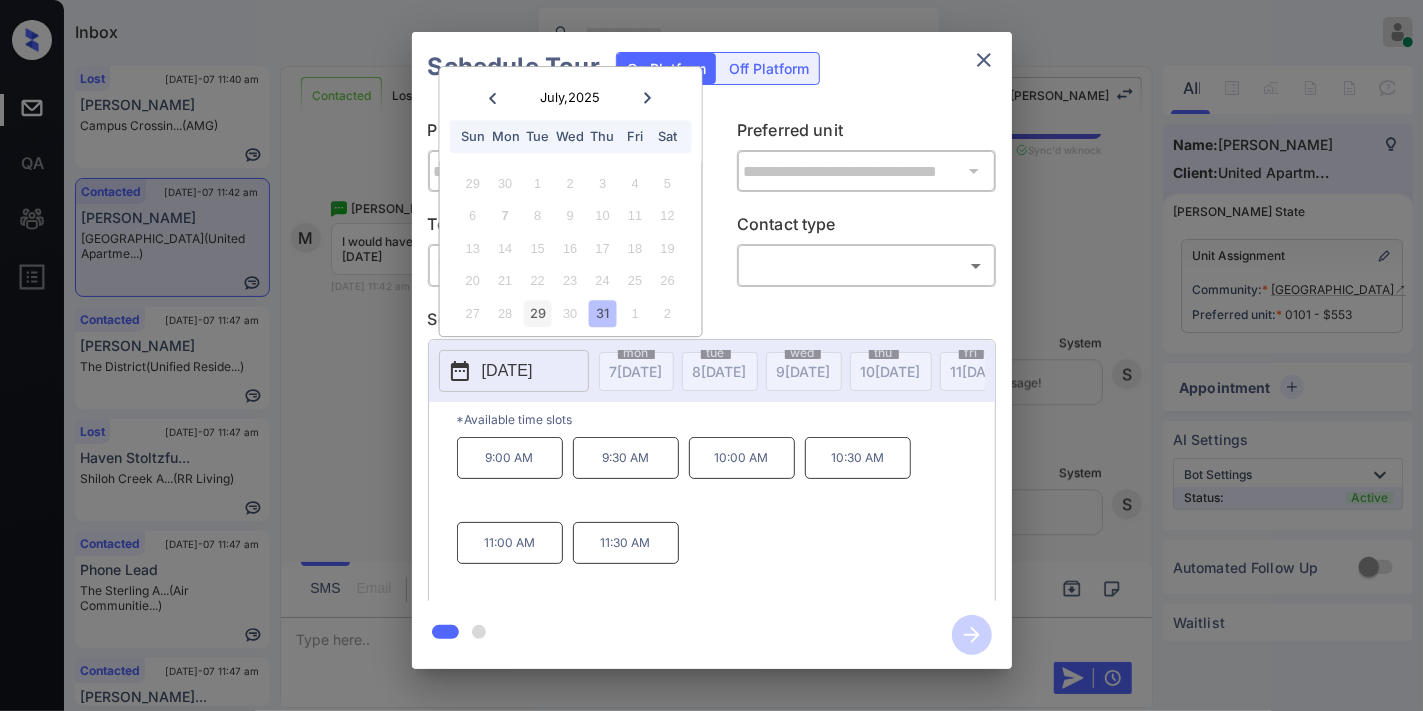 click on "29" at bounding box center (537, 313) 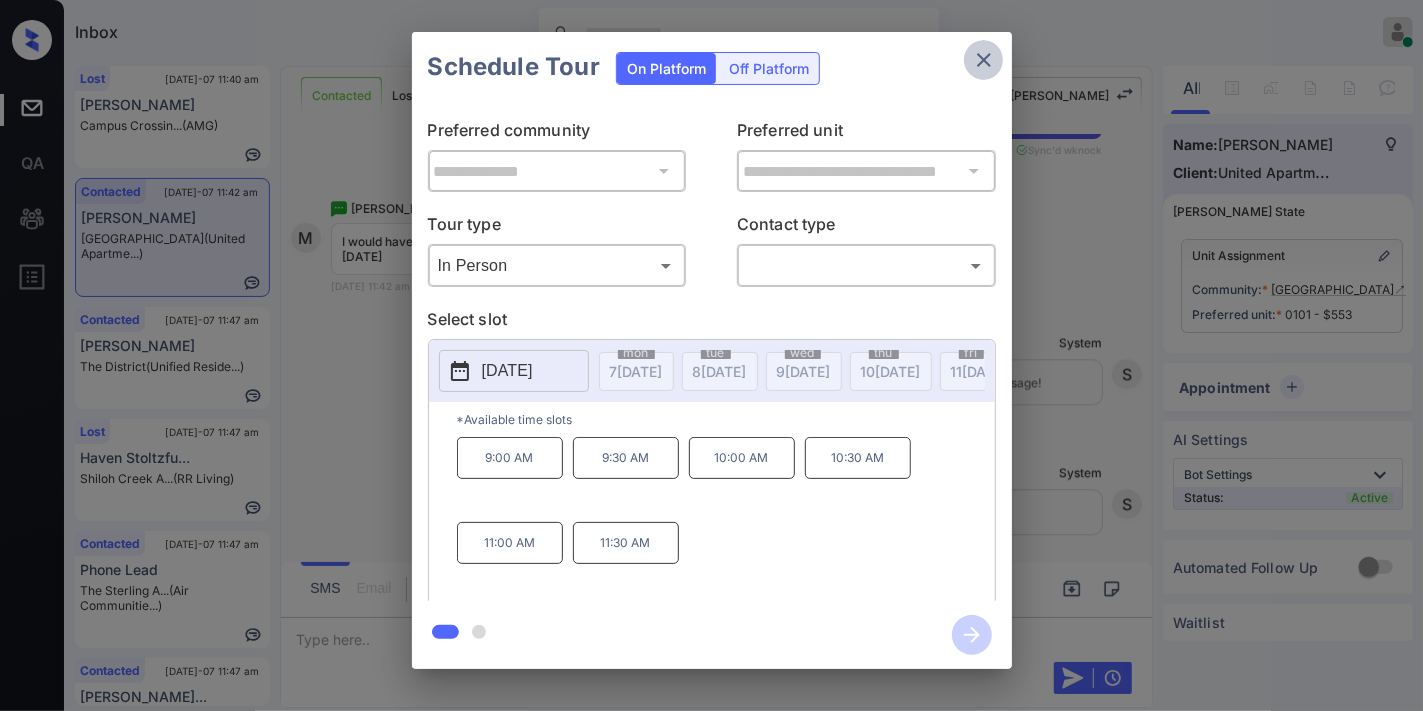 click 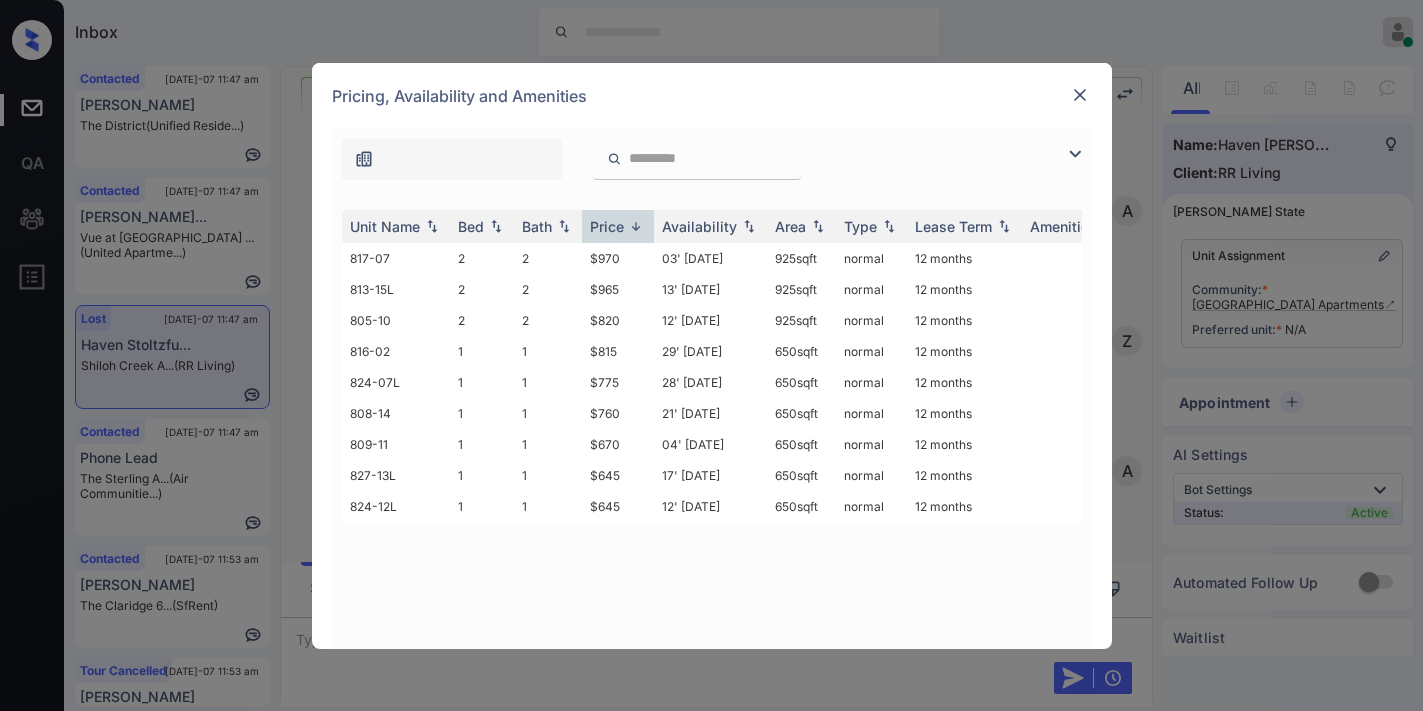 scroll, scrollTop: 0, scrollLeft: 0, axis: both 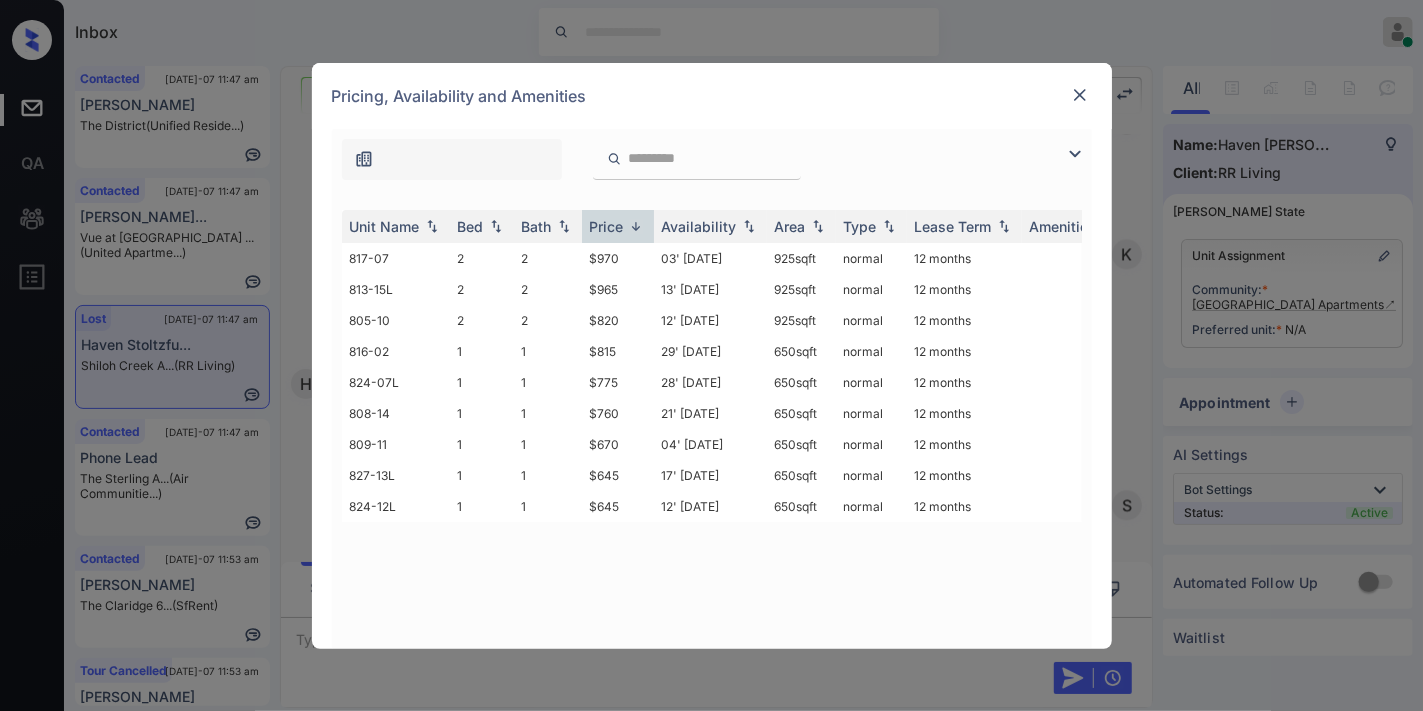 click at bounding box center (636, 226) 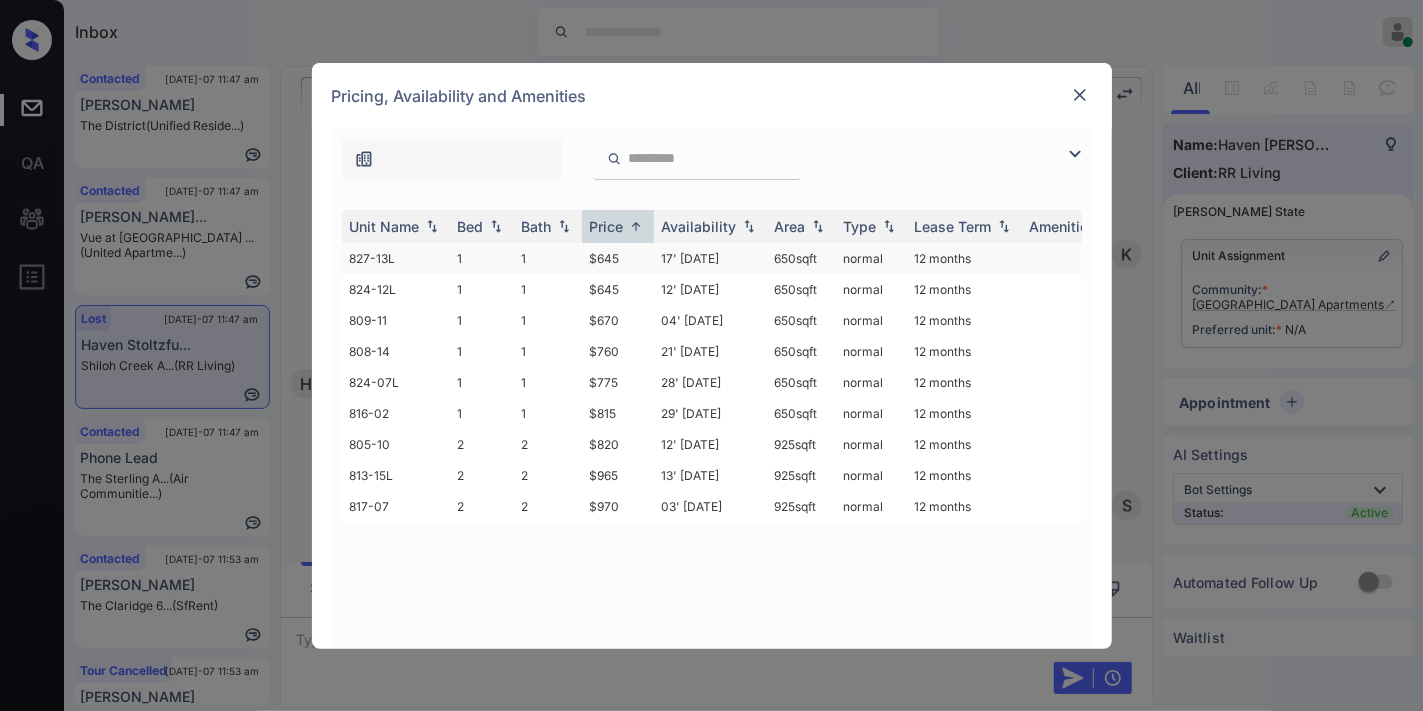 click on "$645" at bounding box center (618, 258) 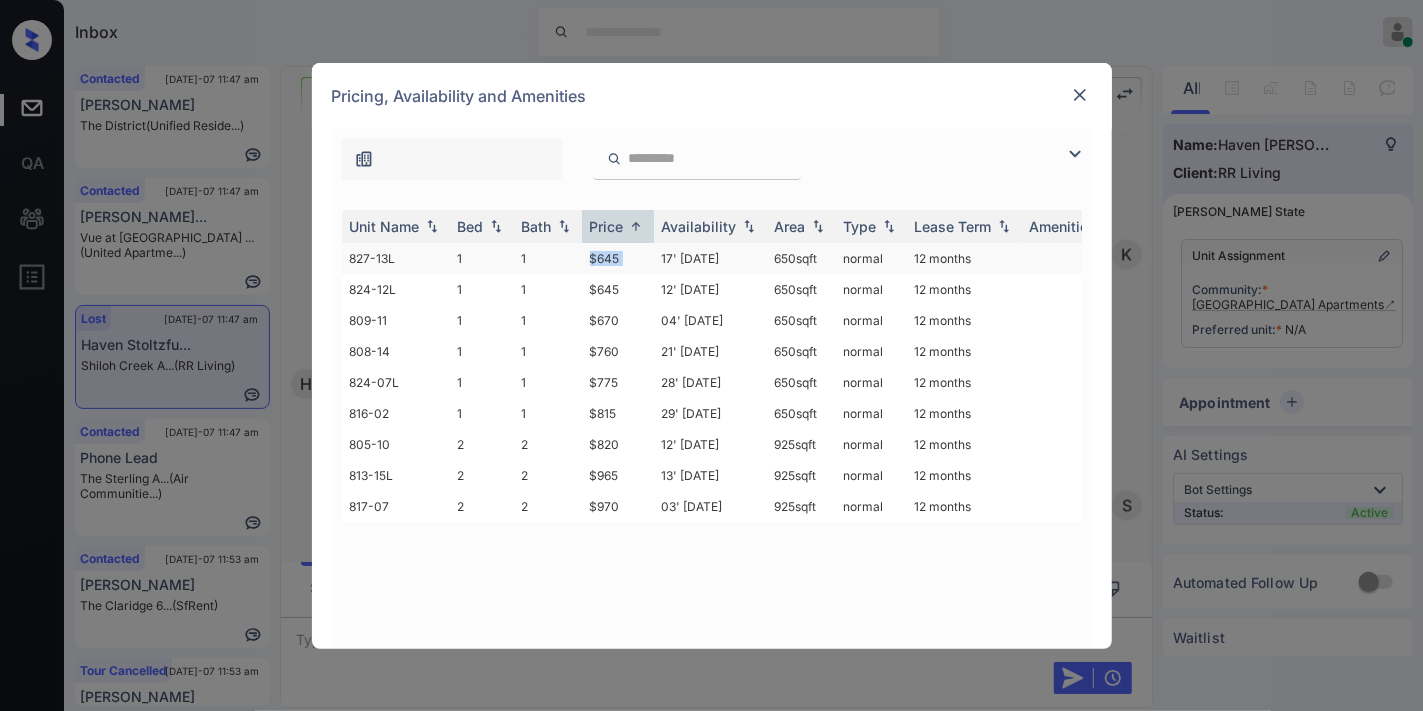 click on "$645" at bounding box center (618, 258) 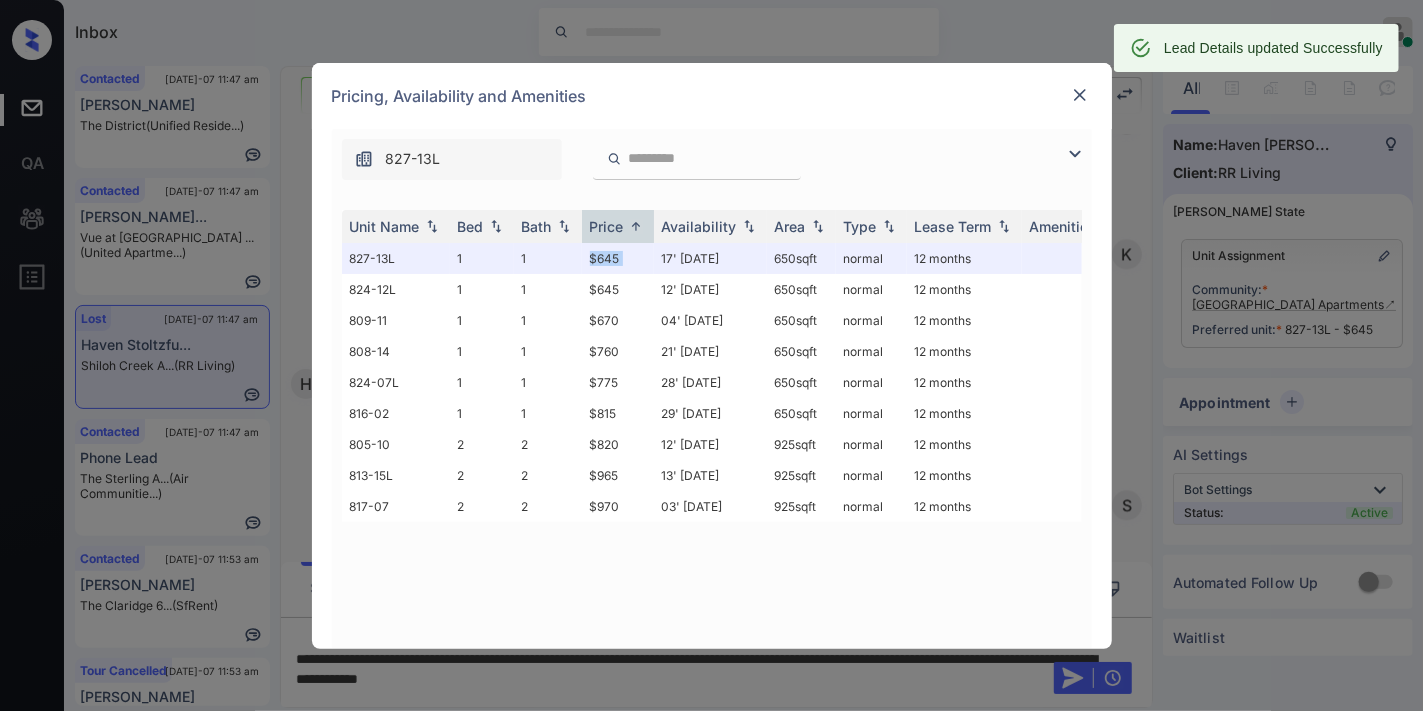 click at bounding box center [1080, 95] 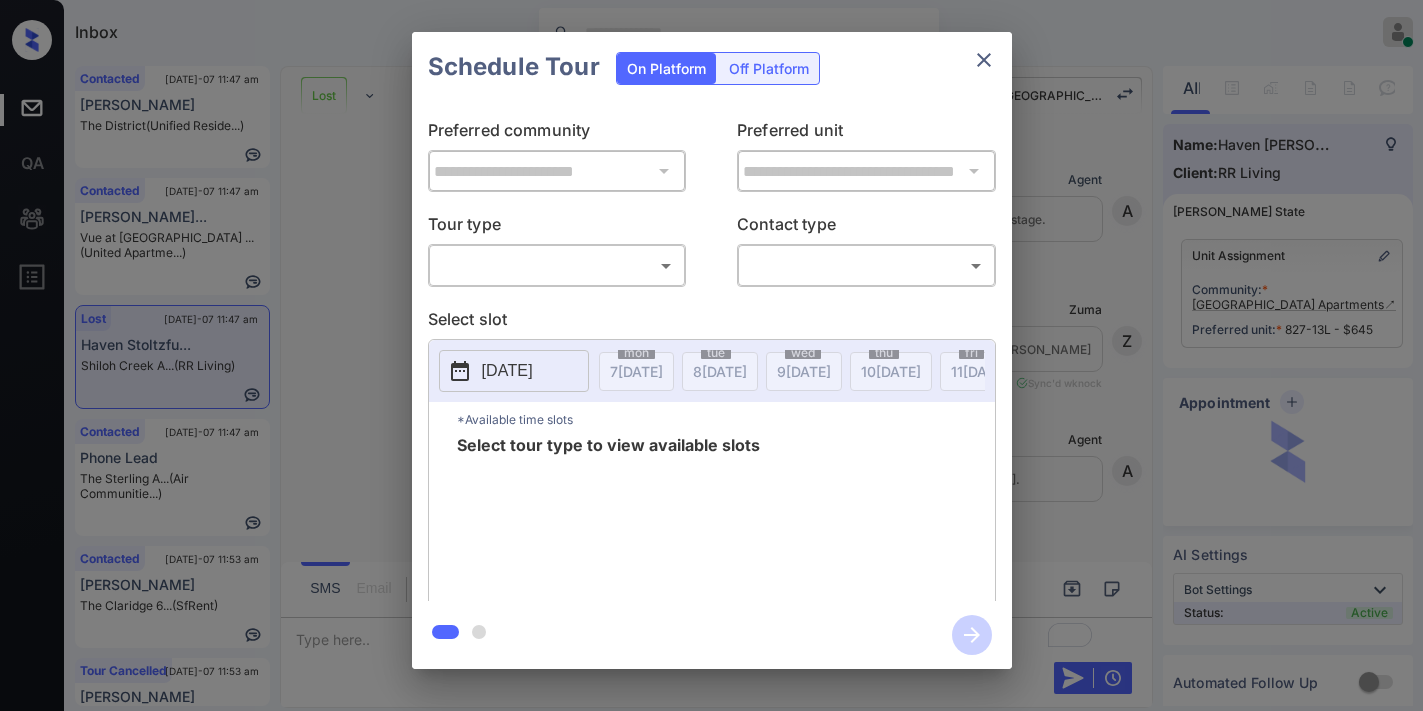 scroll, scrollTop: 0, scrollLeft: 0, axis: both 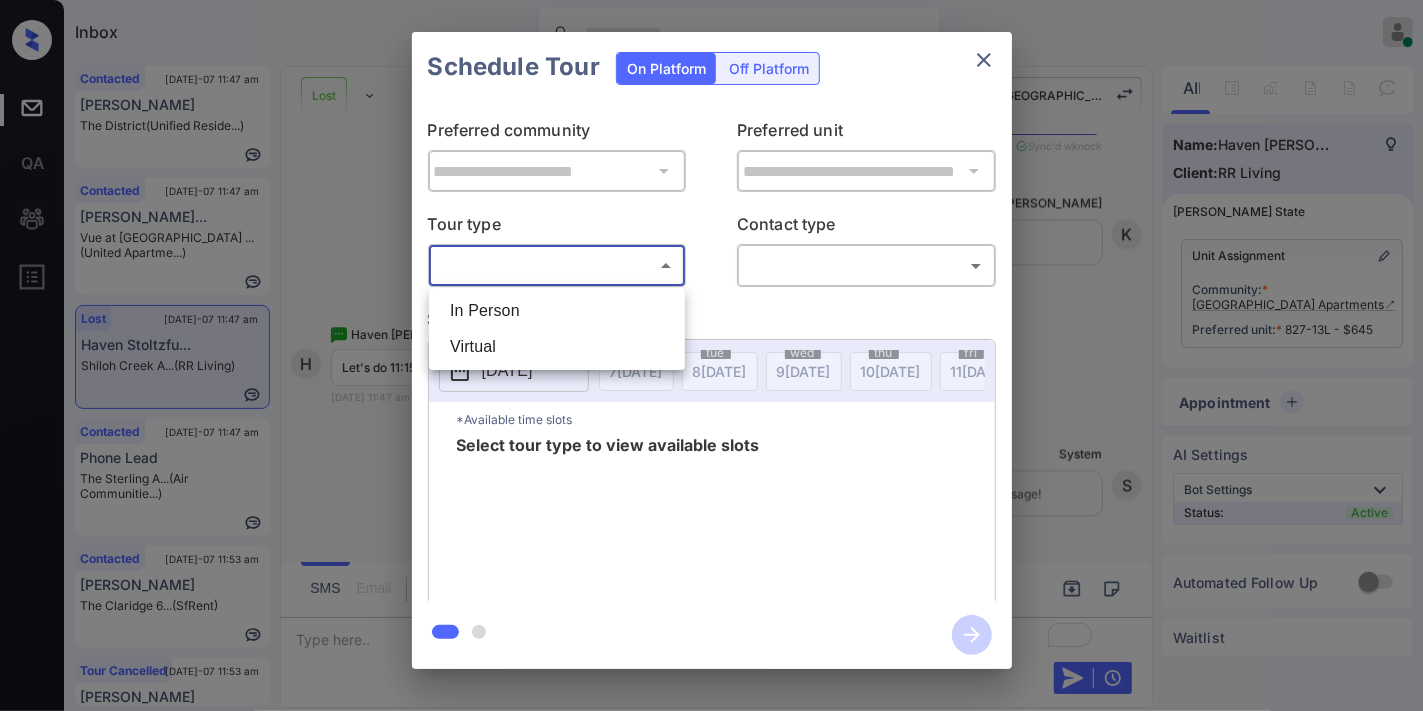 click on "Inbox Samantha Soliven Online Set yourself   offline Set yourself   on break Profile Switch to  dark  mode Sign out Contacted Jul-07 11:47 am   Paul Meadows The District  (Unified Reside...) Contacted Jul-07 11:47 am   Natalie Gonzal... Vue at Sonoma ...  (United Apartme...) Lost Jul-07 11:47 am   Haven Stoltzfu... Shiloh Creek A...  (RR Living) Contacted Jul-07 11:47 am   Phone Lead The Sterling A...  (Air Communitie...) Contacted Jul-07 11:53 am   Sweeta Tamiz The Claridge 6...  (SfRent) Tour Cancelled Jul-07 11:53 am   Jaquon Jones Royal Crest Es...  (Air Communitie...) Lost Lead Sentiment: Angry Upon sliding the acknowledgement:  Lead will move to lost stage. * ​ SMS and call option will be set to opt out. AFM will be turned off for the lead. Shiloh Creek Apartments New Message Agent Lead created via webhook in Inbound stage. Jun 13, 2025 12:53 pm A New Message Zuma Lead transferred to leasing agent: kelsey Jun 13, 2025 12:53 pm  Sync'd w  knock Z New Message Agent AFM Request sent to Kelsey. A Agent A" at bounding box center [711, 355] 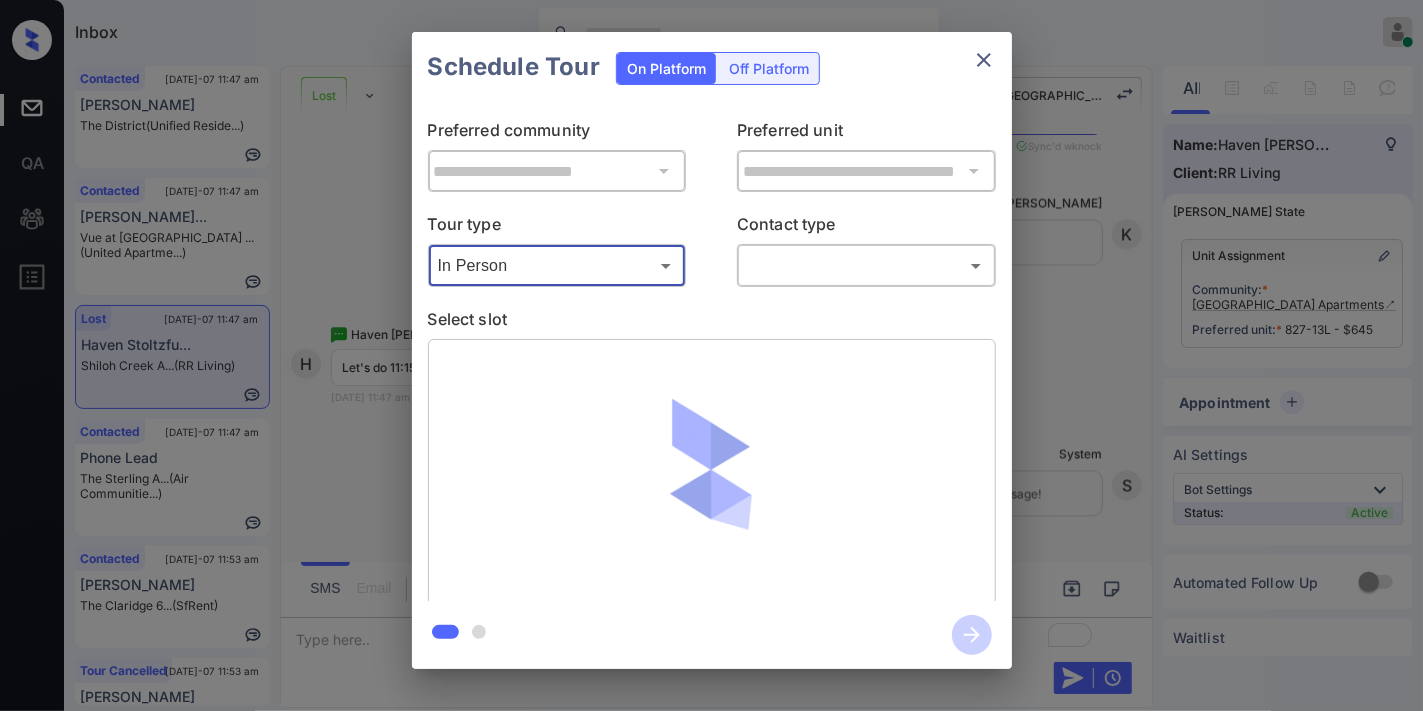 click on "Inbox Samantha Soliven Online Set yourself   offline Set yourself   on break Profile Switch to  dark  mode Sign out Contacted Jul-07 11:47 am   Paul Meadows The District  (Unified Reside...) Contacted Jul-07 11:47 am   Natalie Gonzal... Vue at Sonoma ...  (United Apartme...) Lost Jul-07 11:47 am   Haven Stoltzfu... Shiloh Creek A...  (RR Living) Contacted Jul-07 11:47 am   Phone Lead The Sterling A...  (Air Communitie...) Contacted Jul-07 11:53 am   Sweeta Tamiz The Claridge 6...  (SfRent) Tour Cancelled Jul-07 11:53 am   Jaquon Jones Royal Crest Es...  (Air Communitie...) Lost Lead Sentiment: Angry Upon sliding the acknowledgement:  Lead will move to lost stage. * ​ SMS and call option will be set to opt out. AFM will be turned off for the lead. Shiloh Creek Apartments New Message Agent Lead created via webhook in Inbound stage. Jun 13, 2025 12:53 pm A New Message Zuma Lead transferred to leasing agent: kelsey Jun 13, 2025 12:53 pm  Sync'd w  knock Z New Message Agent AFM Request sent to Kelsey. A Agent A" at bounding box center [711, 355] 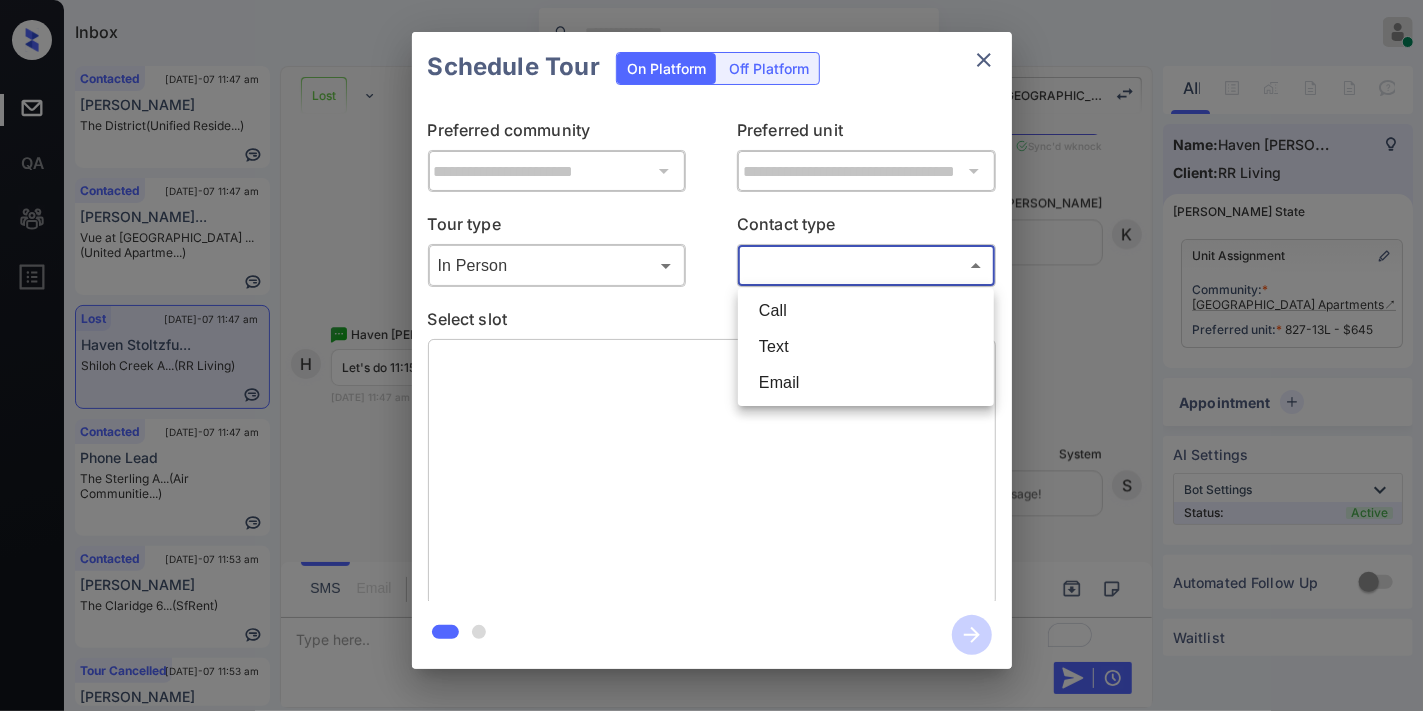 click on "Text" at bounding box center (866, 347) 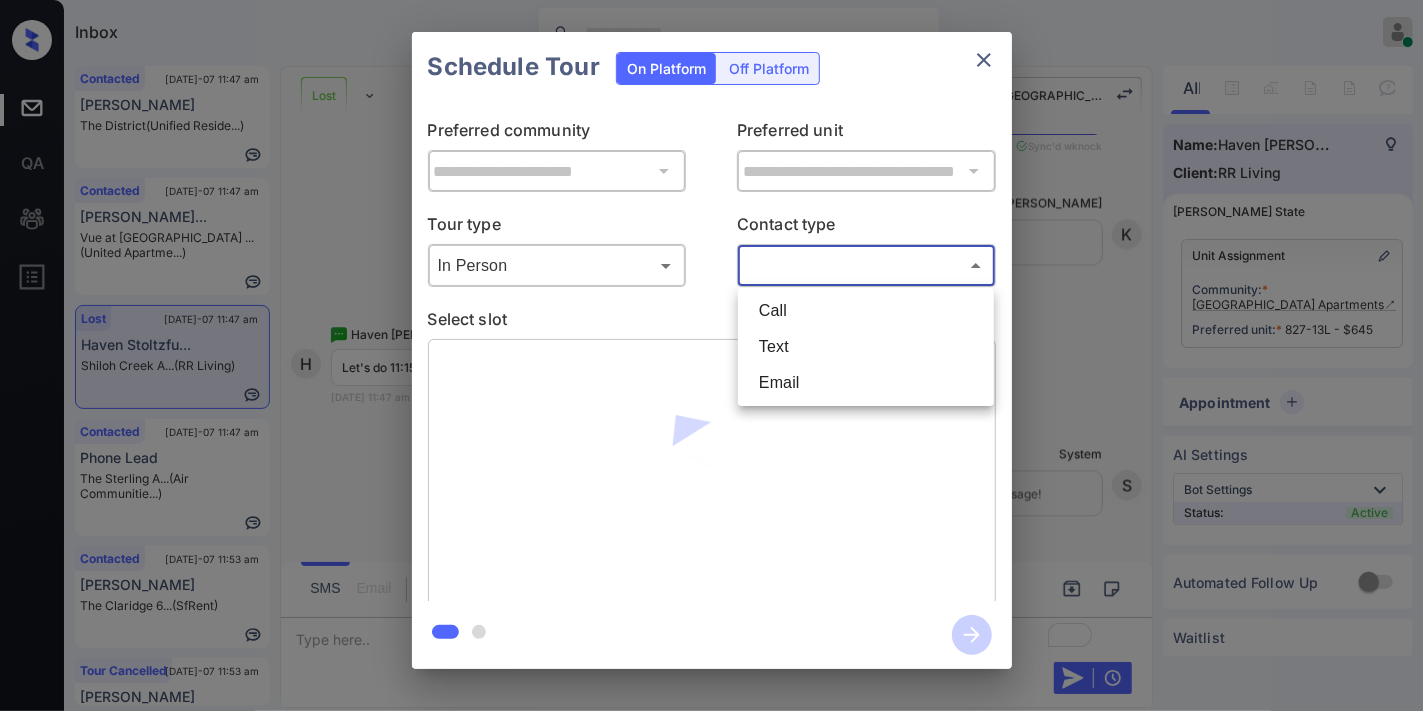 type on "****" 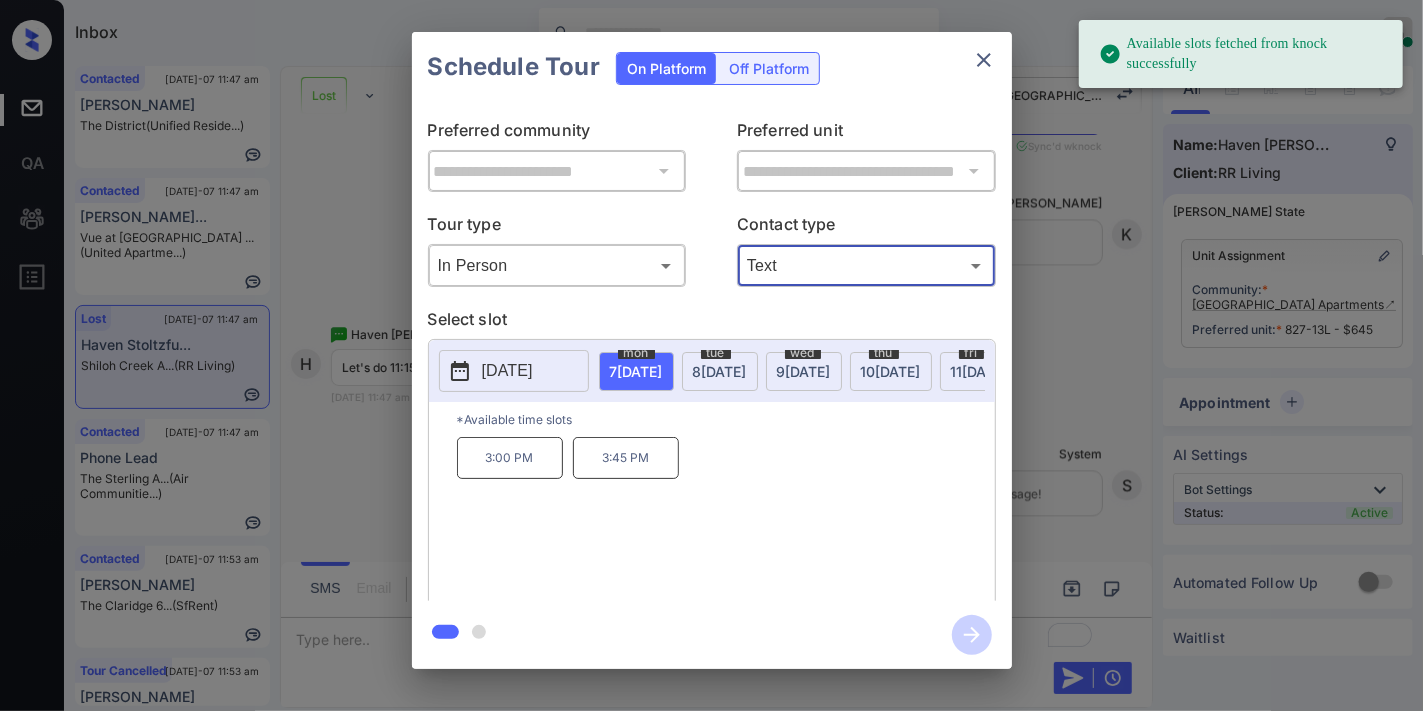 click on "8 JUL" at bounding box center (636, 371) 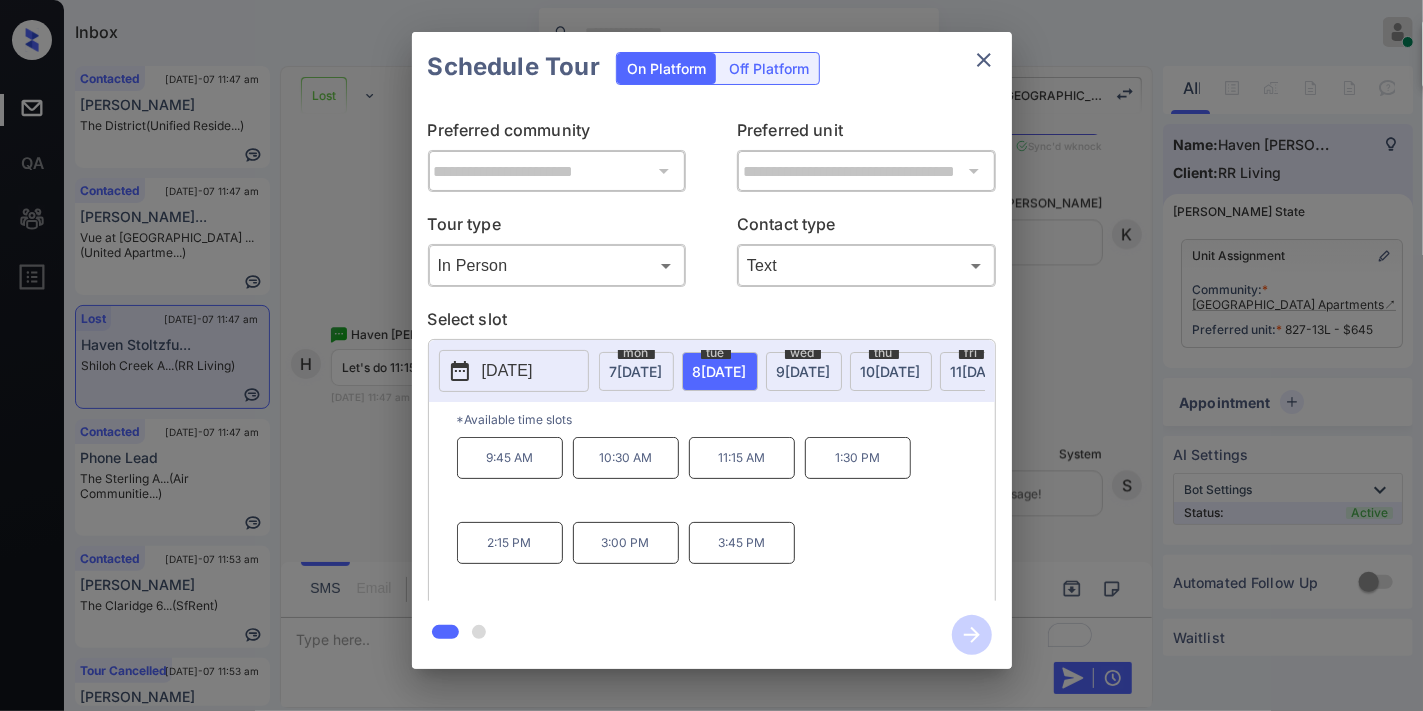 click on "11:15 AM" at bounding box center (742, 458) 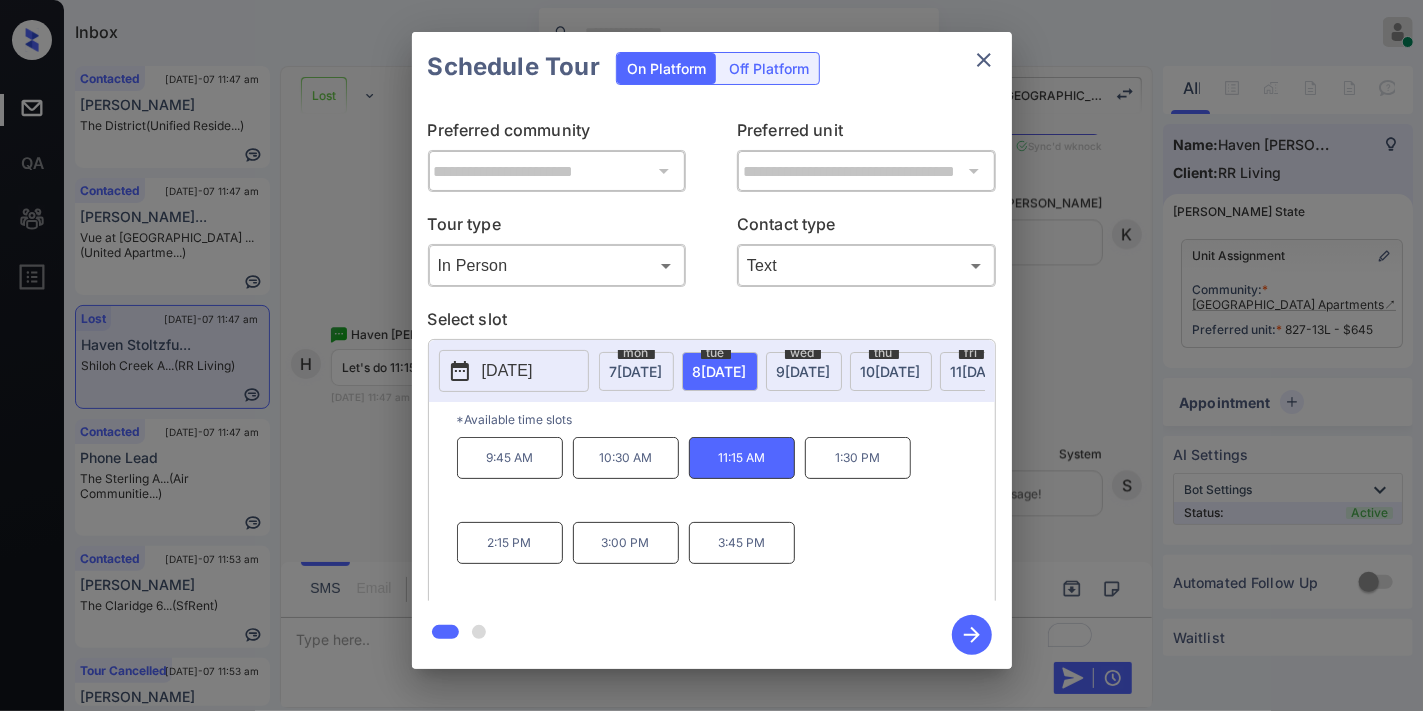 click 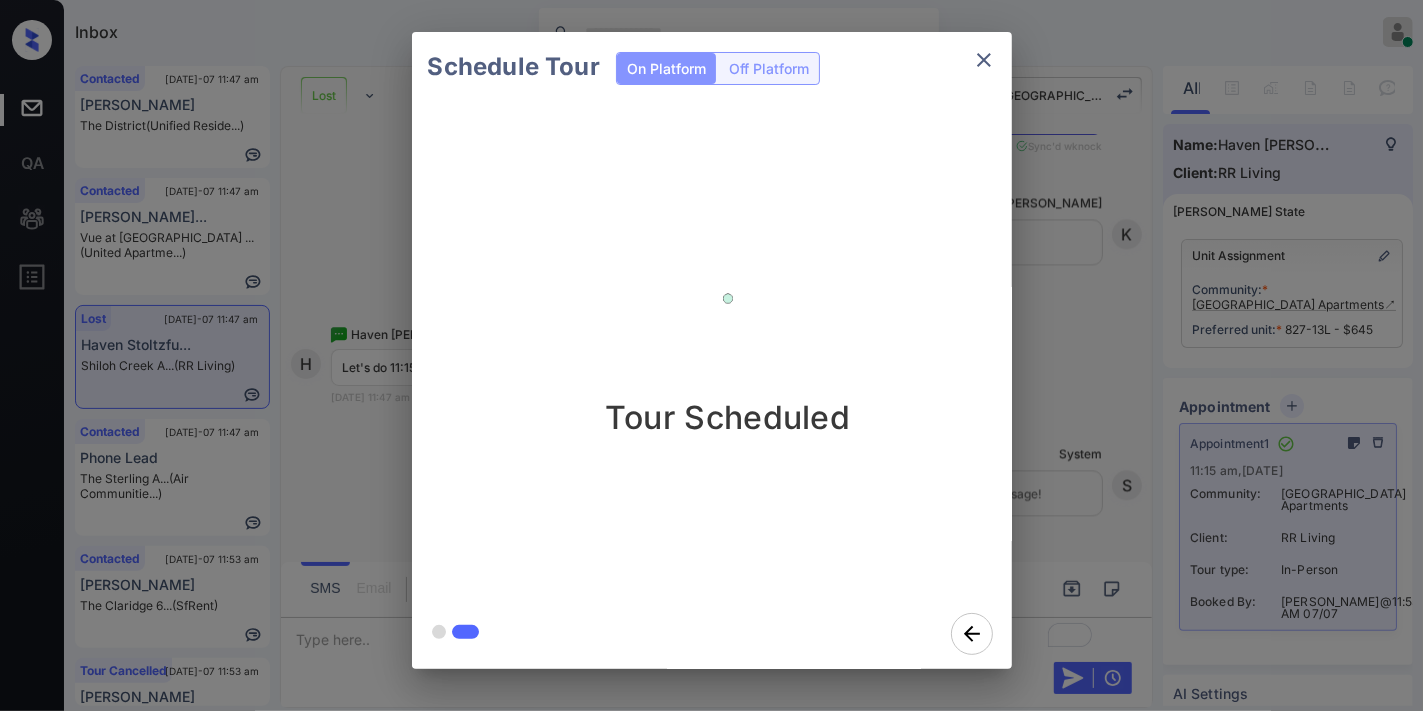 click on "Schedule Tour On Platform Off Platform Tour Scheduled" at bounding box center (711, 350) 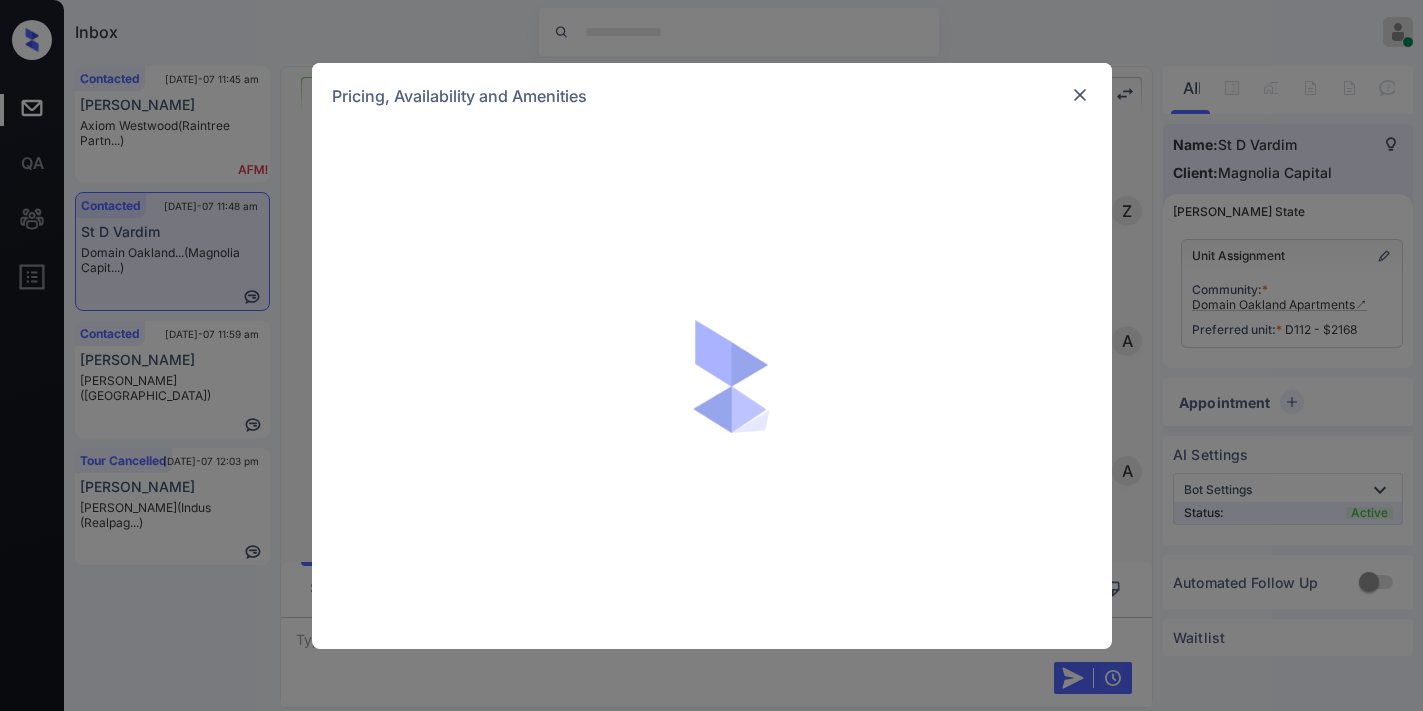 scroll, scrollTop: 0, scrollLeft: 0, axis: both 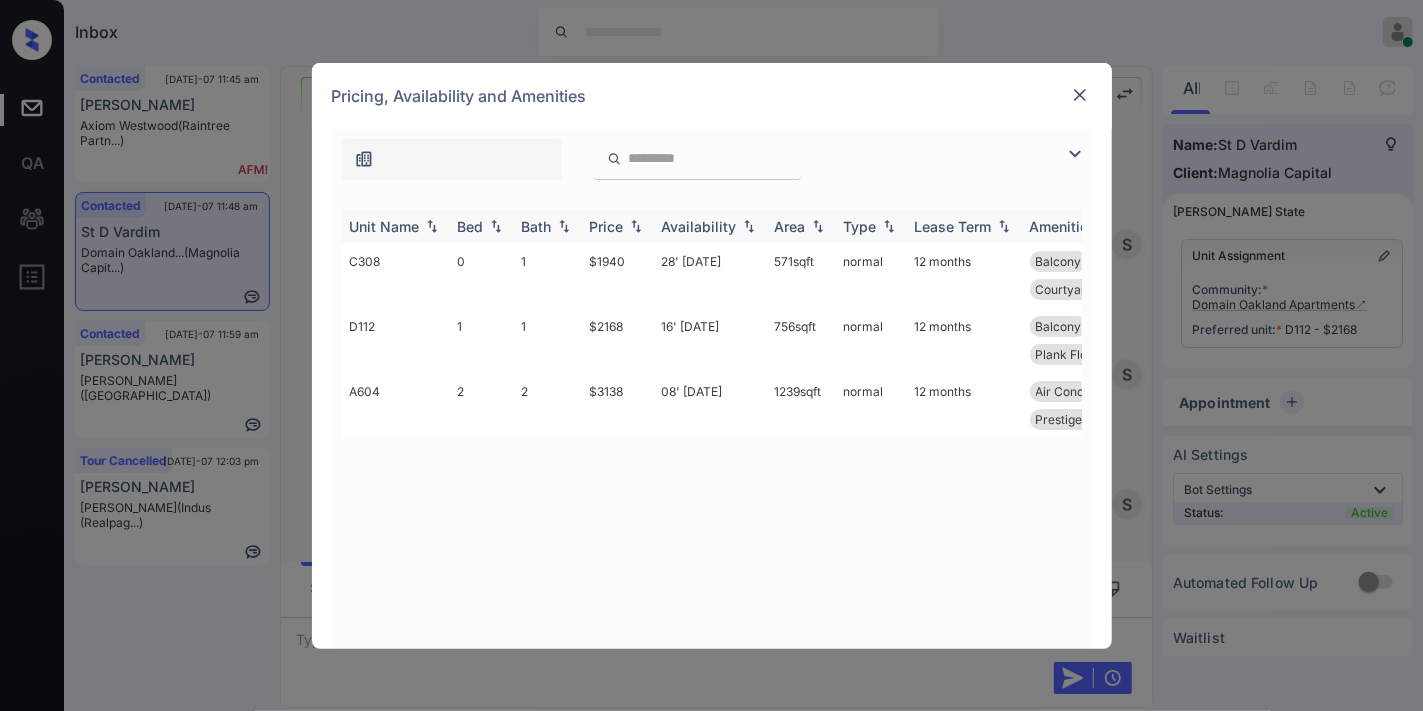 click on "Price" at bounding box center [607, 226] 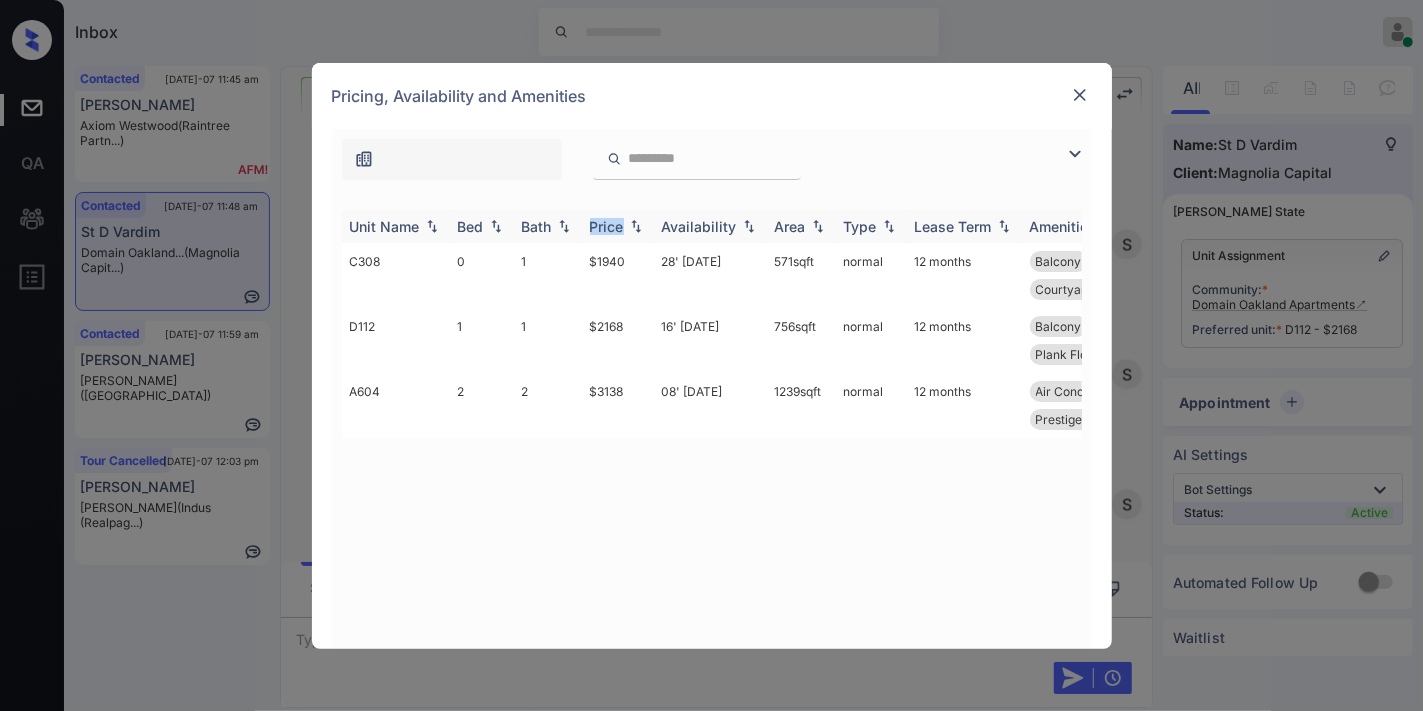 click on "Price" at bounding box center (607, 226) 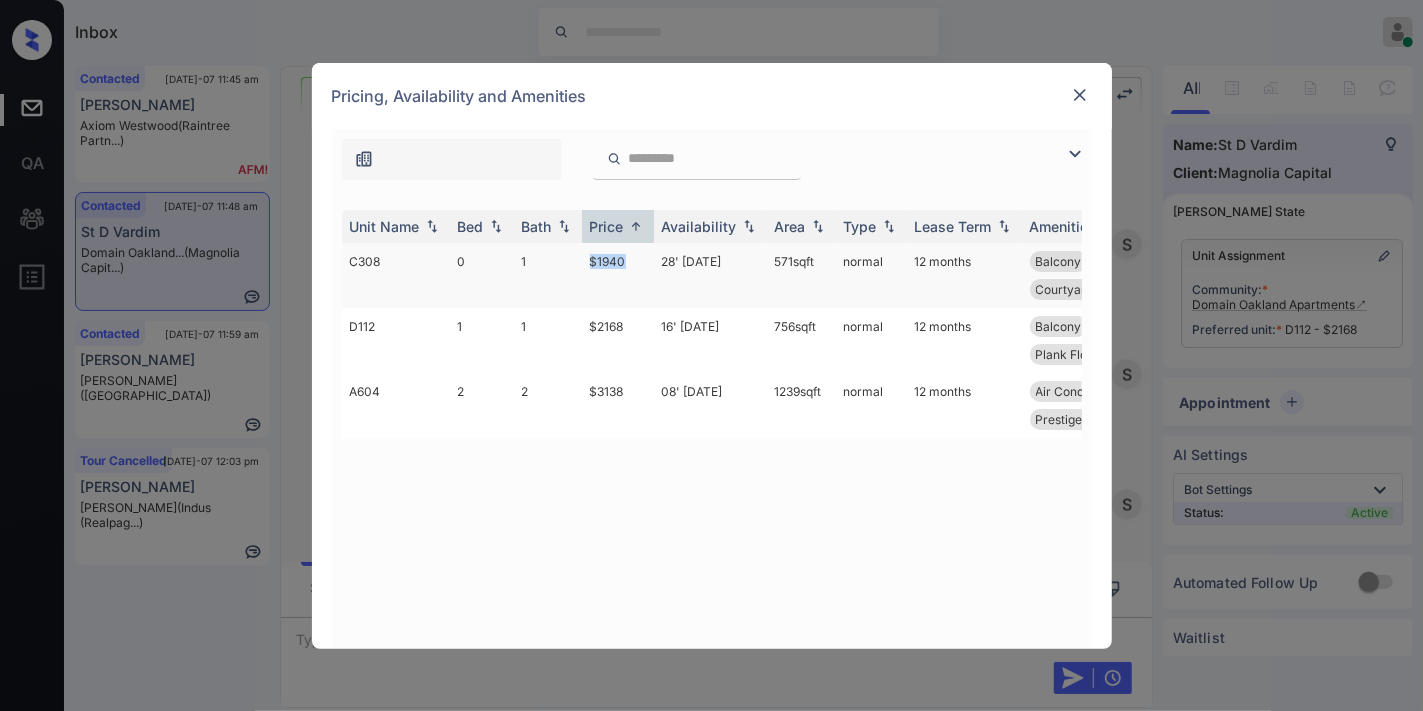 drag, startPoint x: 635, startPoint y: 261, endPoint x: 553, endPoint y: 256, distance: 82.1523 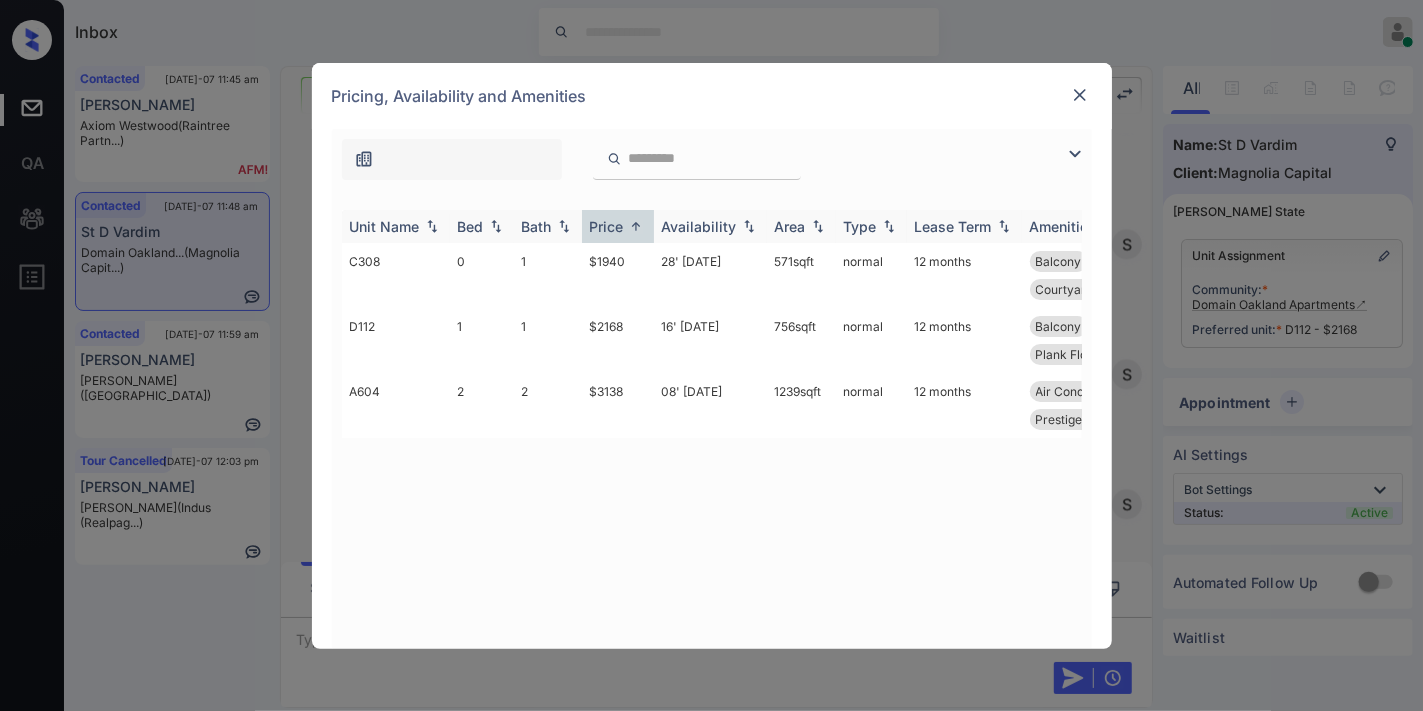 drag, startPoint x: 597, startPoint y: 264, endPoint x: 614, endPoint y: 240, distance: 29.410883 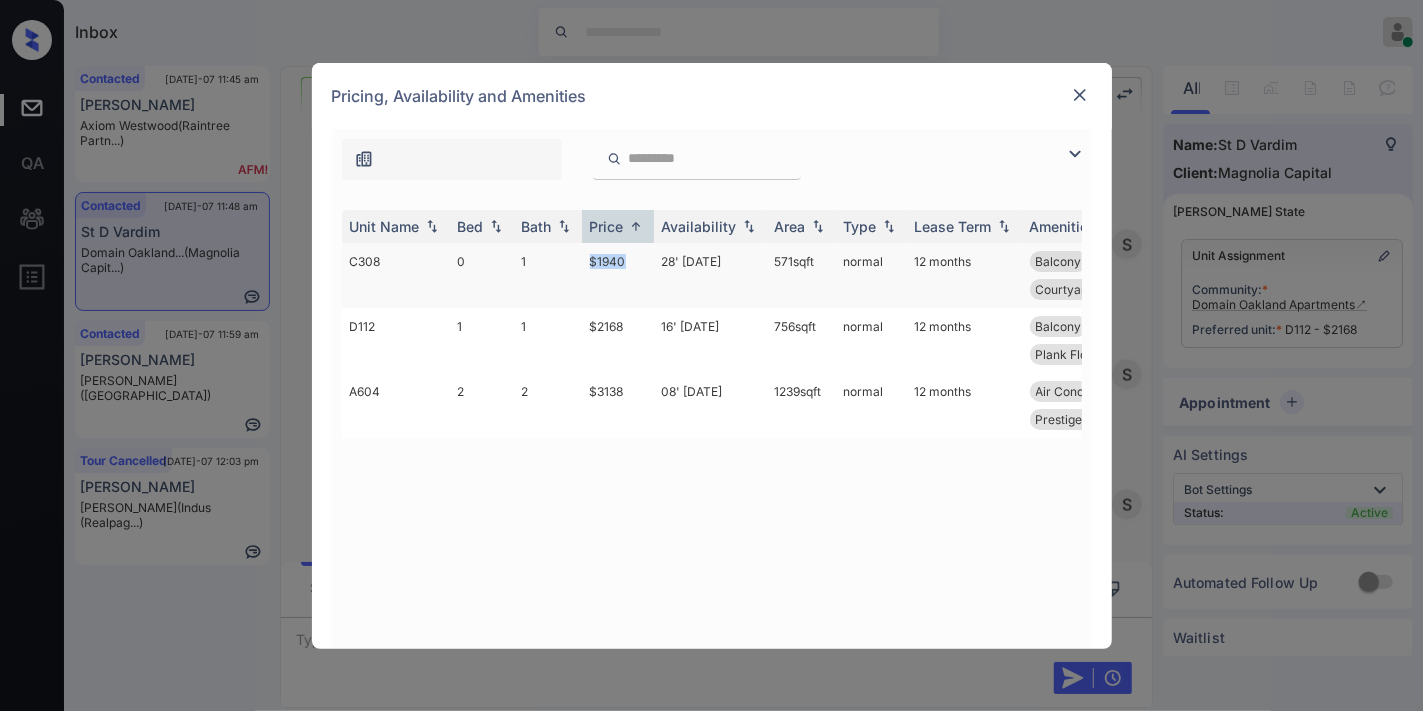 drag, startPoint x: 614, startPoint y: 240, endPoint x: 636, endPoint y: 261, distance: 30.413813 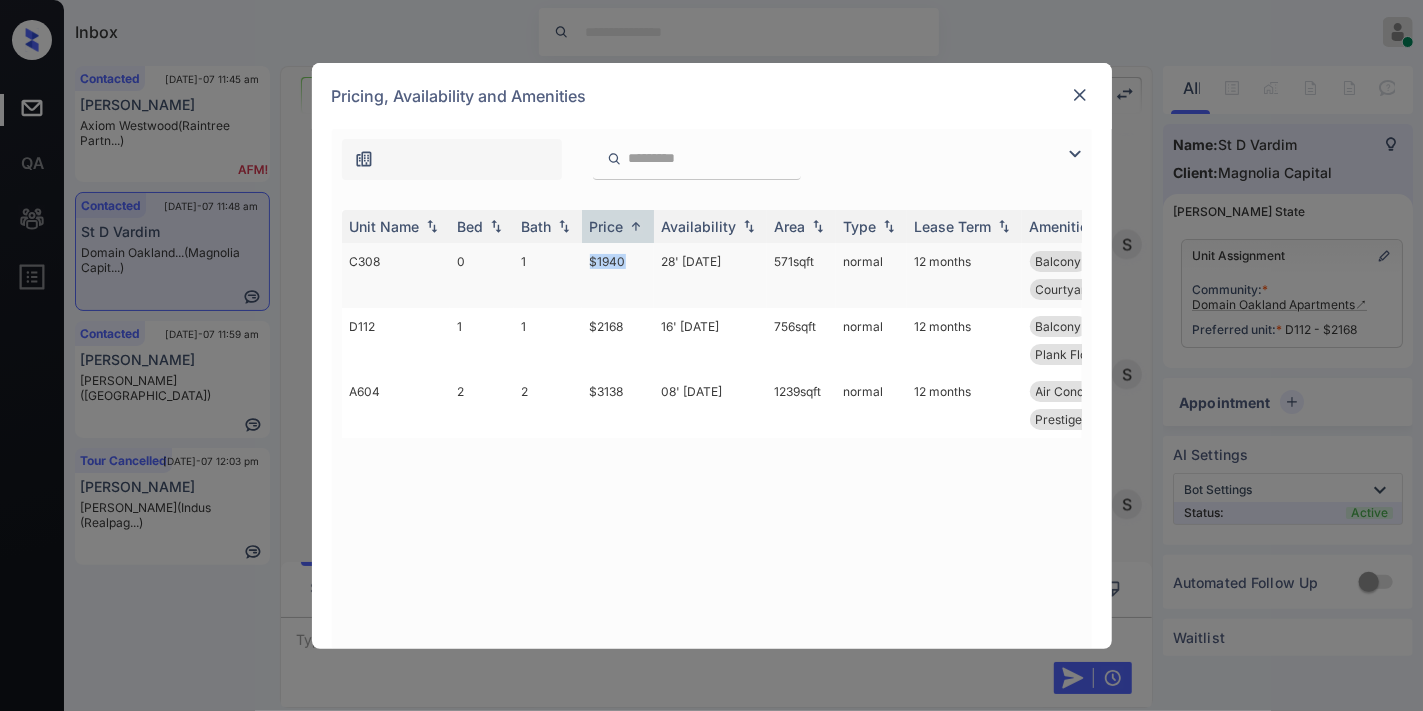 click on "$1940" at bounding box center [618, 275] 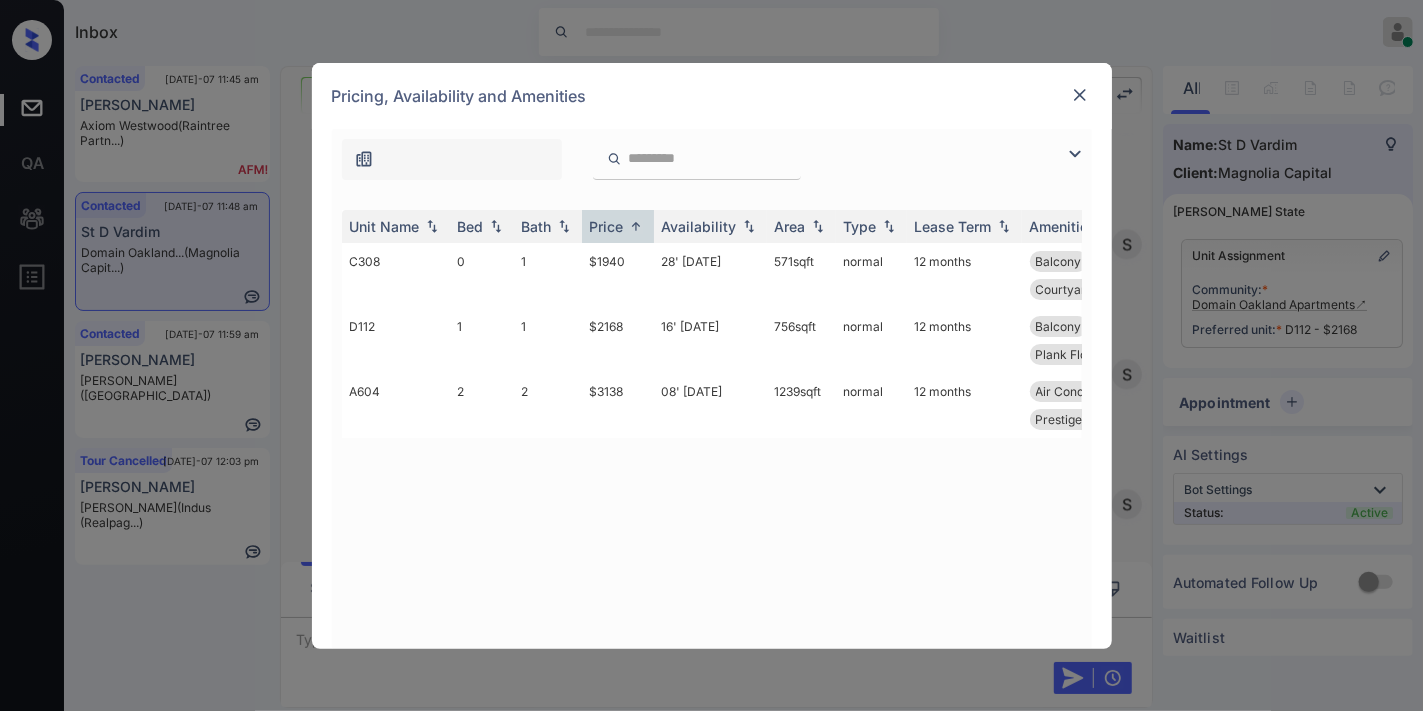 click on "Pricing, Availability and Amenities" at bounding box center [712, 96] 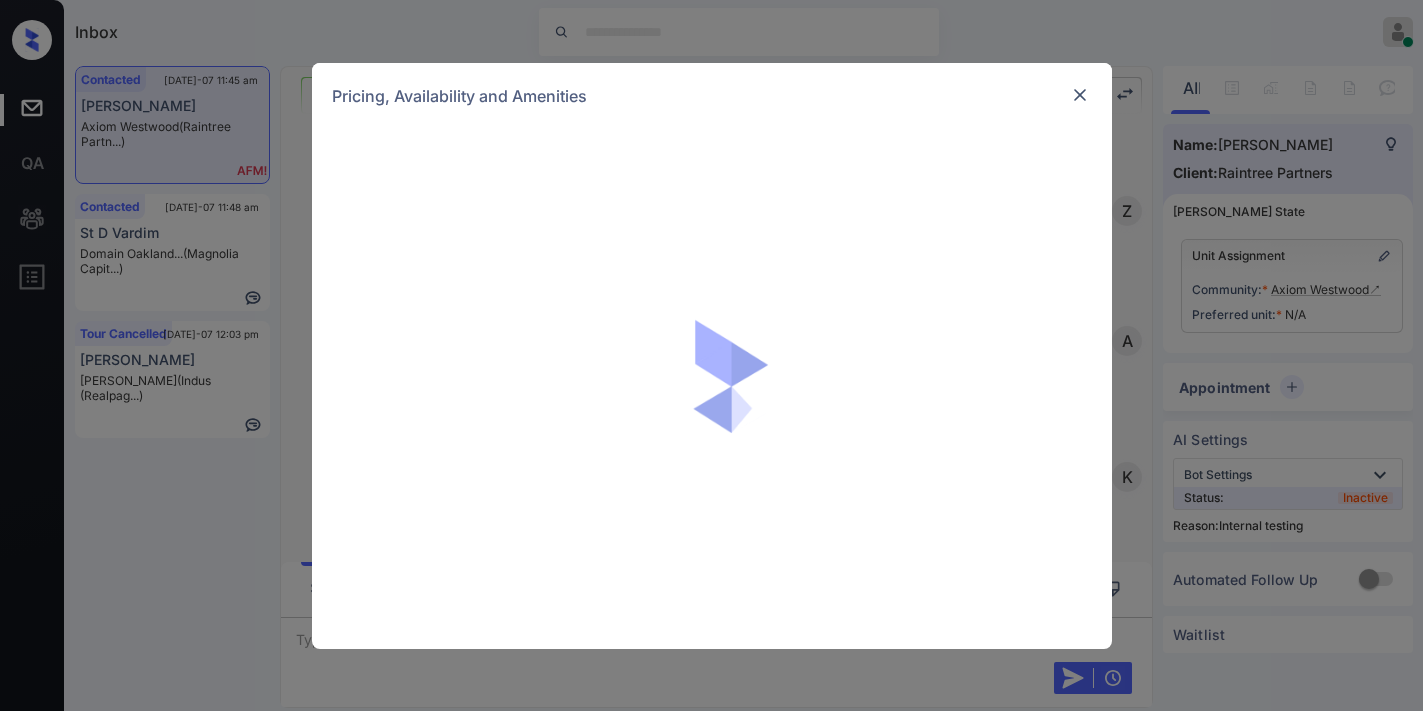 scroll, scrollTop: 0, scrollLeft: 0, axis: both 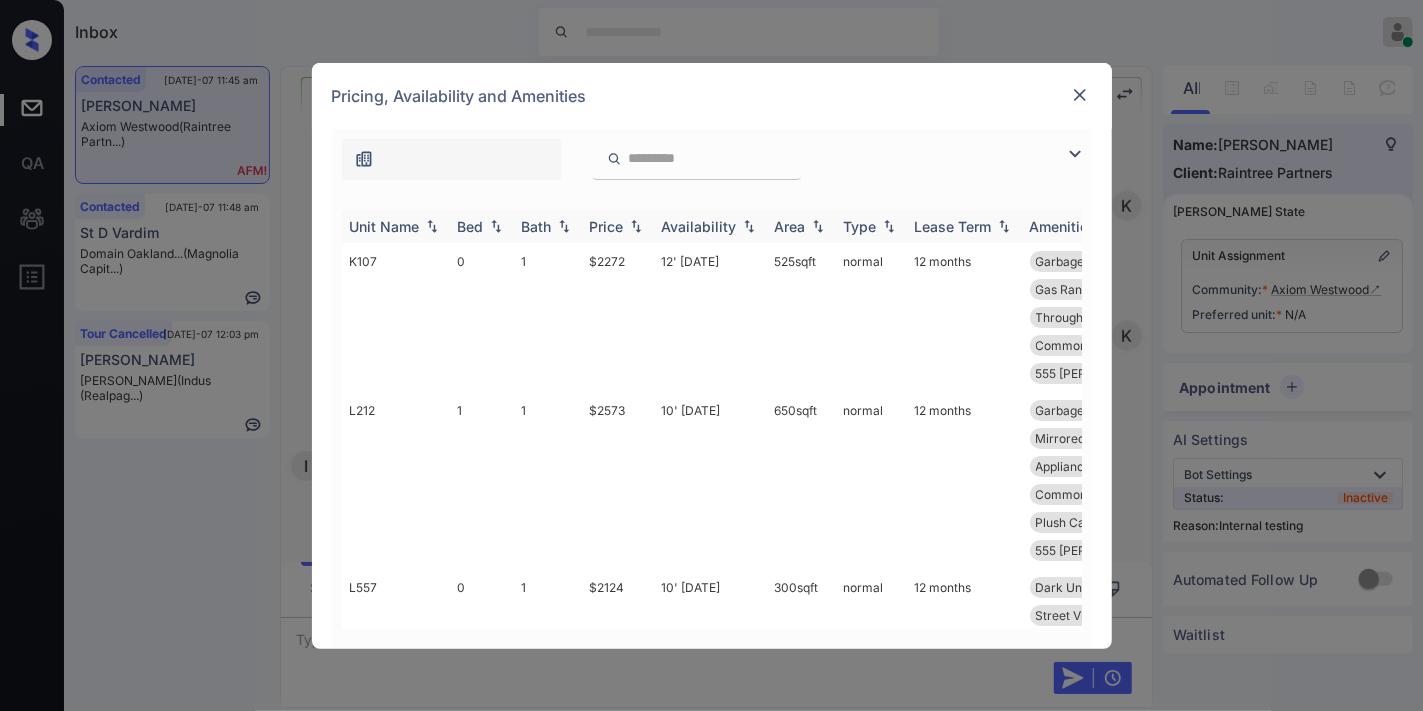 click on "Price" at bounding box center (607, 226) 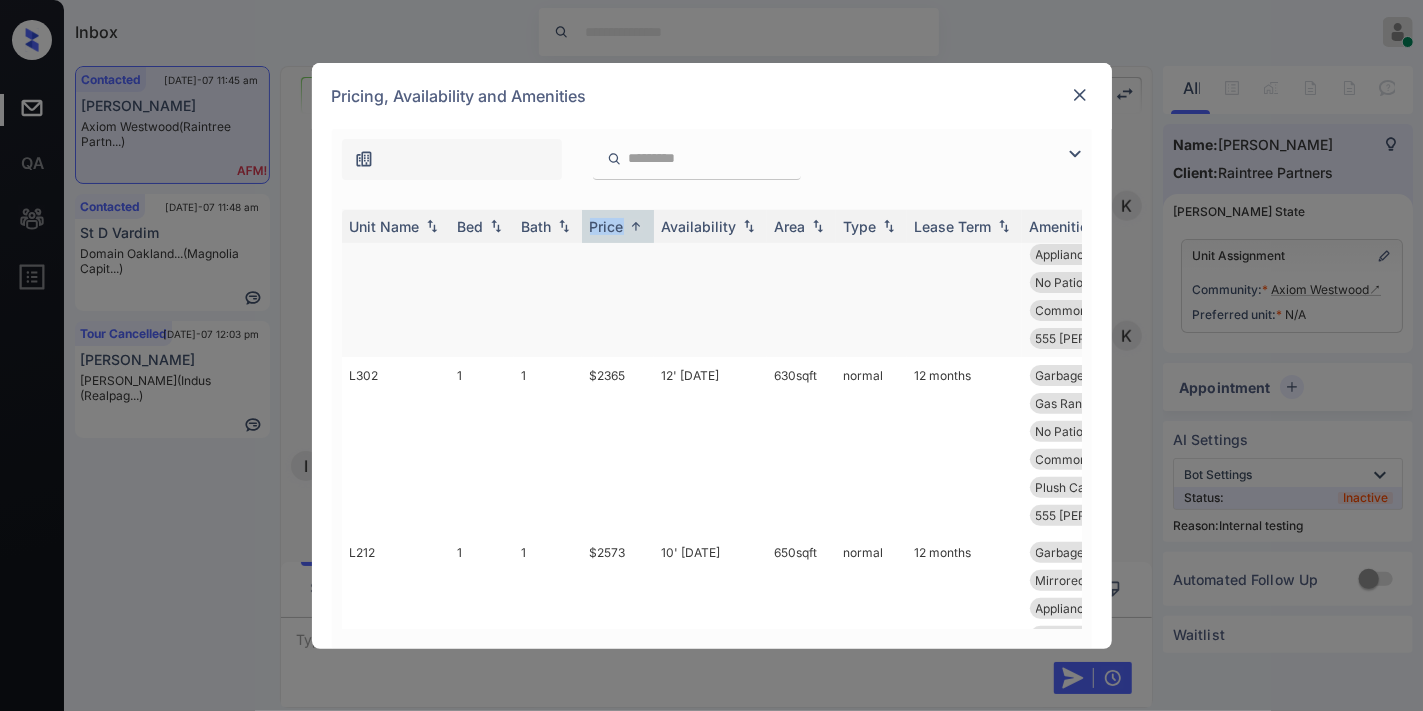 scroll, scrollTop: 111, scrollLeft: 0, axis: vertical 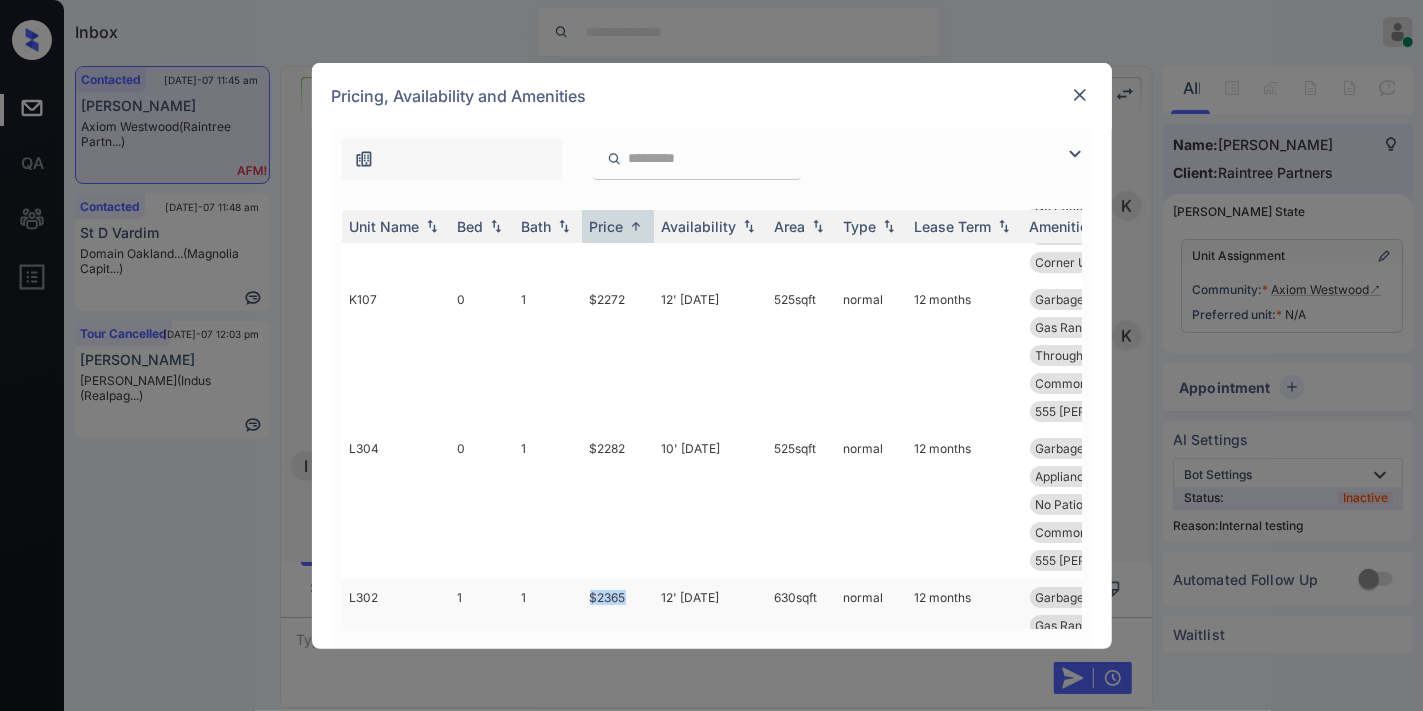 drag, startPoint x: 632, startPoint y: 528, endPoint x: 576, endPoint y: 533, distance: 56.22277 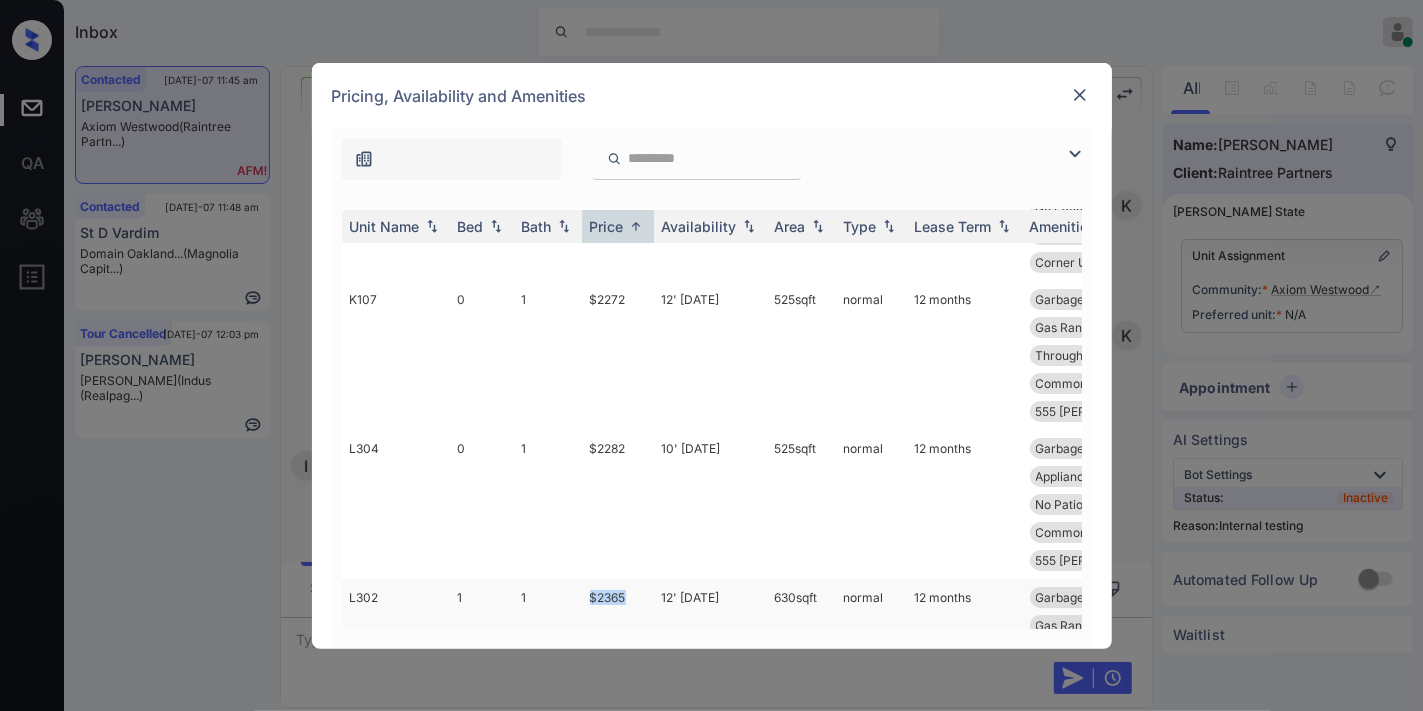 click on "L302 1 1 $2365 12' [DATE] 630  sqft normal 12   months Garbage Disposa... Dark Unit Mirrored Closet... Gas Range Appliance Packa... Street View No Patio or [MEDICAL_DATA]... Third Floor Common Area Pla... Countertops - Q... Plush Carpeting... Entry Closet 555 [PERSON_NAME] Bu..." at bounding box center [864, 667] 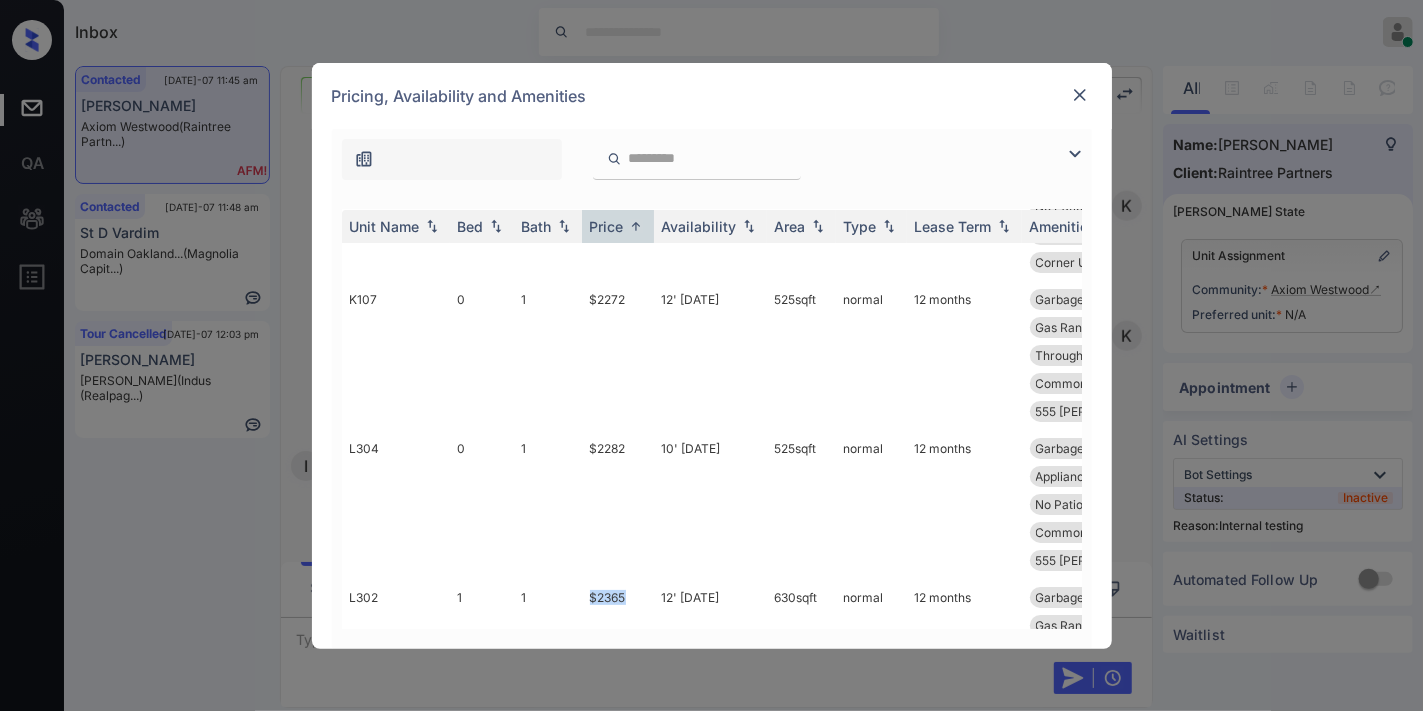 click at bounding box center [1080, 95] 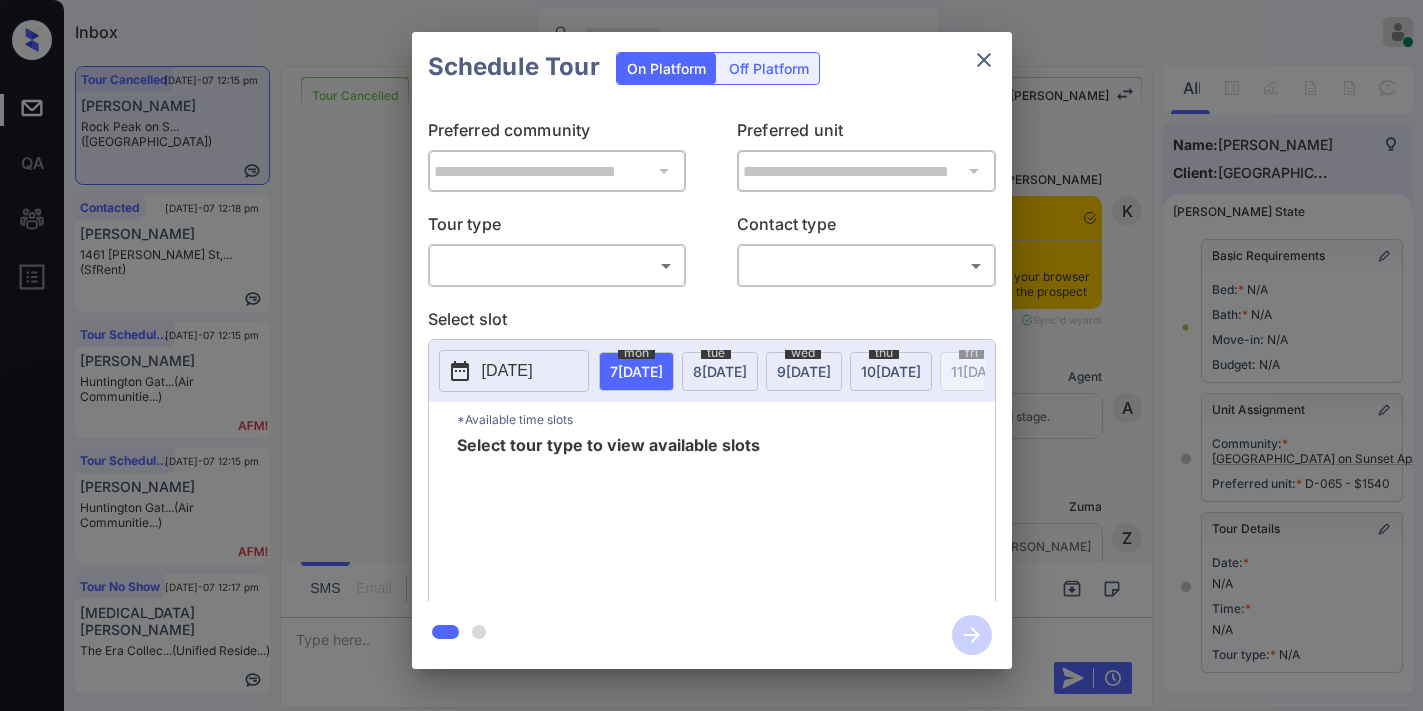 scroll, scrollTop: 0, scrollLeft: 0, axis: both 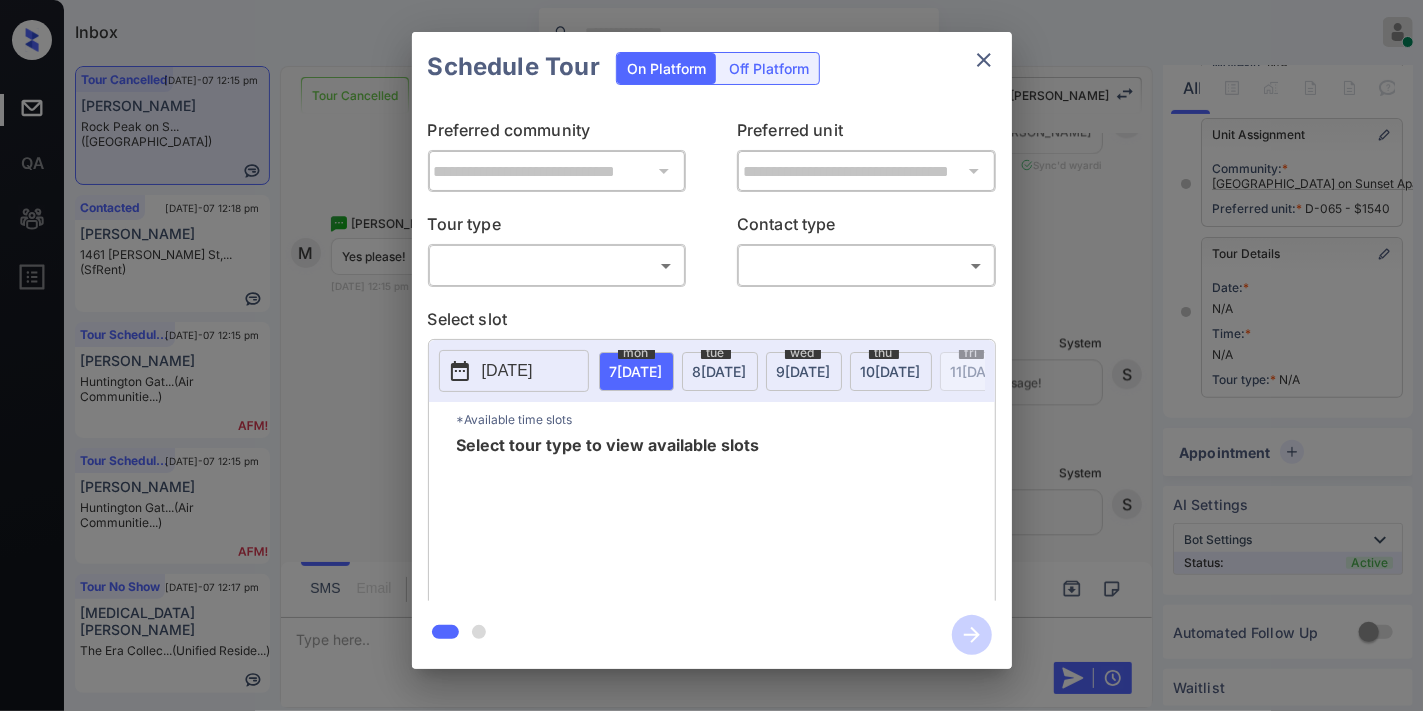 click on "Inbox Samantha Soliven Online Set yourself   offline Set yourself   on break Profile Switch to  dark  mode Sign out Tour Cancelled Jul-07 12:15 pm   Melody Wells Rock Peak on S...  (Fairfield) Contacted Jul-07 12:18 pm   David T 1461 Alice St,...  (SfRent) Tour Scheduled Jul-07 12:15 pm   Odalis Ruiz Huntington Gat...  (Air Communitie...) Tour Scheduled Jul-07 12:15 pm   Odalis Ruiz Huntington Gat...  (Air Communitie...) Tour No Show Jul-07 12:17 pm   Kyra Robinson The Era Collec...  (Unified Reside...) Tour Cancelled Lost Lead Sentiment: Angry Upon sliding the acknowledgement:  Lead will move to lost stage. * ​ SMS and call option will be set to opt out. AFM will be turned off for the lead. Kelsey New Message Kelsey Notes Note: https://conversation.getzuma.com/6866ff1c706807950f091011 - Paste this link into your browser to view Kelsey’s conversation with the prospect Jul 03, 2025 03:07 pm  Sync'd w  yardi K New Message Agent Lead created via leadPoller in Inbound stage. Jul 03, 2025 03:07 pm A Zuma yardi" at bounding box center [711, 355] 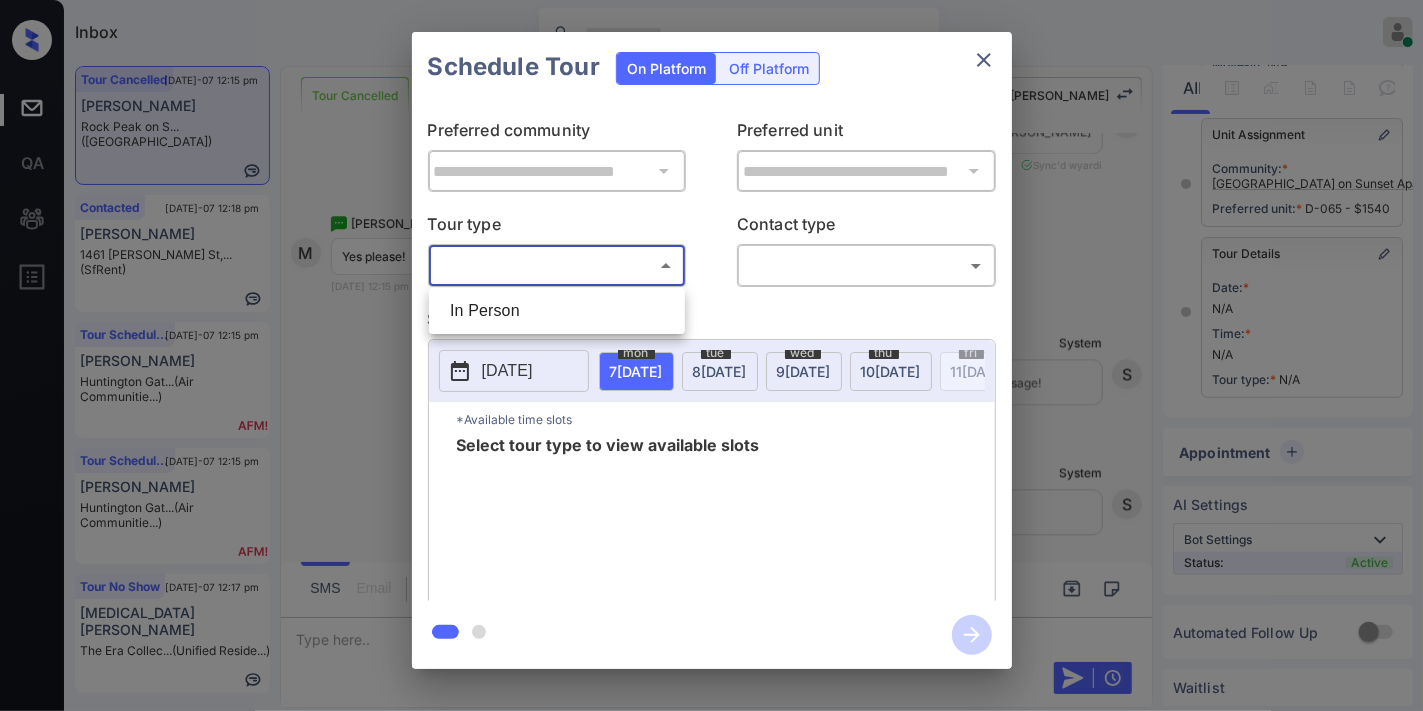 click on "In Person" at bounding box center [557, 311] 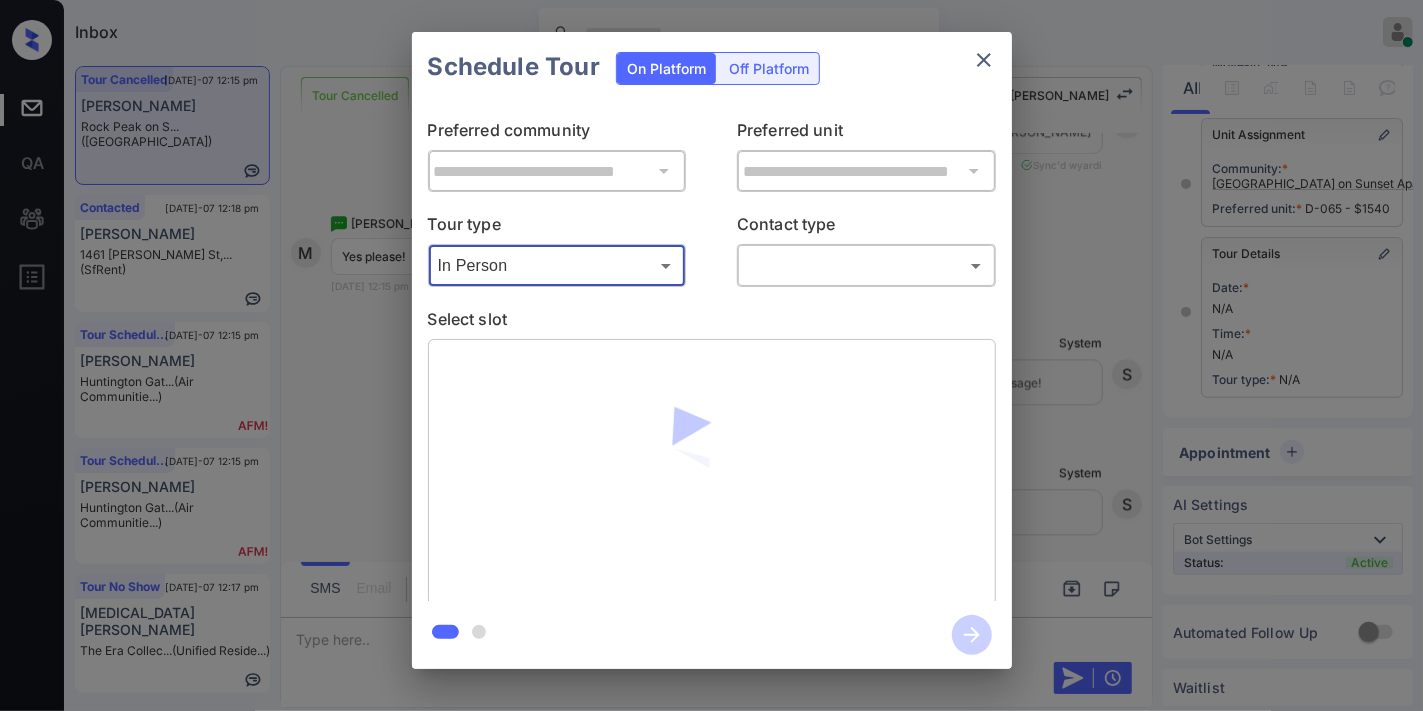 click on "Inbox Samantha Soliven Online Set yourself   offline Set yourself   on break Profile Switch to  dark  mode Sign out Tour Cancelled Jul-07 12:15 pm   Melody Wells Rock Peak on S...  (Fairfield) Contacted Jul-07 12:18 pm   David T 1461 Alice St,...  (SfRent) Tour Scheduled Jul-07 12:15 pm   Odalis Ruiz Huntington Gat...  (Air Communitie...) Tour Scheduled Jul-07 12:15 pm   Odalis Ruiz Huntington Gat...  (Air Communitie...) Tour No Show Jul-07 12:17 pm   Kyra Robinson The Era Collec...  (Unified Reside...) Tour Cancelled Lost Lead Sentiment: Angry Upon sliding the acknowledgement:  Lead will move to lost stage. * ​ SMS and call option will be set to opt out. AFM will be turned off for the lead. Kelsey New Message Kelsey Notes Note: https://conversation.getzuma.com/6866ff1c706807950f091011 - Paste this link into your browser to view Kelsey’s conversation with the prospect Jul 03, 2025 03:07 pm  Sync'd w  yardi K New Message Agent Lead created via leadPoller in Inbound stage. Jul 03, 2025 03:07 pm A Zuma yardi" at bounding box center [711, 355] 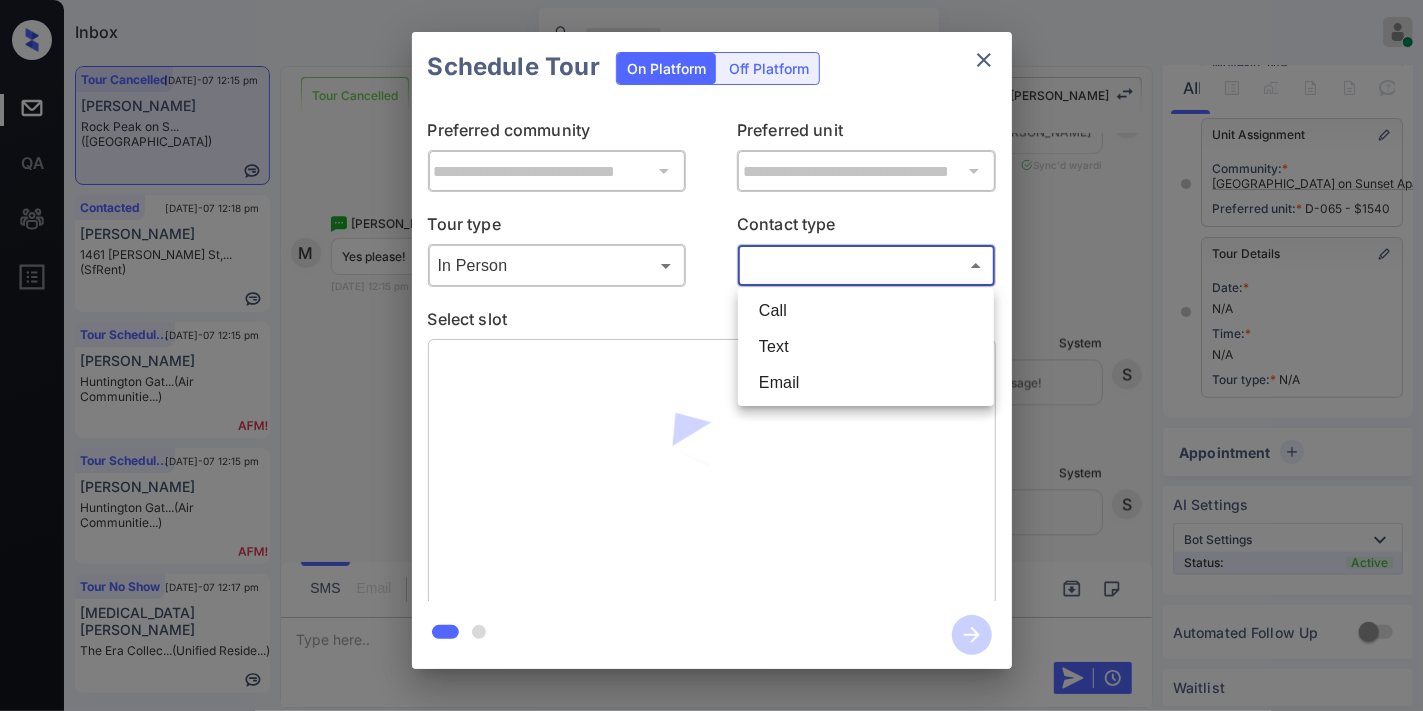 click on "Text" at bounding box center (866, 347) 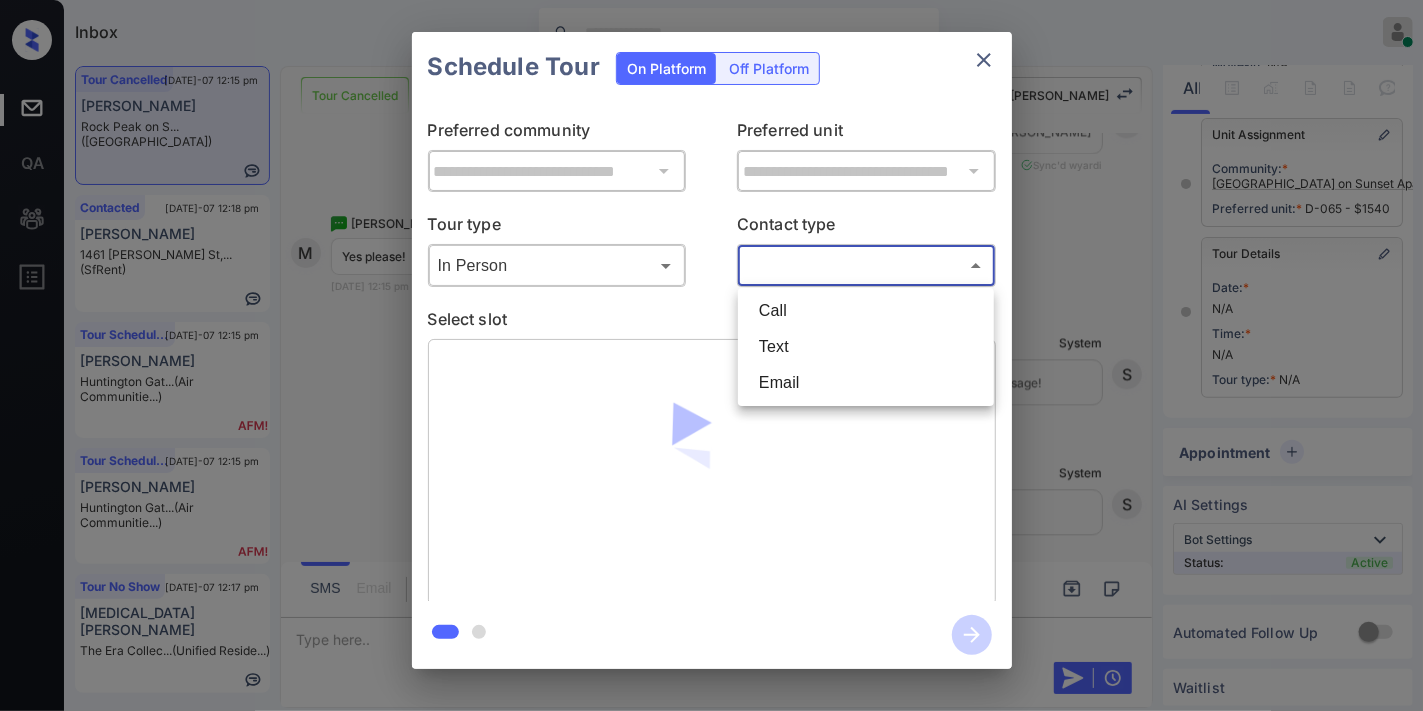type on "****" 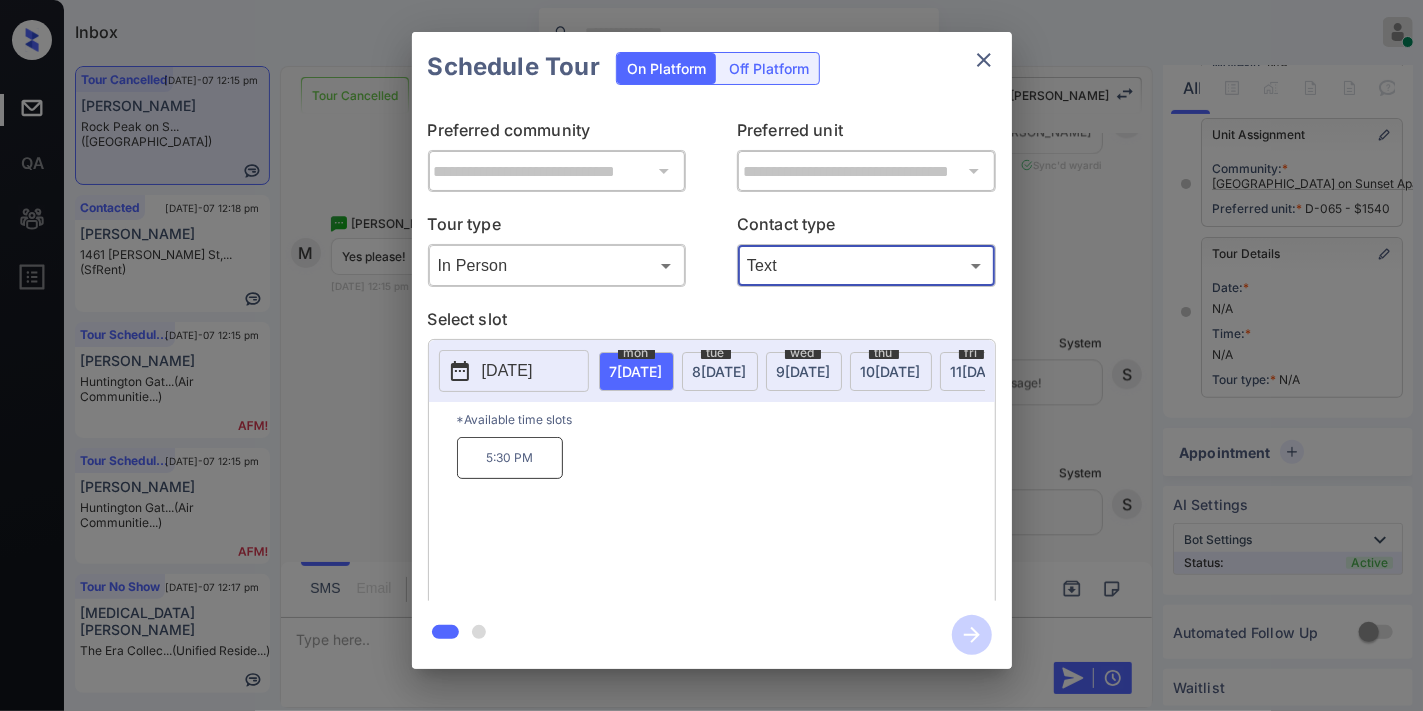 click on "tue 8 JUL" at bounding box center [720, 371] 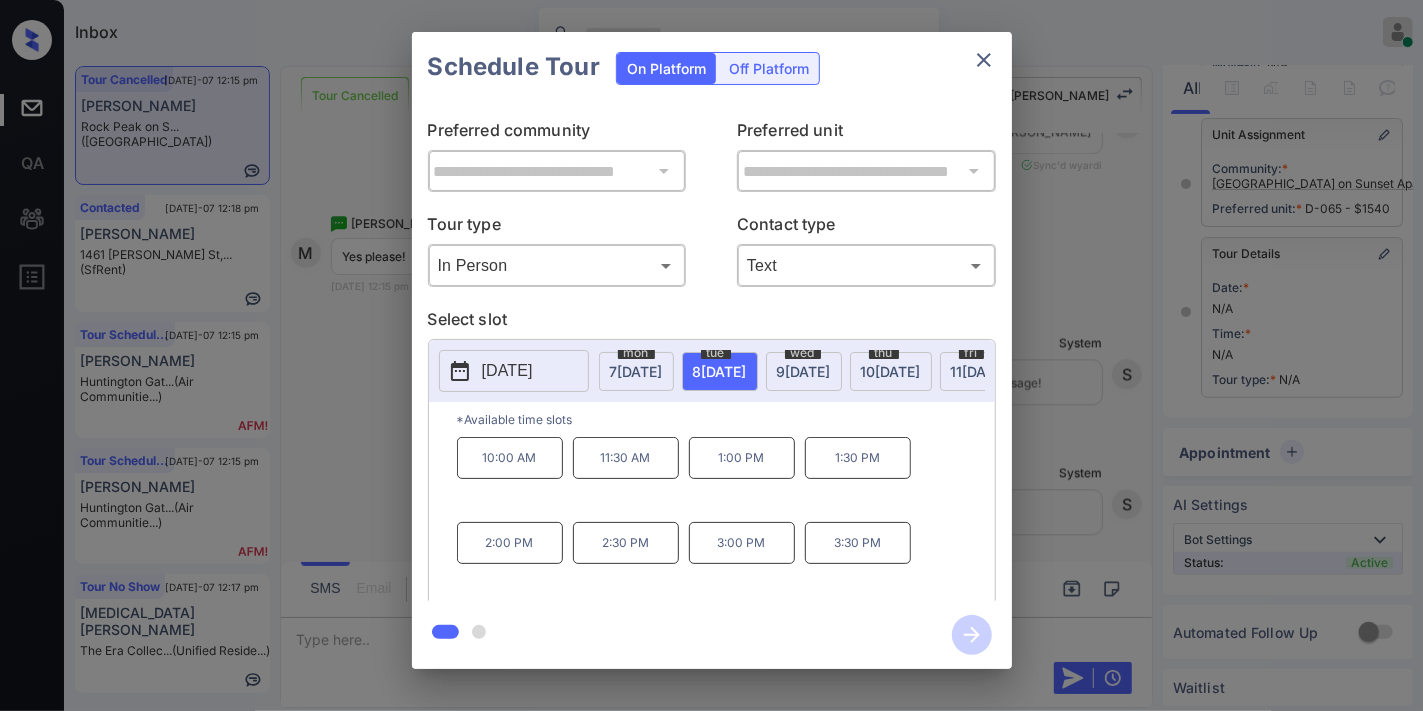 click on "**********" at bounding box center (711, 350) 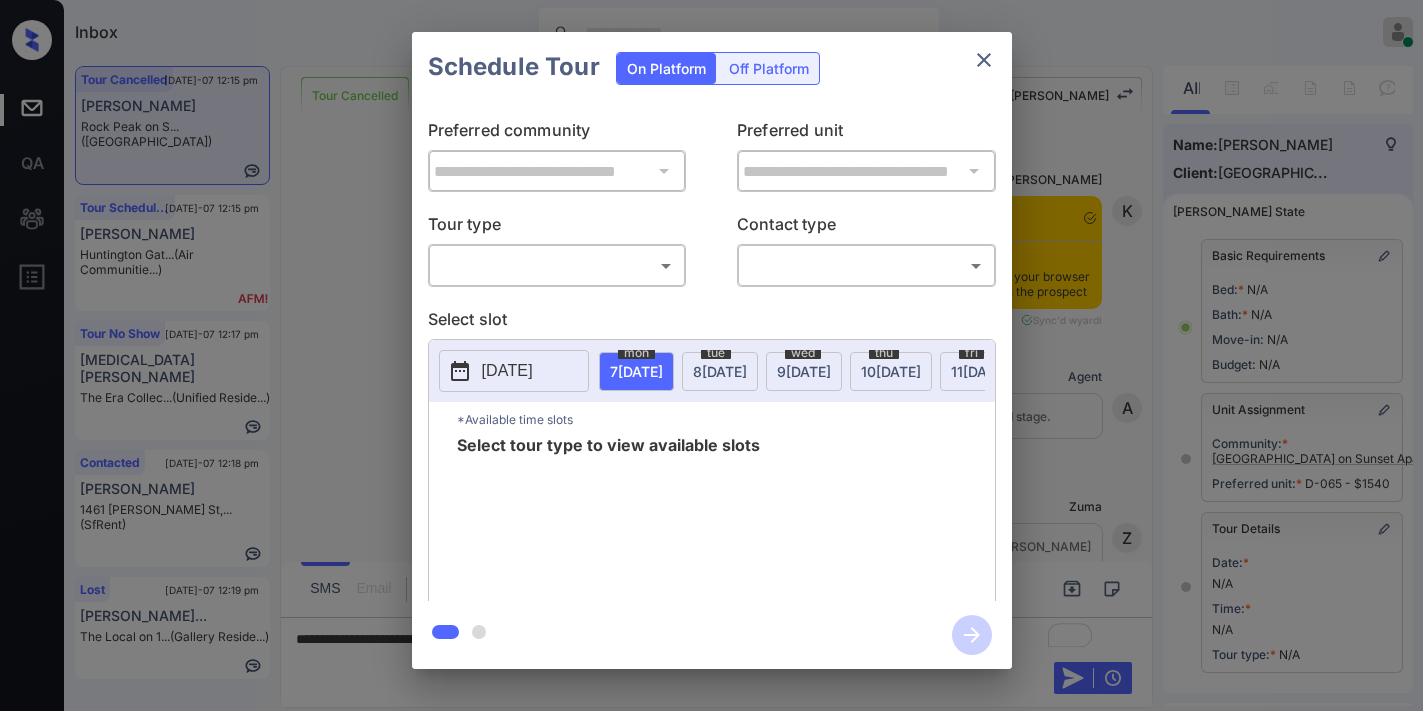 click on "**********" at bounding box center (712, 351) 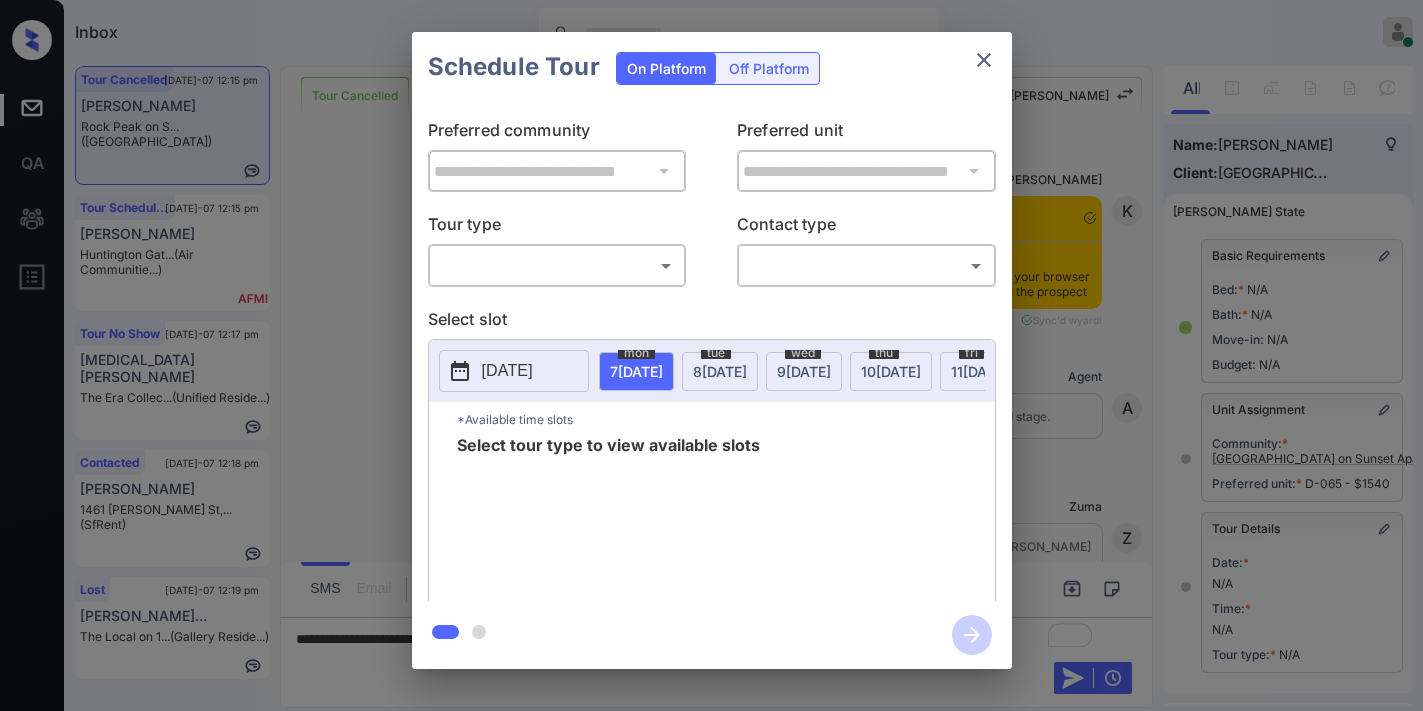 scroll, scrollTop: 0, scrollLeft: 0, axis: both 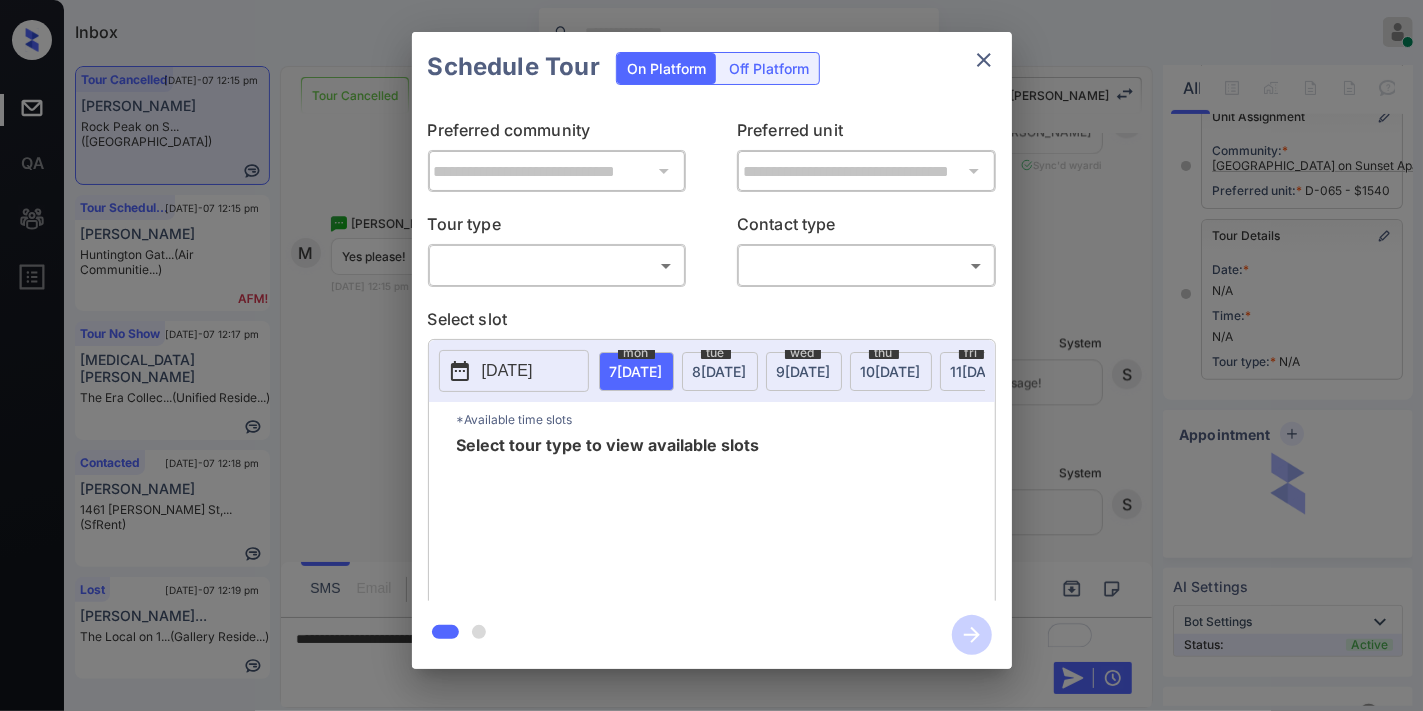 click on "Inbox [PERSON_NAME] Online Set yourself   offline Set yourself   on break Profile Switch to  dark  mode Sign out Tour Cancelled [DATE]-07 12:15 pm   [PERSON_NAME] Rock Peak on S...  ([GEOGRAPHIC_DATA]) Tour Scheduled [DATE]-07 12:15 pm   [PERSON_NAME] Gat...  (Air Communitie...) Tour No Show [DATE]-07 12:17 pm   [MEDICAL_DATA][PERSON_NAME] The Era Collec...  (Unified Reside...) Contacted [DATE]-07 12:18 pm   [PERSON_NAME] [STREET_ADDRESS][PERSON_NAME],...  (SfRent) Lost [DATE]-07 12:19 pm   [PERSON_NAME]... The Local on 1...  (Gallery Reside...) Tour Cancelled Lost Lead Sentiment: Angry Upon sliding the acknowledgement:  Lead will move to lost stage. * ​ SMS and call option will be set to opt out. AFM will be turned off for the lead. Kelsey New Message Kelsey Notes Note: [URL][DOMAIN_NAME] - Paste this link into your browser to view [PERSON_NAME] conversation with the prospect [DATE] 03:07 pm  Sync'd w  yardi K New Message Agent Lead created via leadPoller in Inbound stage. [DATE] 03:07 pm A New Message Z" at bounding box center [711, 355] 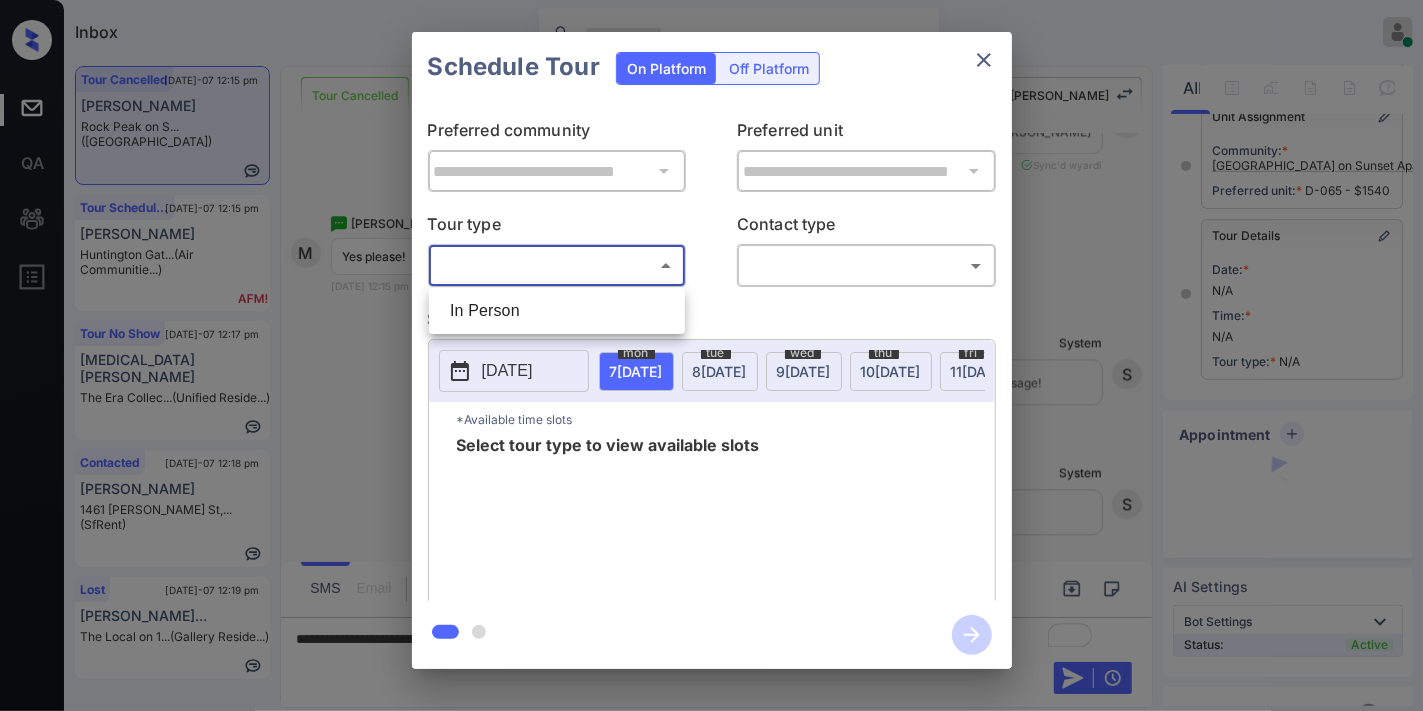 click on "In Person" at bounding box center [557, 311] 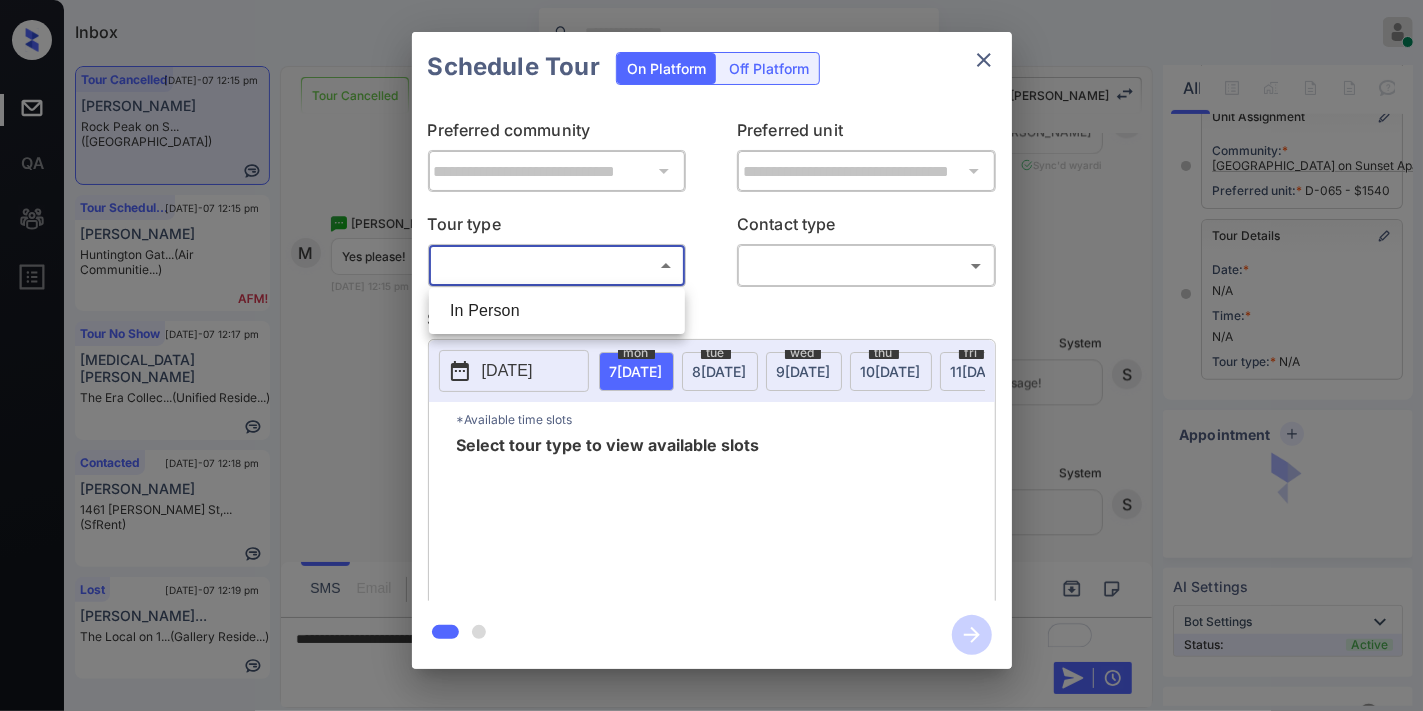 type on "********" 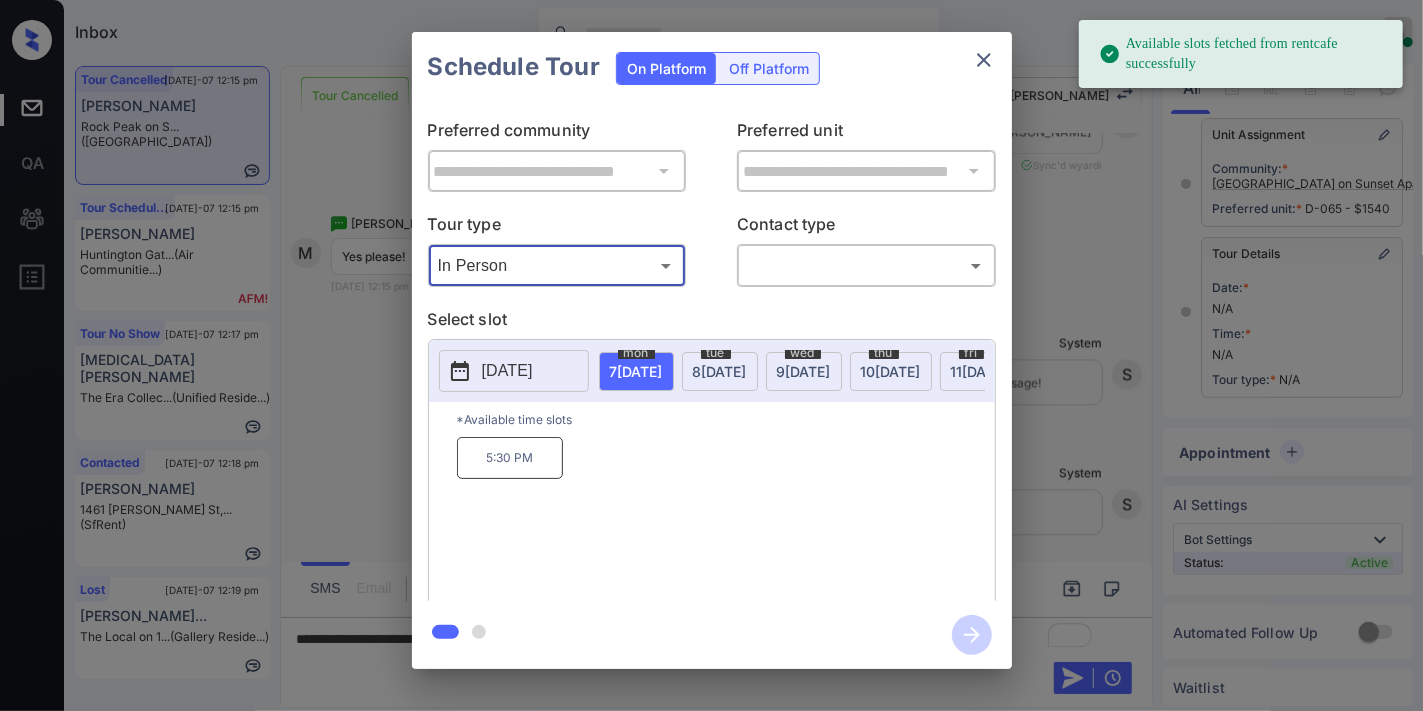 click 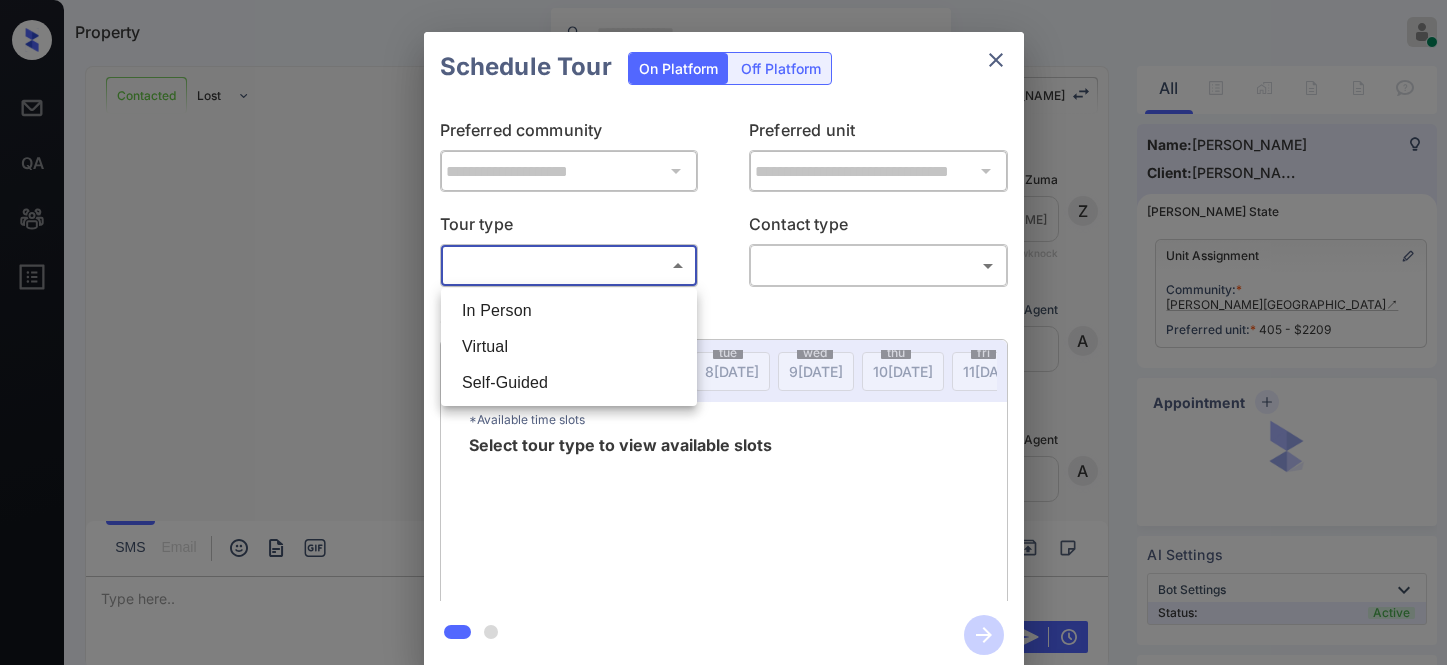 click on "In Person" at bounding box center (569, 311) 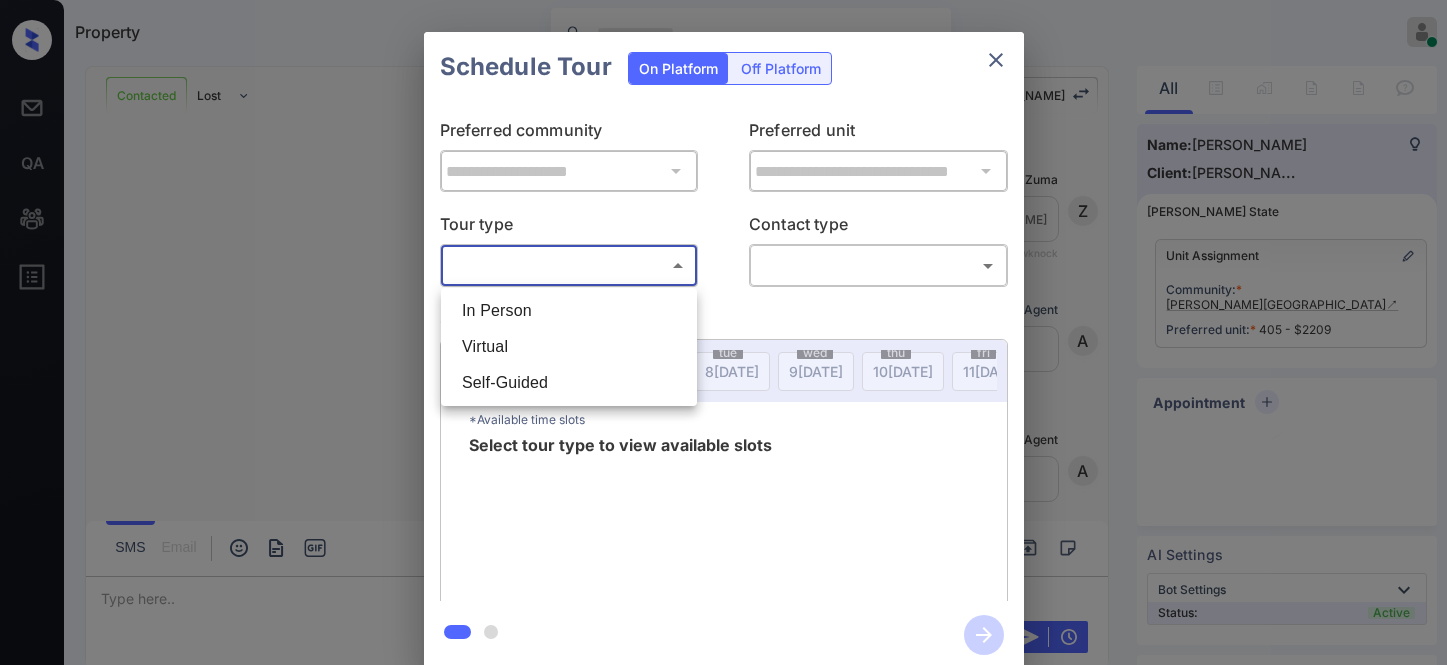 type on "********" 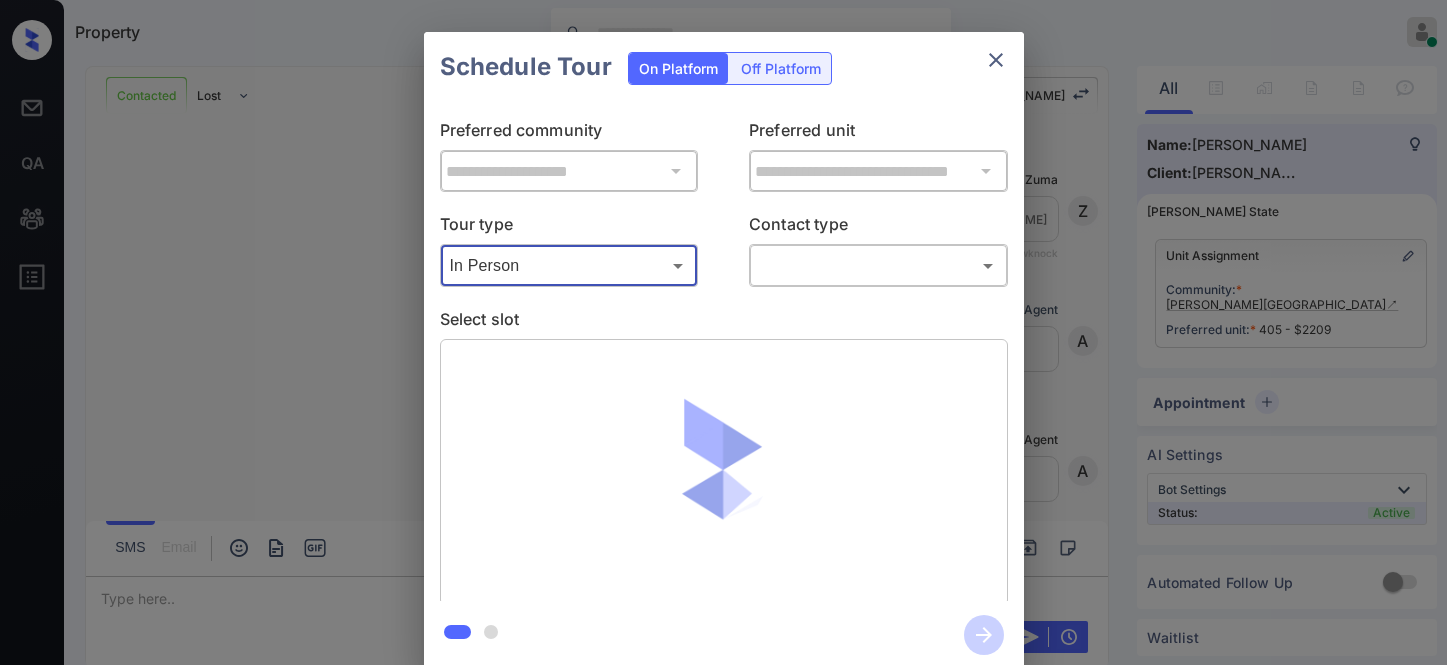 scroll, scrollTop: 0, scrollLeft: 0, axis: both 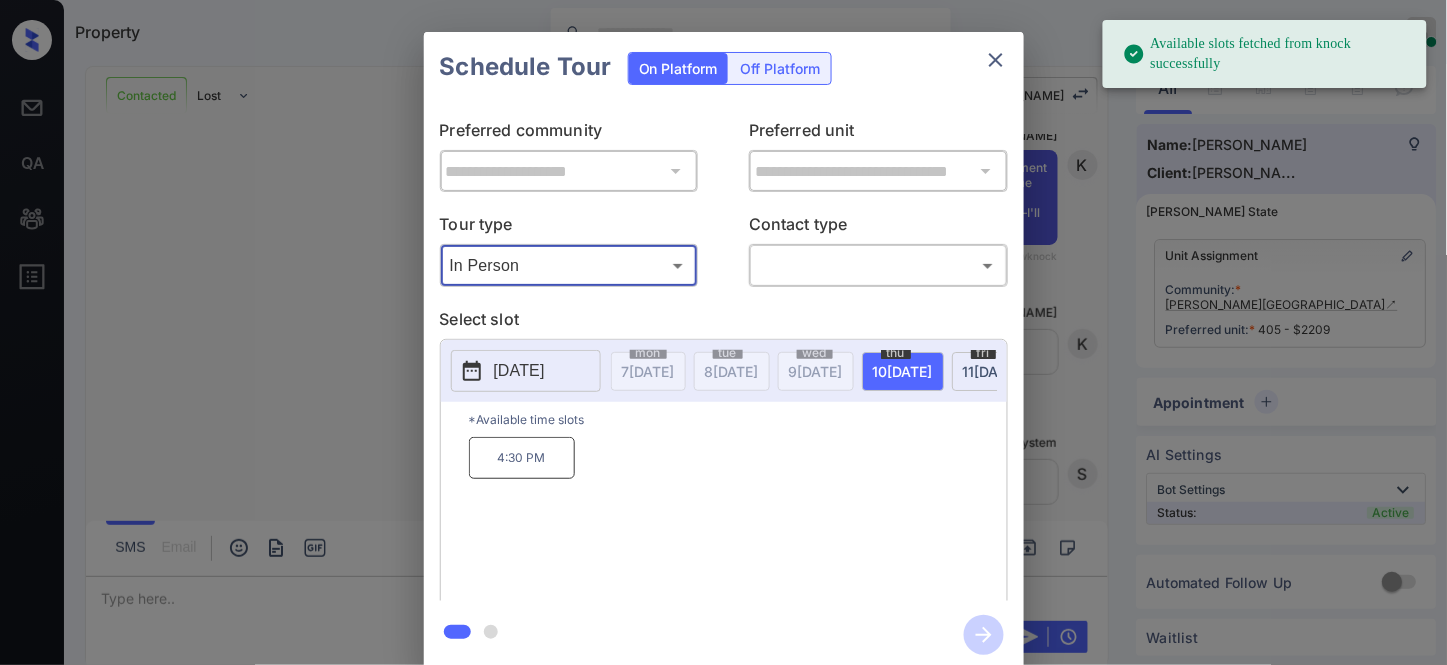 click on "2025-07-10" at bounding box center (519, 371) 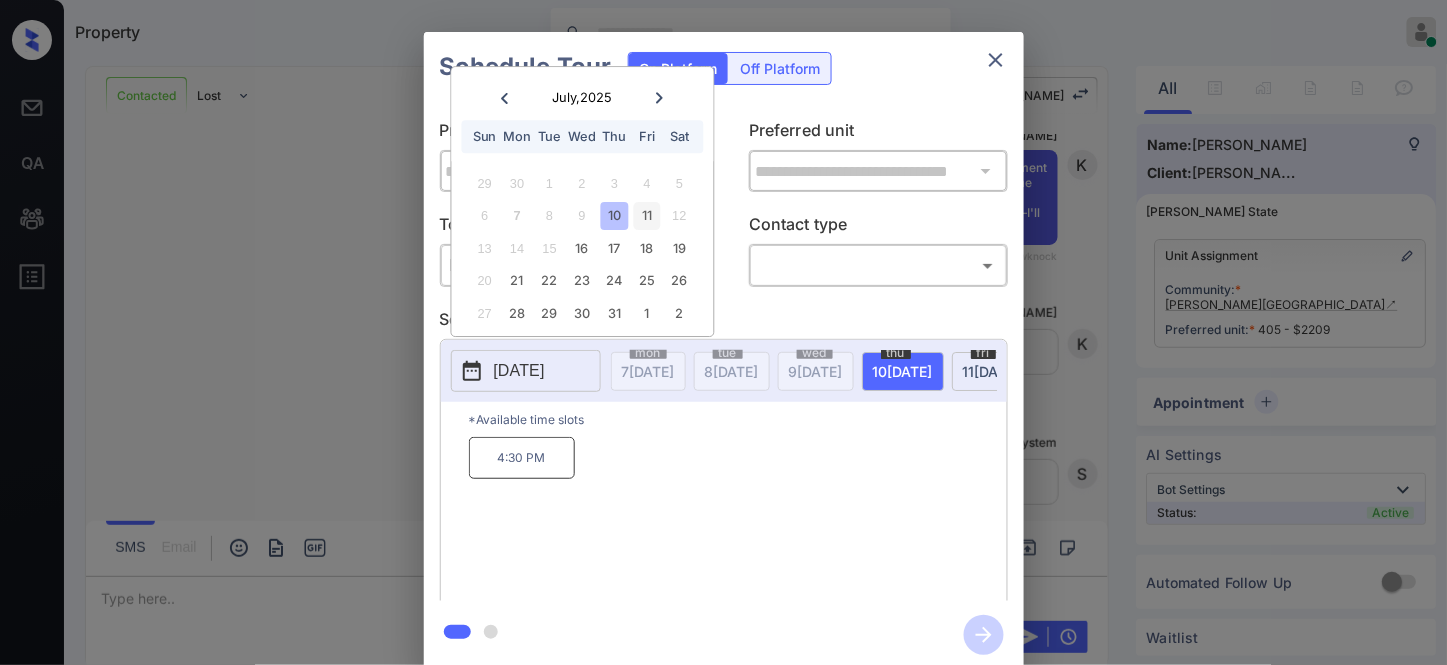 click on "11" at bounding box center (647, 216) 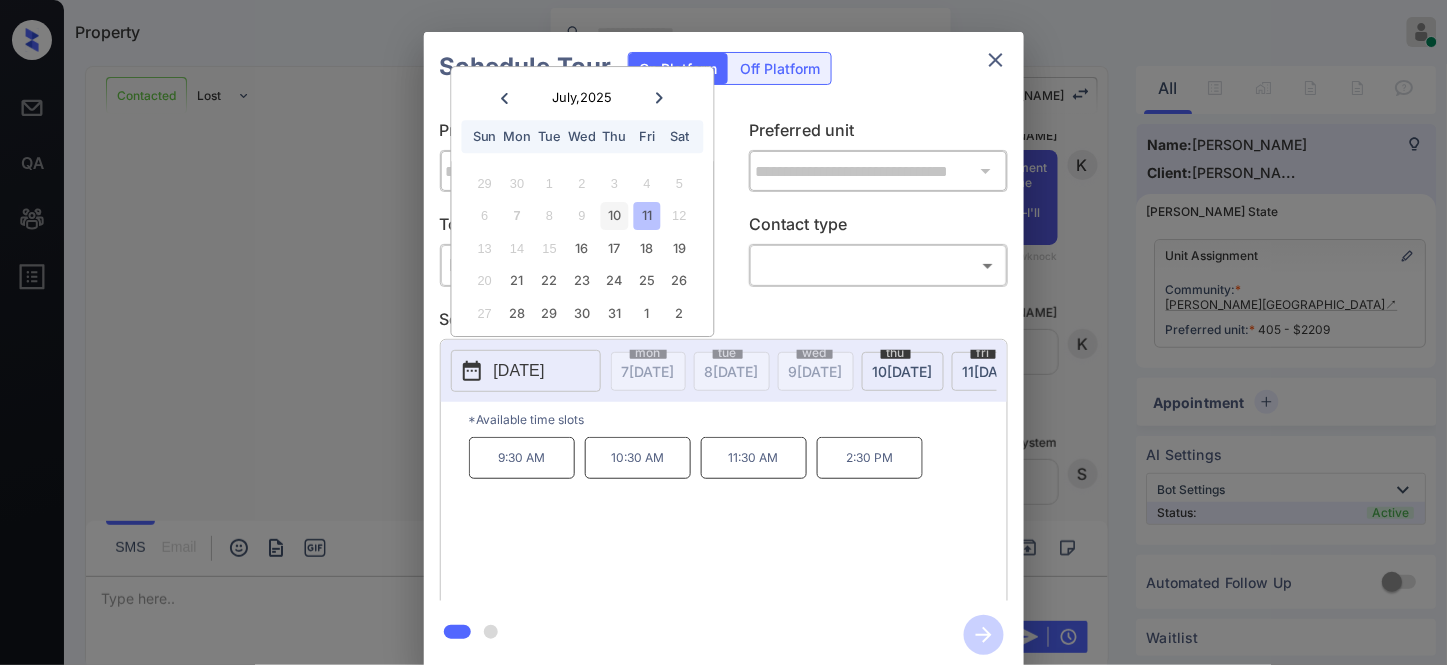 click on "10" at bounding box center (614, 216) 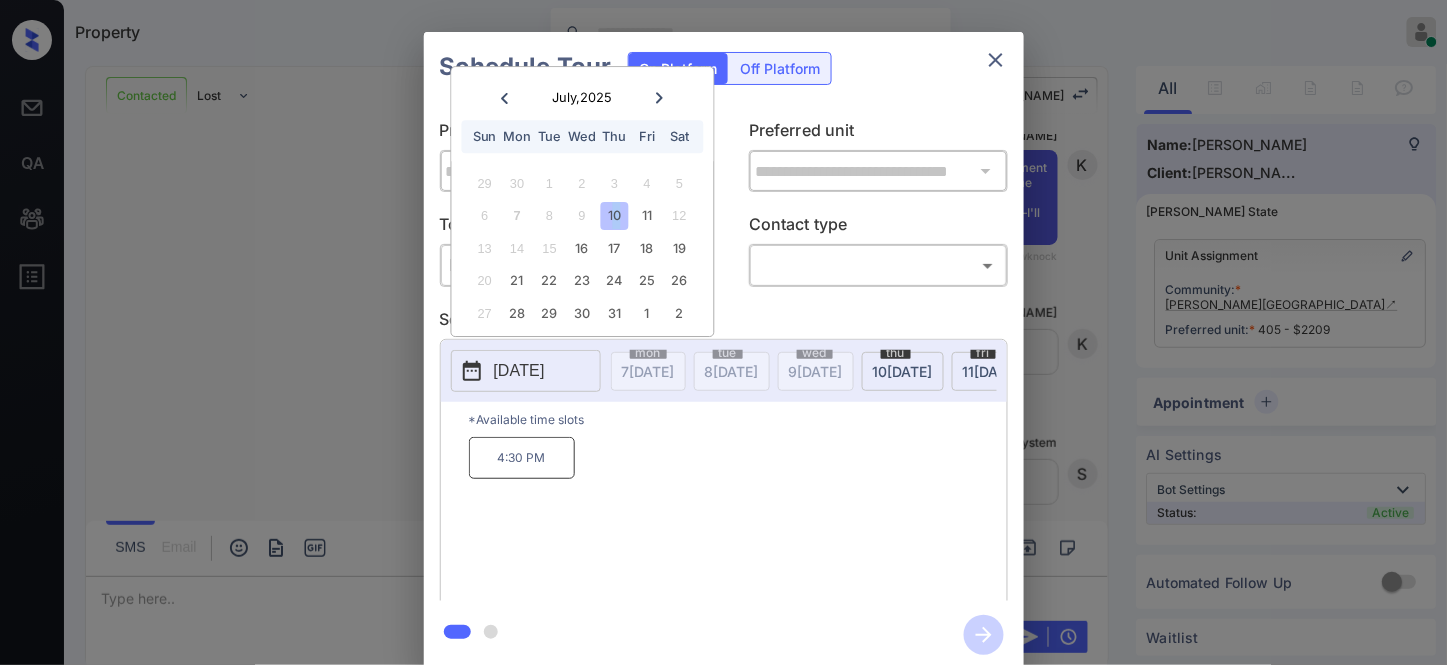 click on "10" at bounding box center (614, 216) 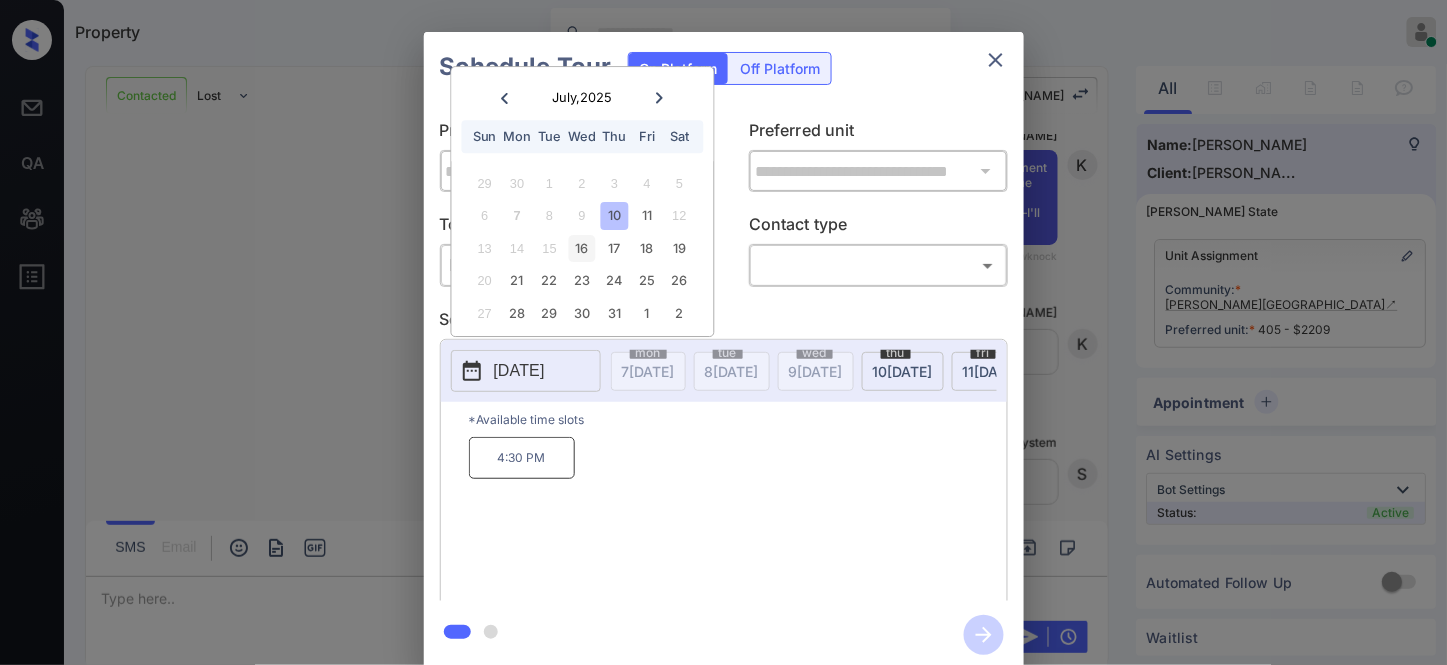 click on "16" at bounding box center (582, 248) 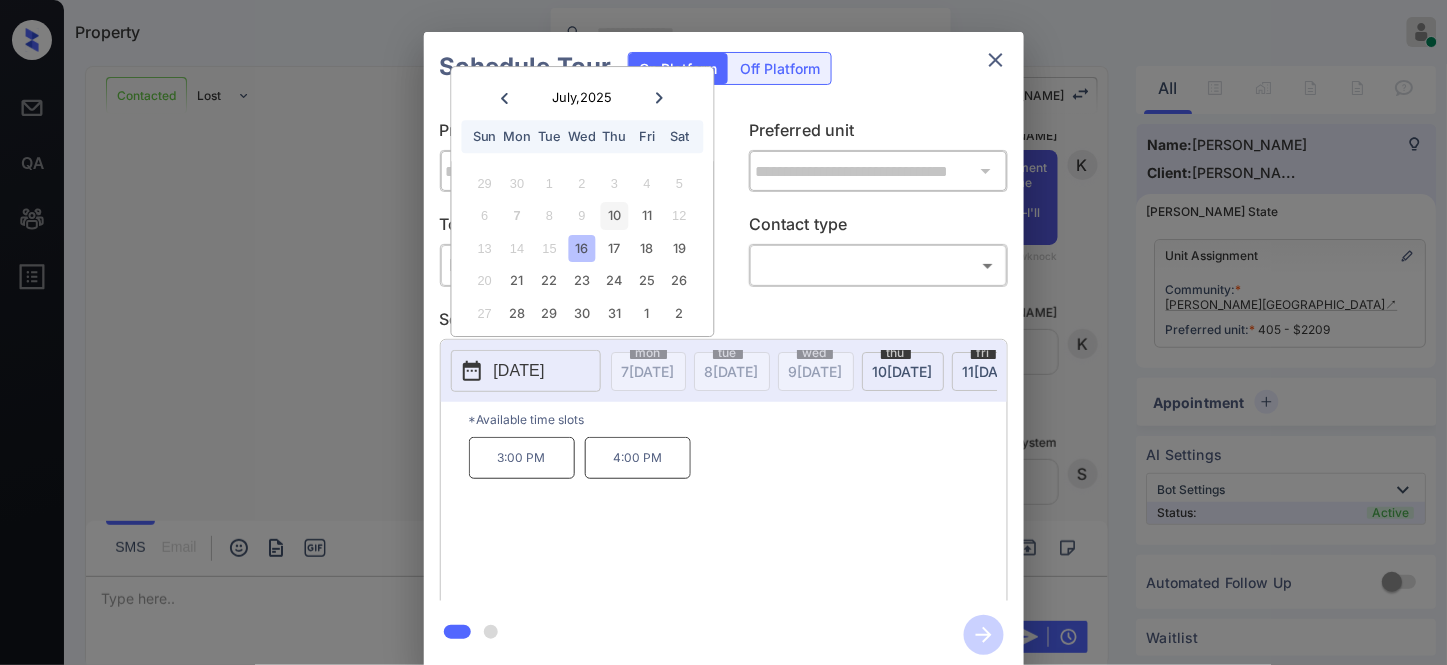 click on "10" at bounding box center [614, 216] 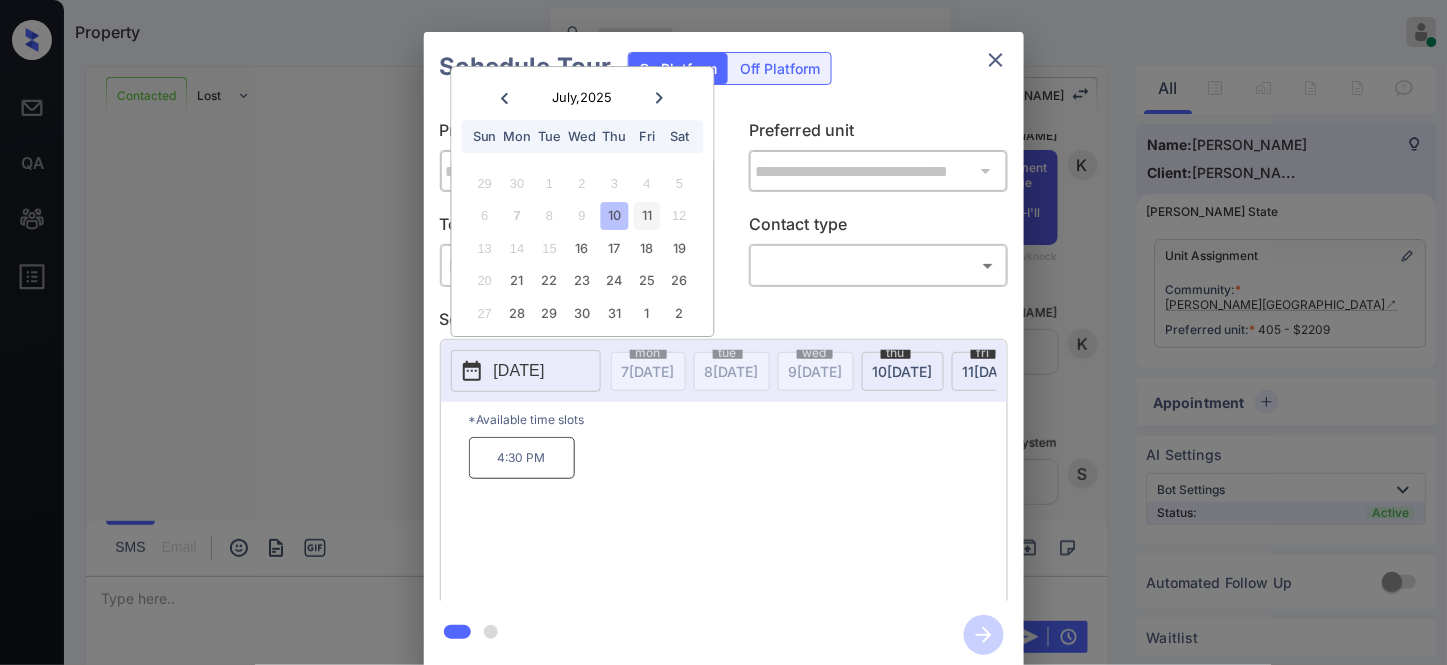 click on "11" at bounding box center [647, 216] 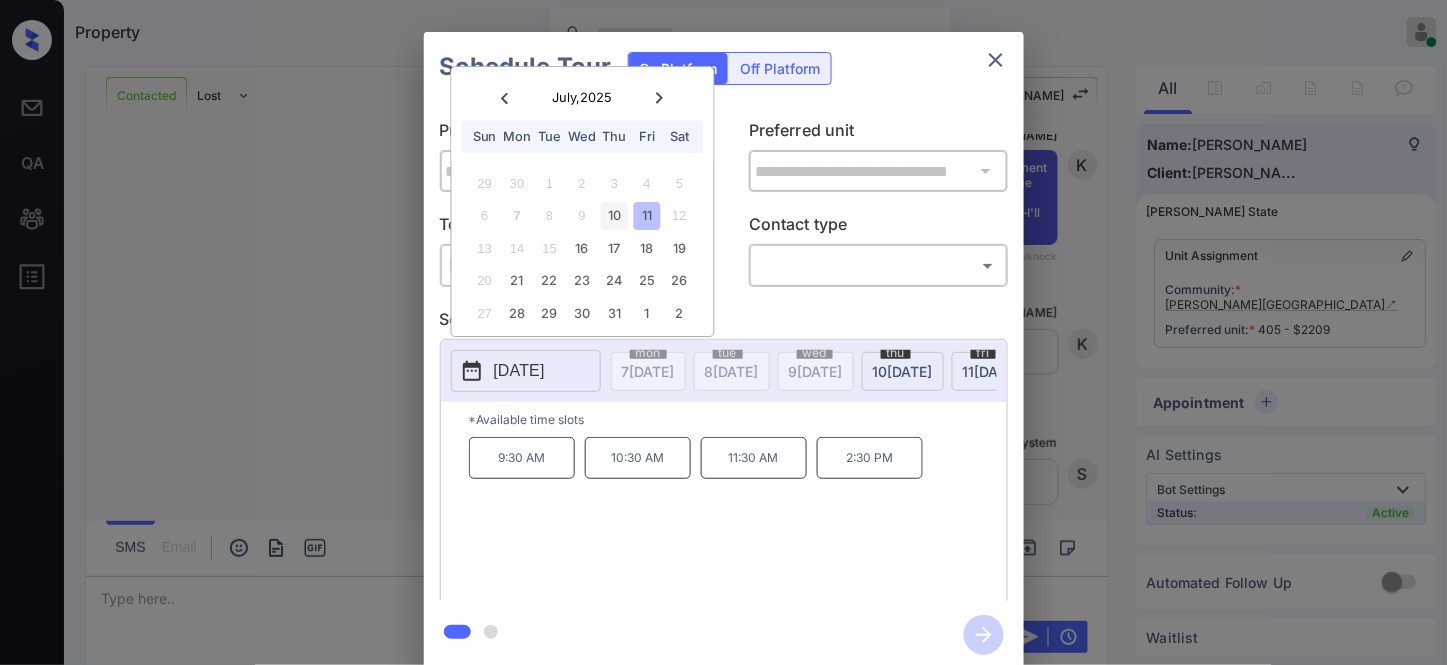 click on "10" at bounding box center (614, 216) 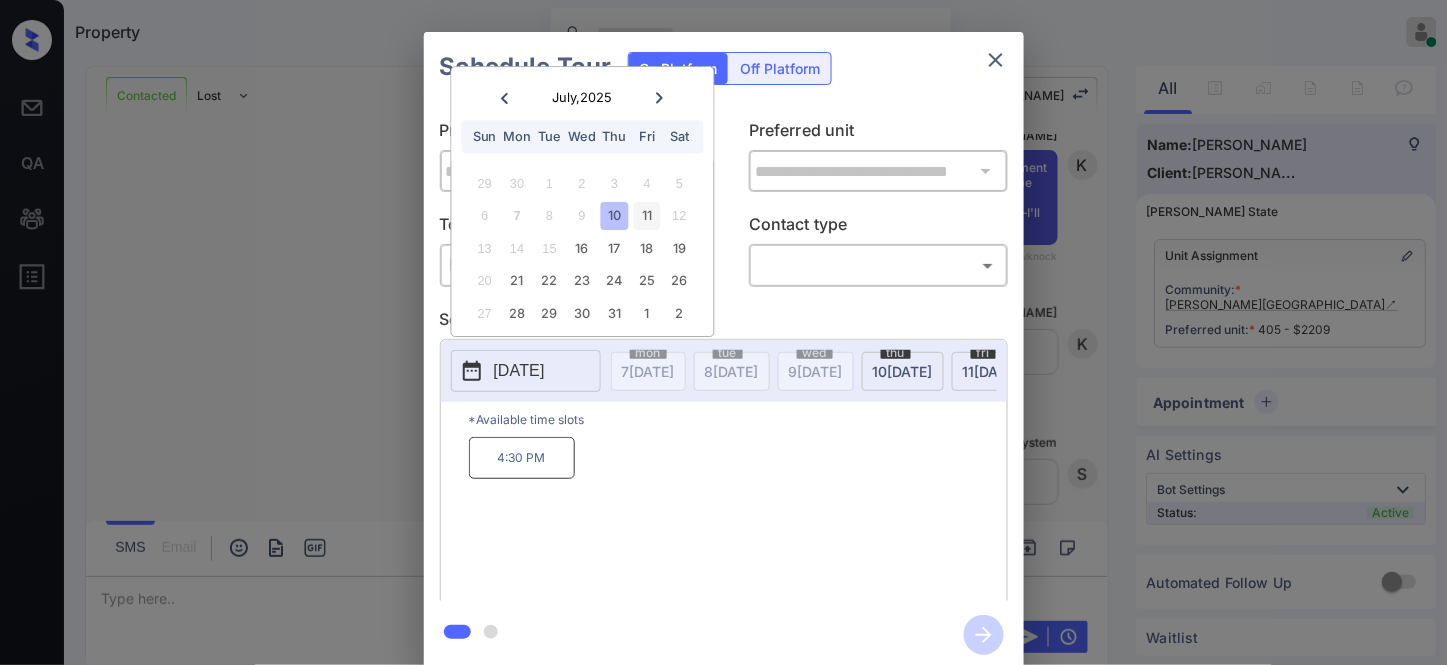 click on "11" at bounding box center [647, 216] 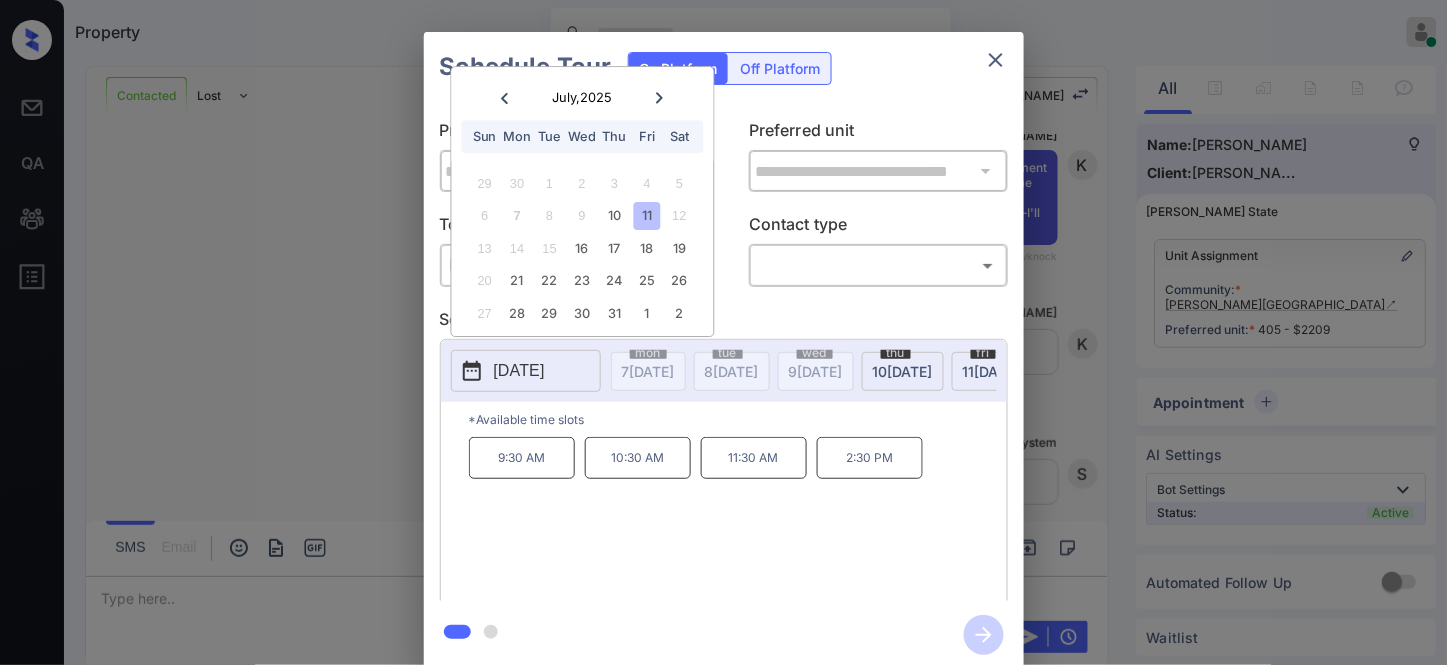 click on "11:30 AM" at bounding box center (754, 458) 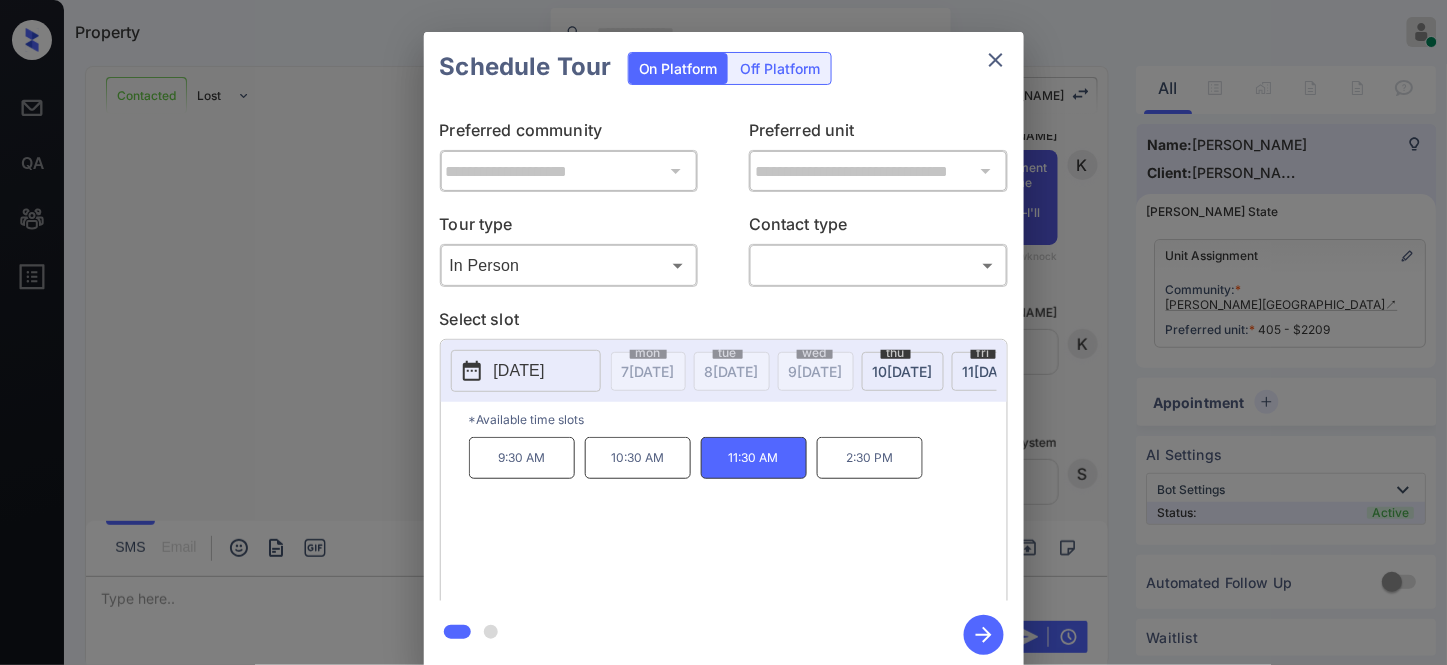 click on "Property [PERSON_NAME] Online Set yourself   offline Set yourself   on break Profile Switch to  dark  mode Sign out Contacted Lost Lead Sentiment: Angry Upon sliding the acknowledgement:  Lead will move to lost stage. * ​ SMS and call option will be set to opt out. AFM will be turned off for the lead. Kelsey New Message [PERSON_NAME] Lead transferred to leasing agent: [PERSON_NAME] [DATE] 12:52 am  Sync'd w  knock Z New Message Agent Lead created via webhook in Inbound stage. [DATE] 12:52 am A New Message Agent AFM Request sent to [PERSON_NAME]. [DATE] 12:52 am A New Message Agent Notes Note: Structured Note:
Move In Date: [DATE]
[DATE] 12:52 am A New Message [PERSON_NAME] Hi [PERSON_NAME], this is [PERSON_NAME] reaching out because I saw you submitted an inquiry for [PERSON_NAME][GEOGRAPHIC_DATA]. Would you like to schedule a tour or know any additional information? Also, please confirm that this is the best method to contact you. [DATE] 12:52 am   | TemplateAFMSms  Sync'd w  knock K New Message [PERSON_NAME] K New Message   I" at bounding box center (723, 332) 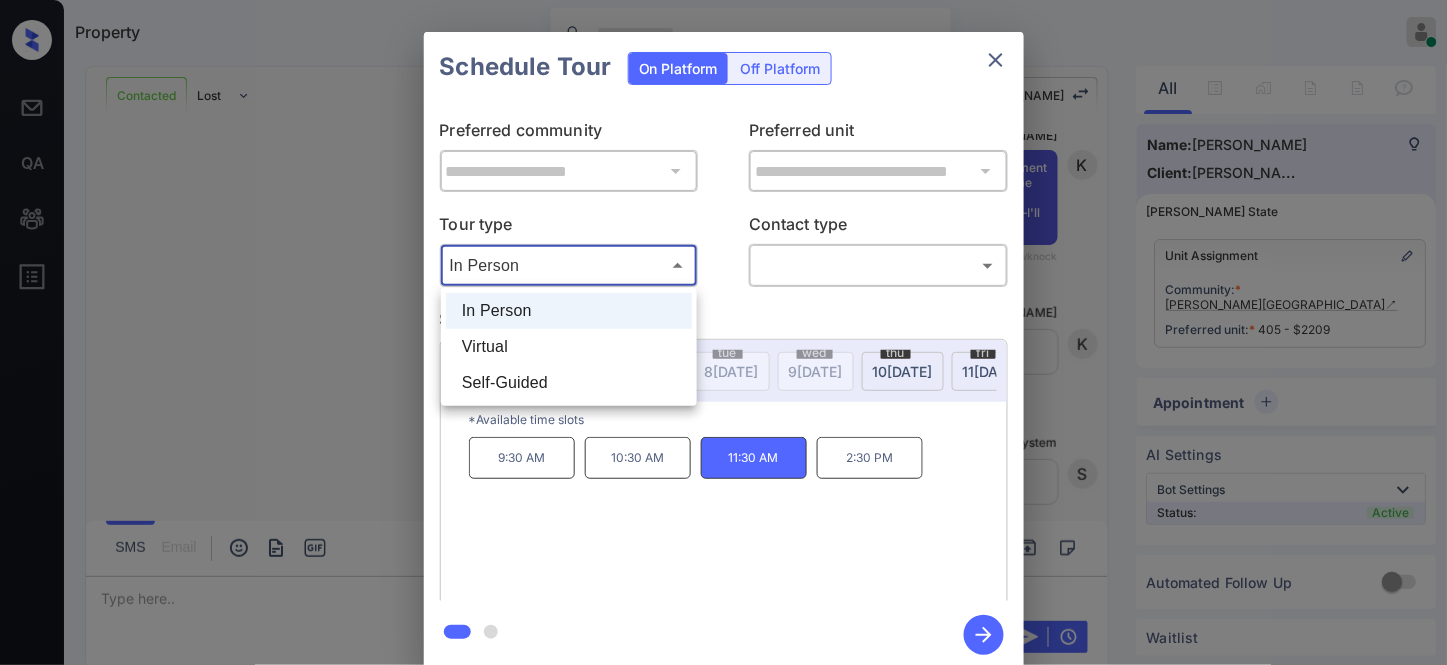 click on "In Person" at bounding box center [569, 311] 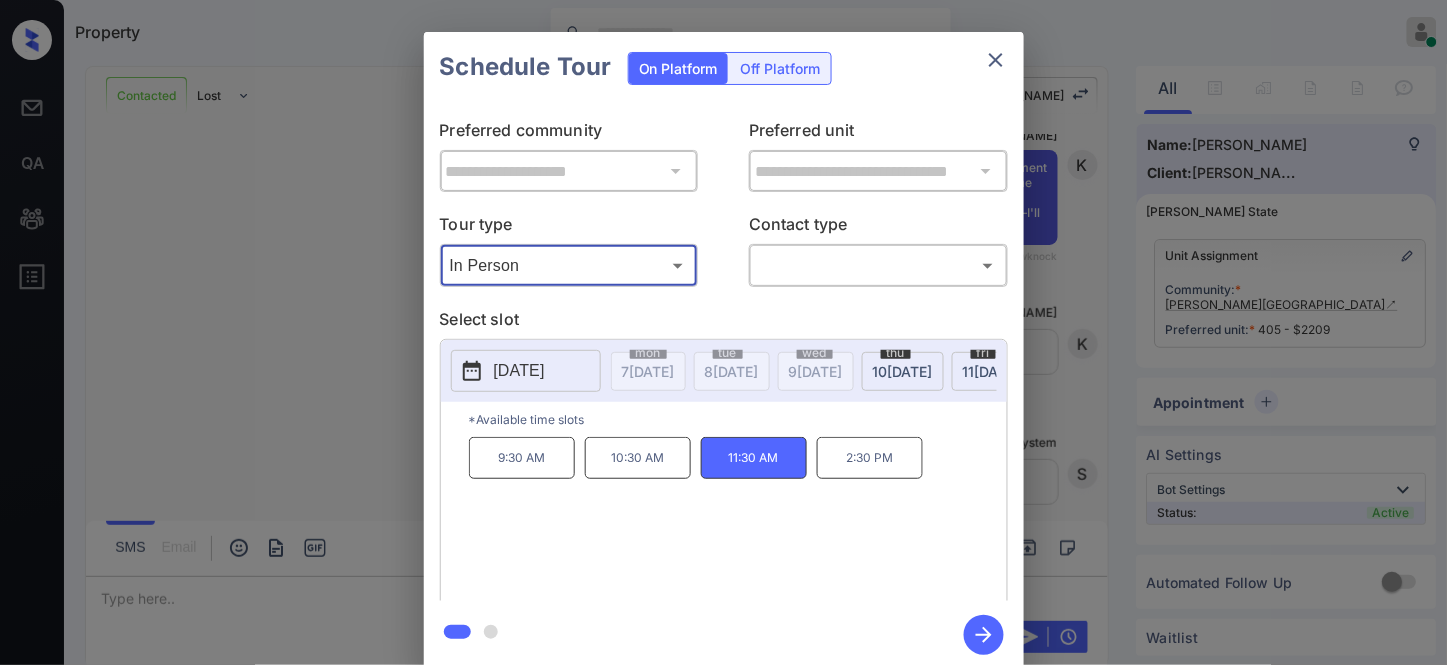 click on "Select slot" at bounding box center (724, 323) 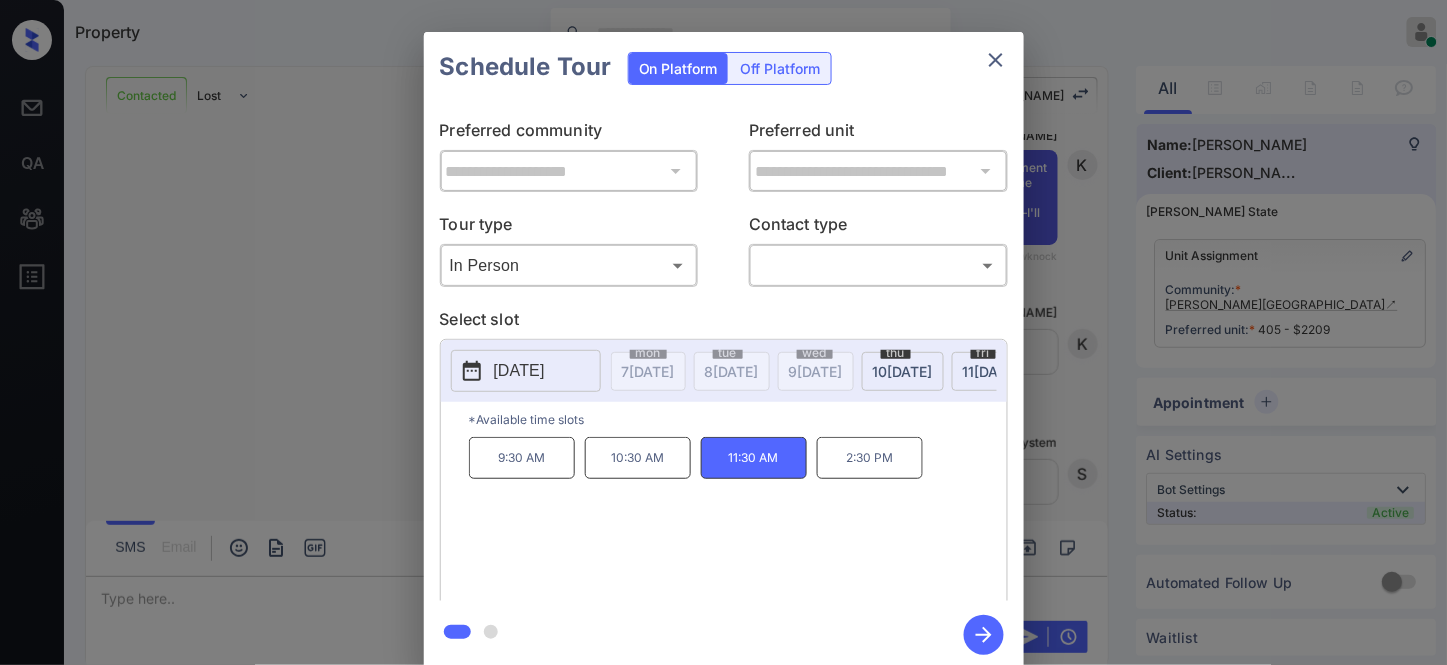 click on "[DATE]" at bounding box center [519, 371] 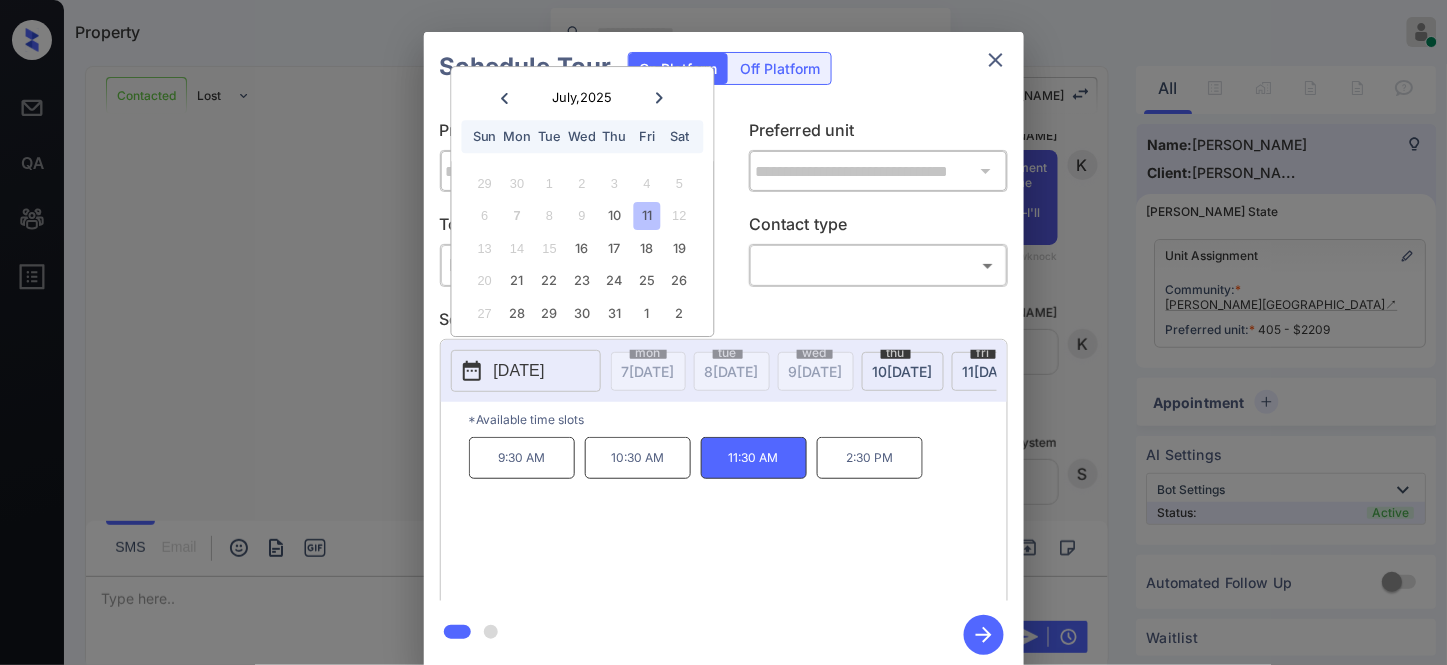 click on "**********" at bounding box center [723, 350] 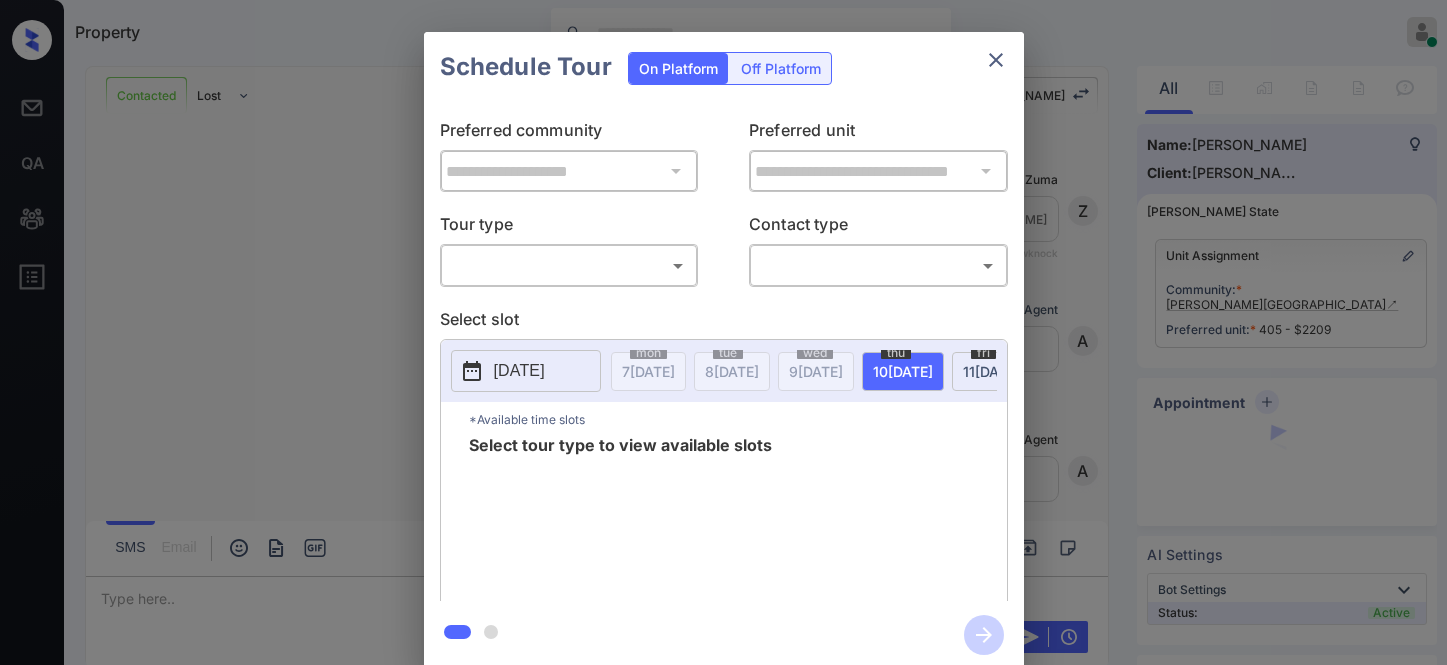scroll, scrollTop: 0, scrollLeft: 0, axis: both 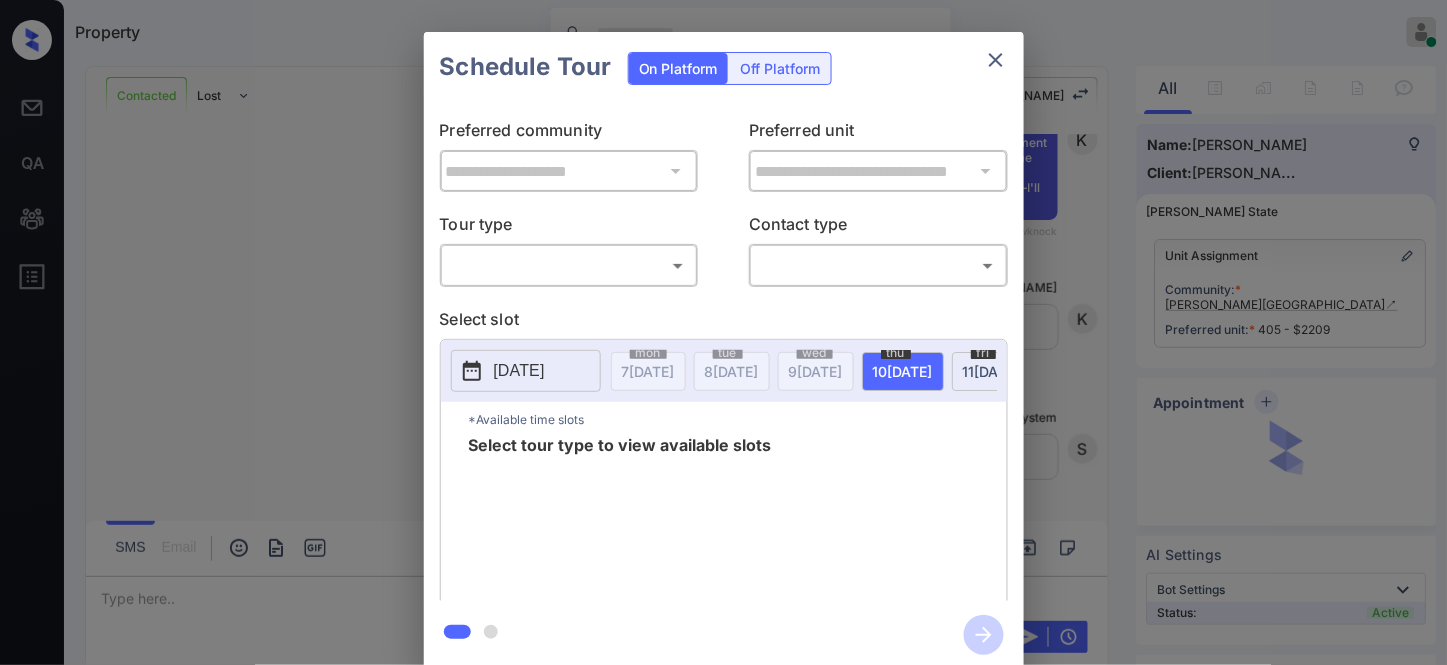 click on "Property [PERSON_NAME] Online Set yourself   offline Set yourself   on break Profile Switch to  dark  mode Sign out Contacted Lost Lead Sentiment: Angry Upon sliding the acknowledgement:  Lead will move to lost stage. * ​ SMS and call option will be set to opt out. AFM will be turned off for the lead. Kelsey New Message [PERSON_NAME] Lead transferred to leasing agent: [PERSON_NAME] [DATE] 12:52 am  Sync'd w  knock Z New Message Agent Lead created via webhook in Inbound stage. [DATE] 12:52 am A New Message Agent AFM Request sent to [PERSON_NAME]. [DATE] 12:52 am A New Message Agent Notes Note: Structured Note:
Move In Date: [DATE]
[DATE] 12:52 am A New Message [PERSON_NAME] Hi [PERSON_NAME], this is [PERSON_NAME] reaching out because I saw you submitted an inquiry for [PERSON_NAME][GEOGRAPHIC_DATA]. Would you like to schedule a tour or know any additional information? Also, please confirm that this is the best method to contact you. [DATE] 12:52 am   | TemplateAFMSms  Sync'd w  knock K New Message [PERSON_NAME] K New Message   I" at bounding box center (723, 332) 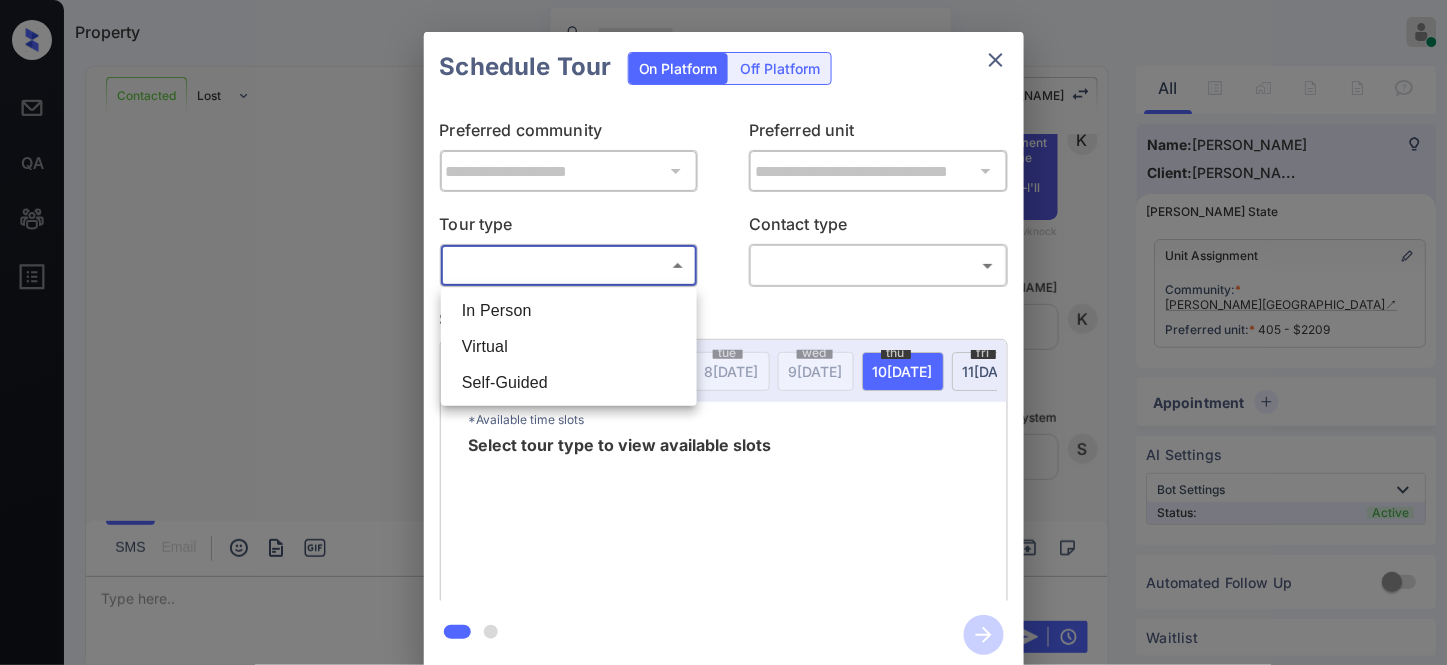 click on "In Person" at bounding box center (569, 311) 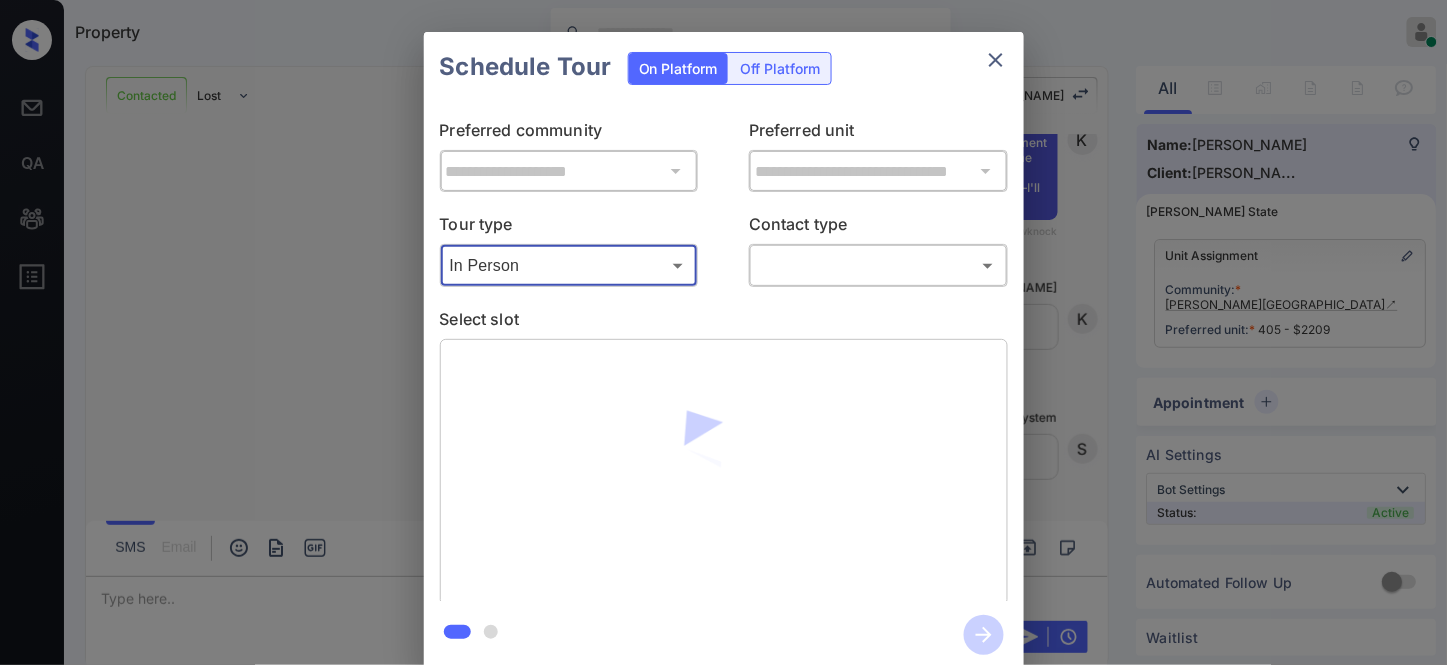 click on "Property [PERSON_NAME] Online Set yourself   offline Set yourself   on break Profile Switch to  dark  mode Sign out Contacted Lost Lead Sentiment: Angry Upon sliding the acknowledgement:  Lead will move to lost stage. * ​ SMS and call option will be set to opt out. AFM will be turned off for the lead. Kelsey New Message [PERSON_NAME] Lead transferred to leasing agent: [PERSON_NAME] [DATE] 12:52 am  Sync'd w  knock Z New Message Agent Lead created via webhook in Inbound stage. [DATE] 12:52 am A New Message Agent AFM Request sent to [PERSON_NAME]. [DATE] 12:52 am A New Message Agent Notes Note: Structured Note:
Move In Date: [DATE]
[DATE] 12:52 am A New Message [PERSON_NAME] Hi [PERSON_NAME], this is [PERSON_NAME] reaching out because I saw you submitted an inquiry for [PERSON_NAME][GEOGRAPHIC_DATA]. Would you like to schedule a tour or know any additional information? Also, please confirm that this is the best method to contact you. [DATE] 12:52 am   | TemplateAFMSms  Sync'd w  knock K New Message [PERSON_NAME] K New Message   I" at bounding box center [723, 332] 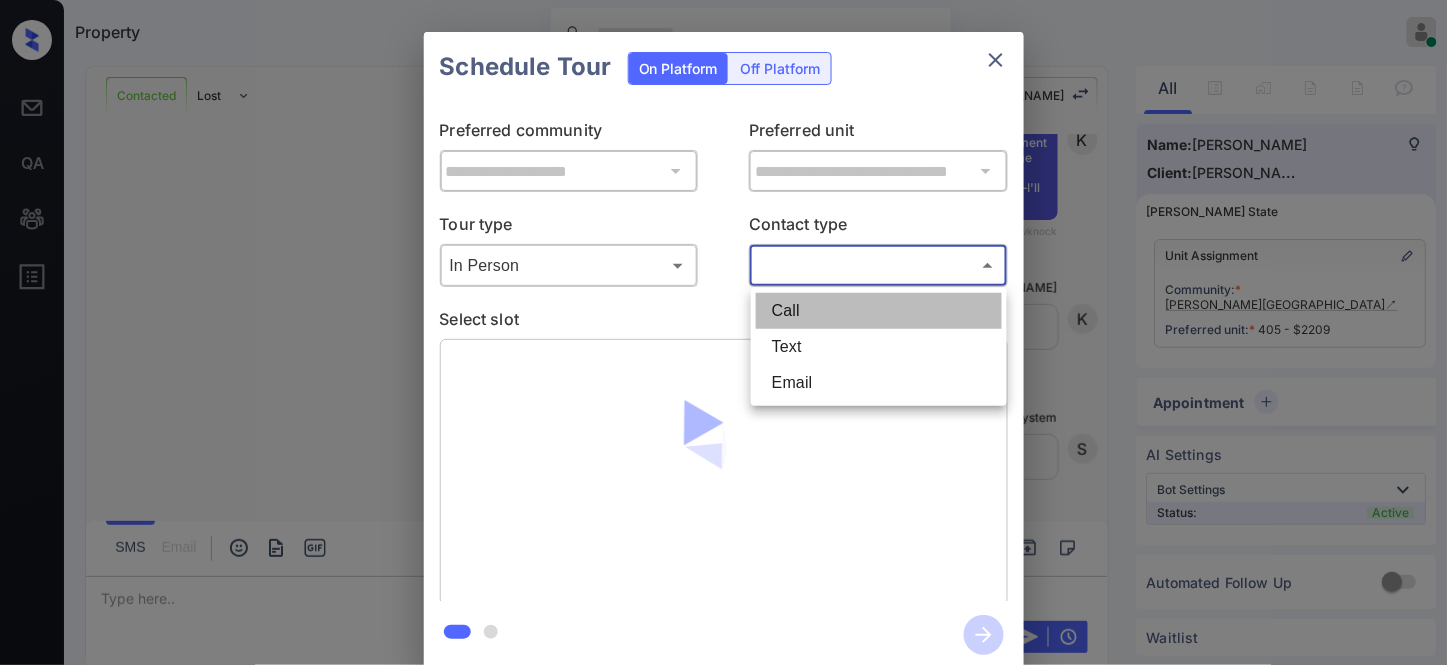 click on "Call" at bounding box center [879, 311] 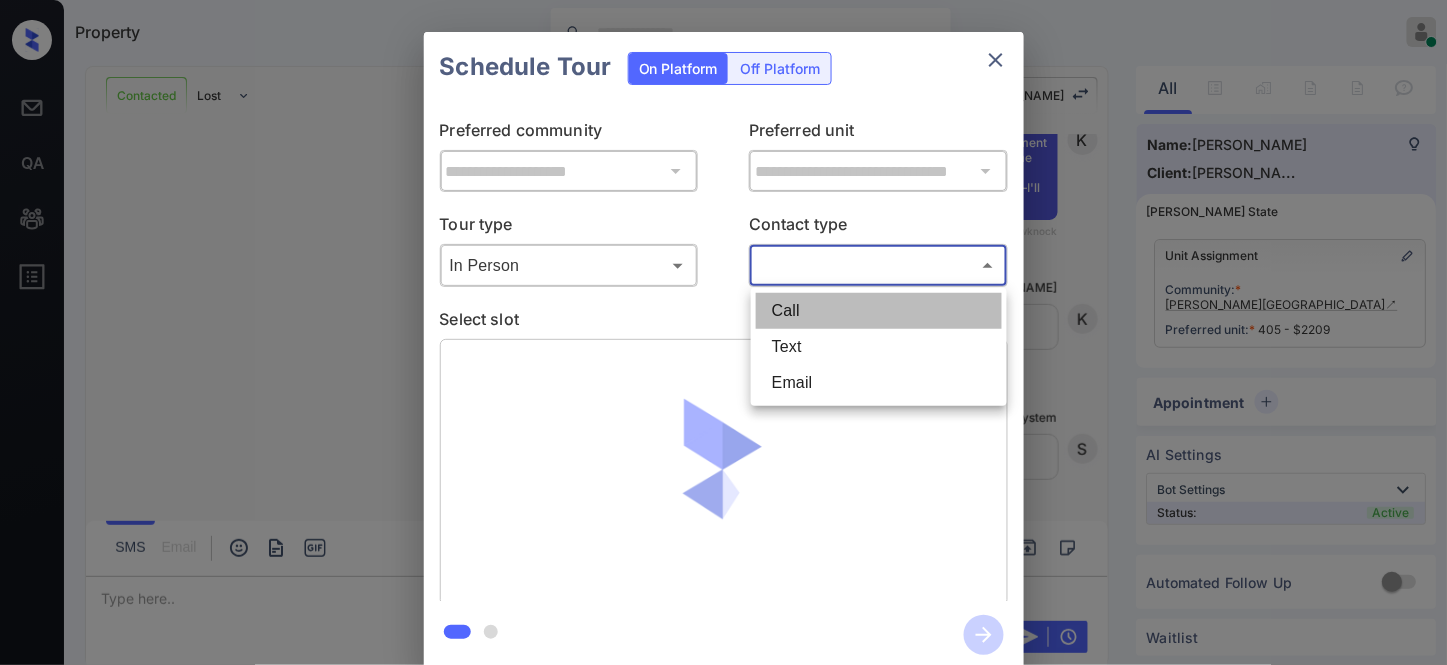 type on "****" 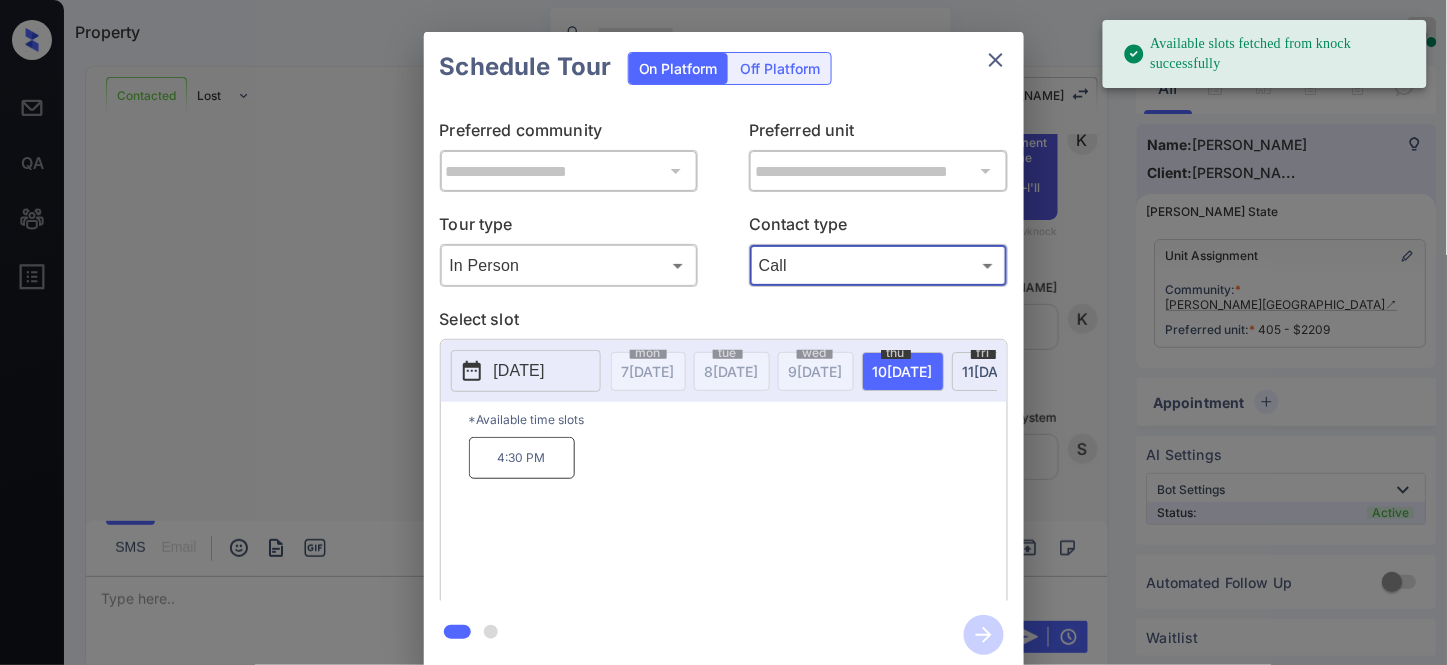 click on "[DATE]" at bounding box center [519, 371] 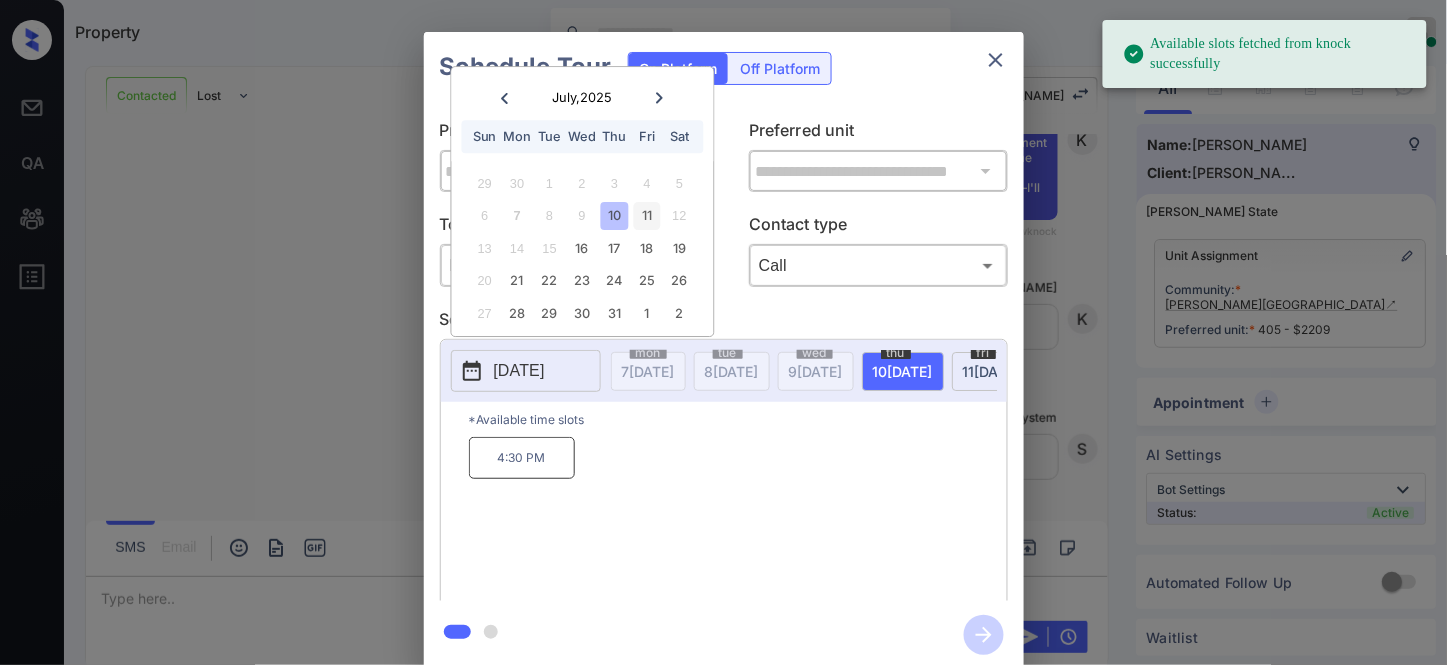 click on "11" at bounding box center [647, 216] 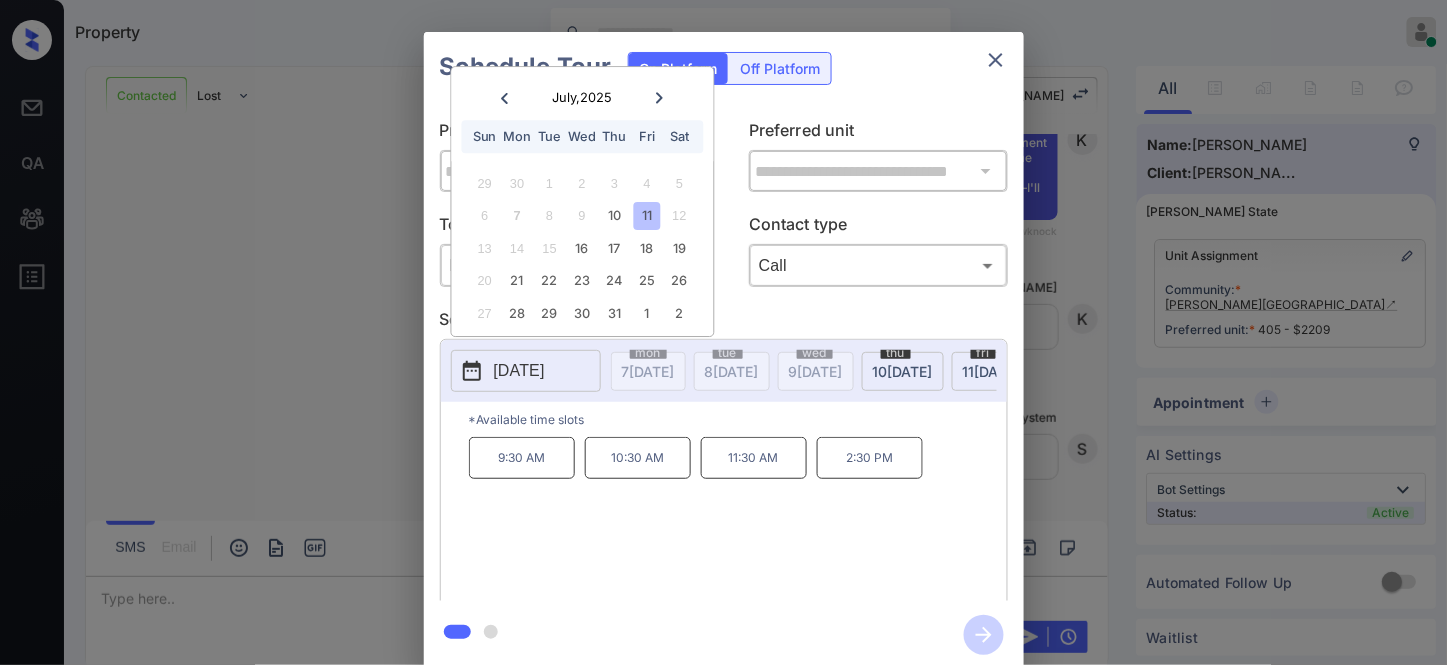 click on "11:30 AM" at bounding box center [754, 458] 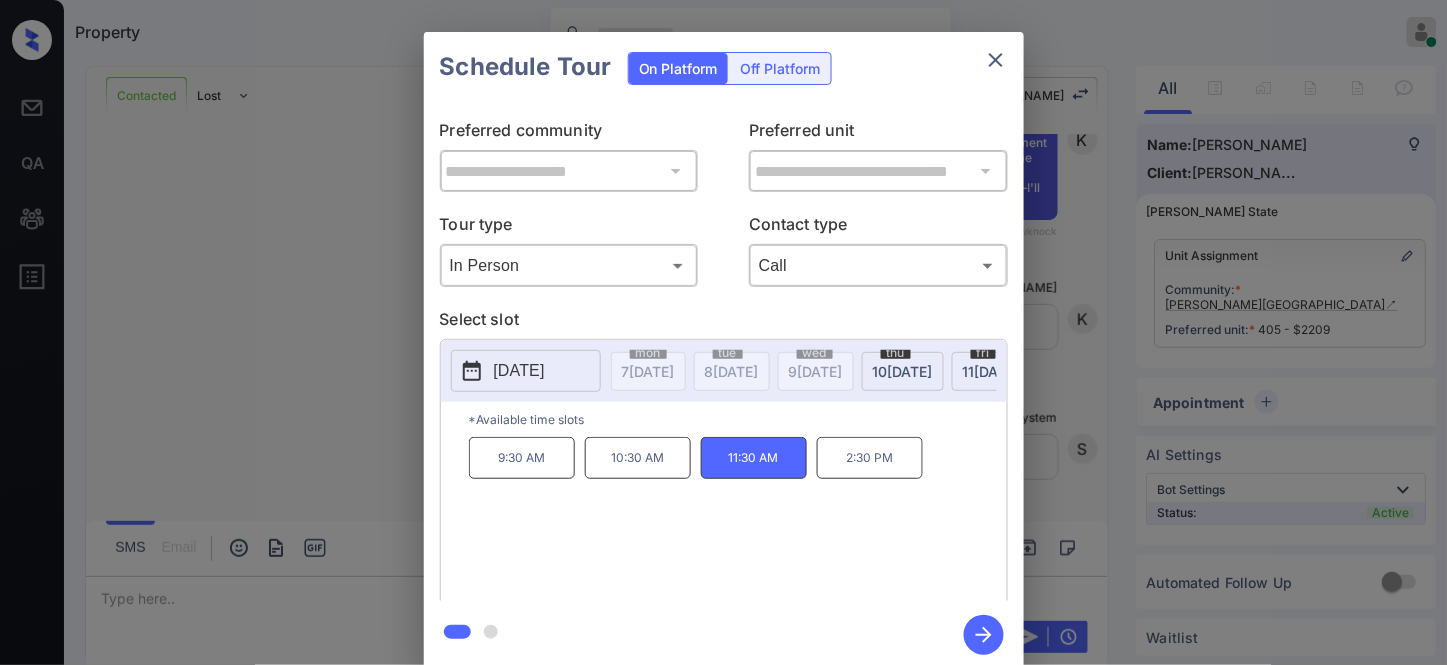 click 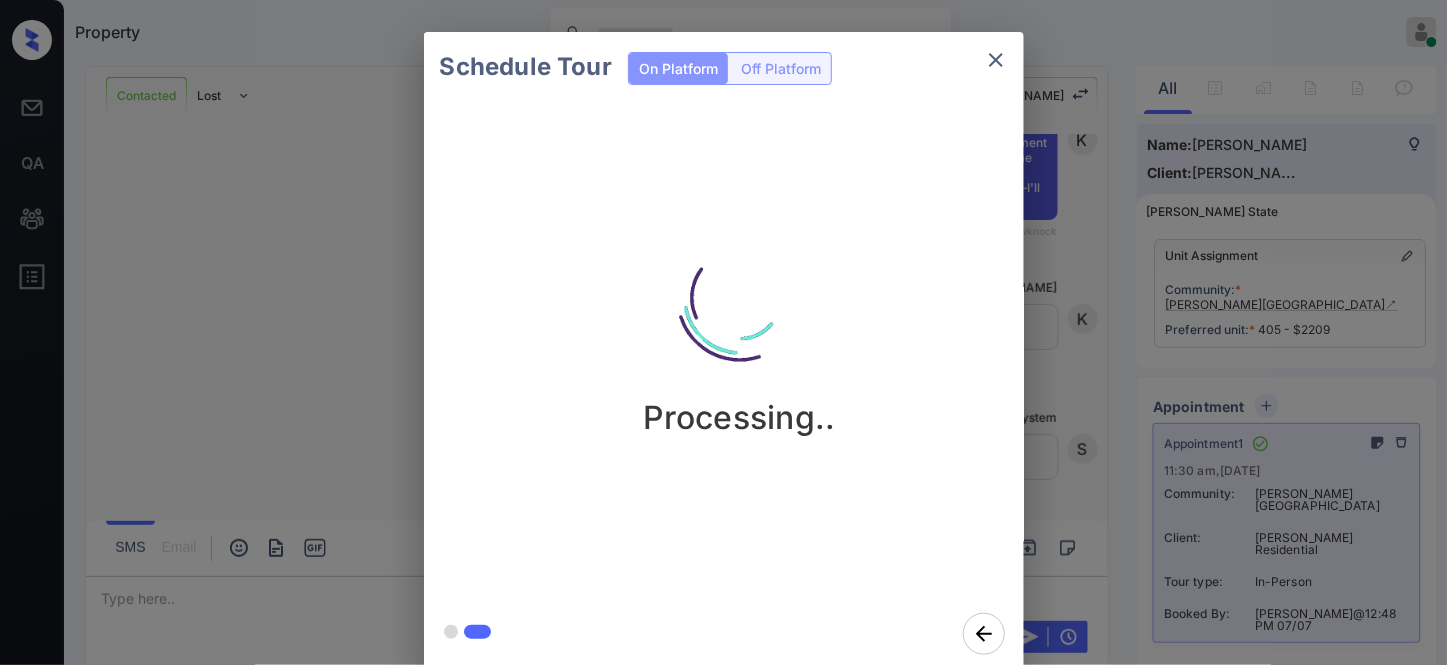 click 